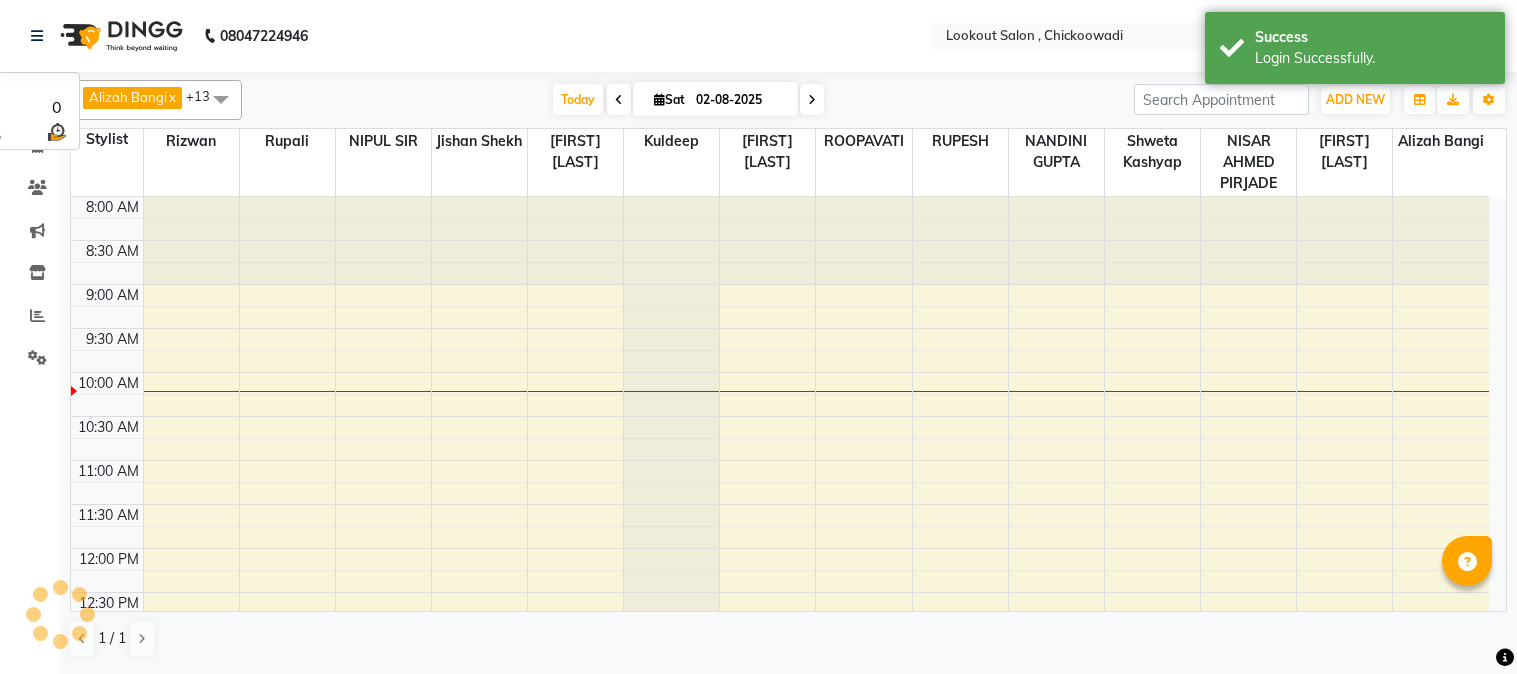 scroll, scrollTop: 0, scrollLeft: 0, axis: both 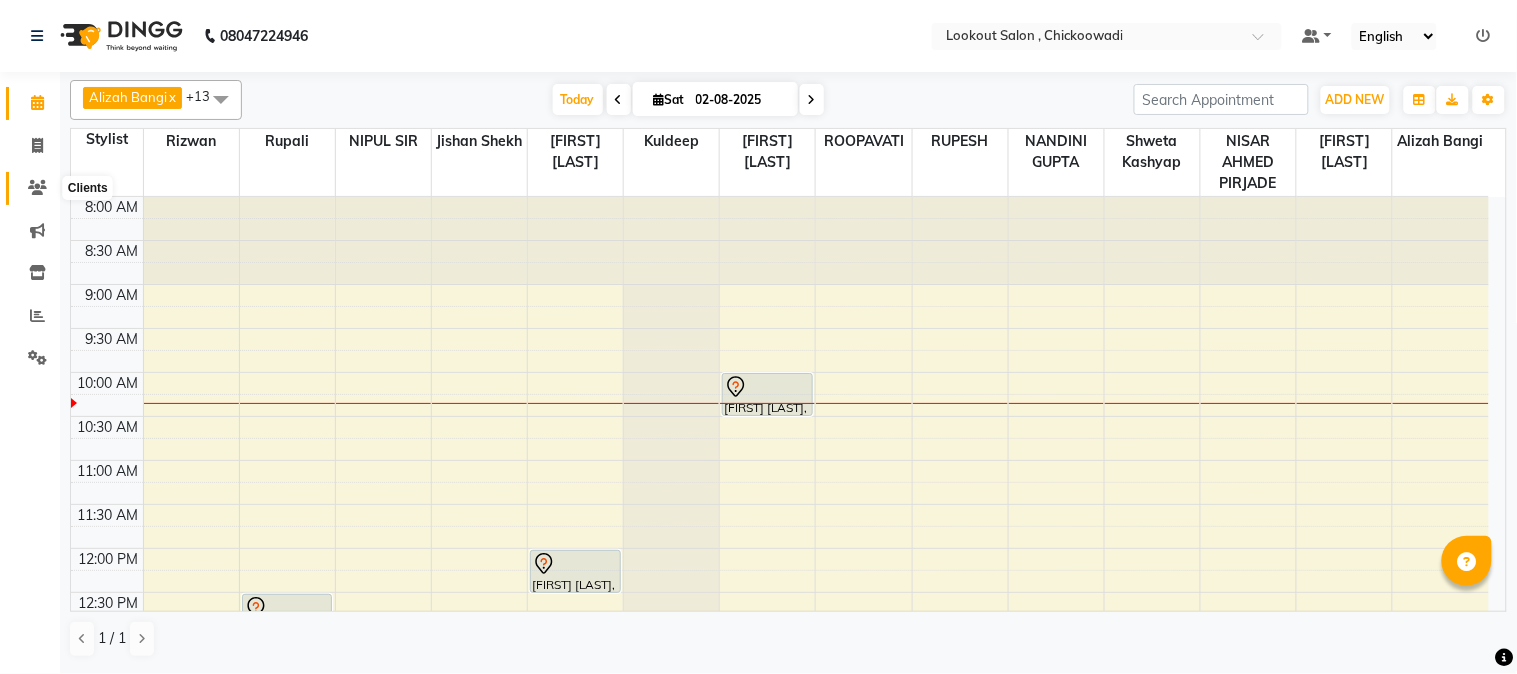 click 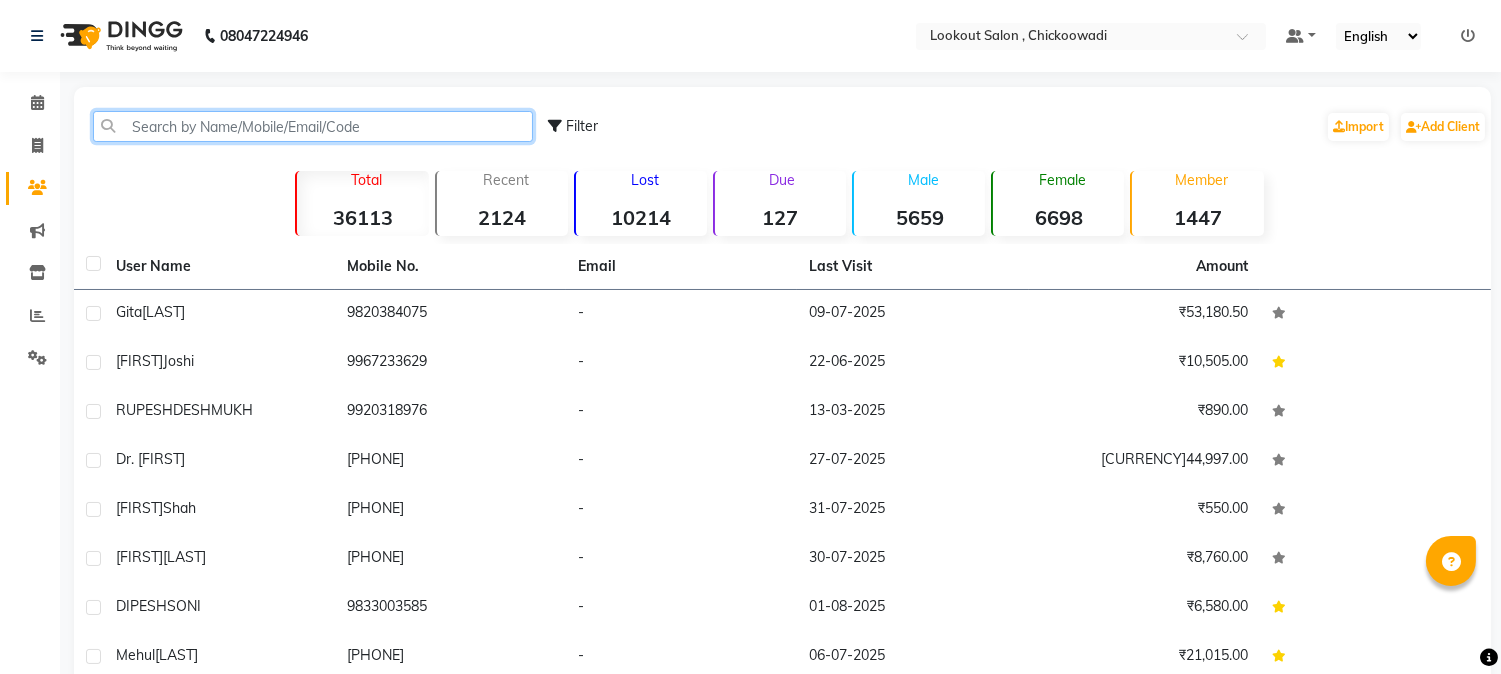 click 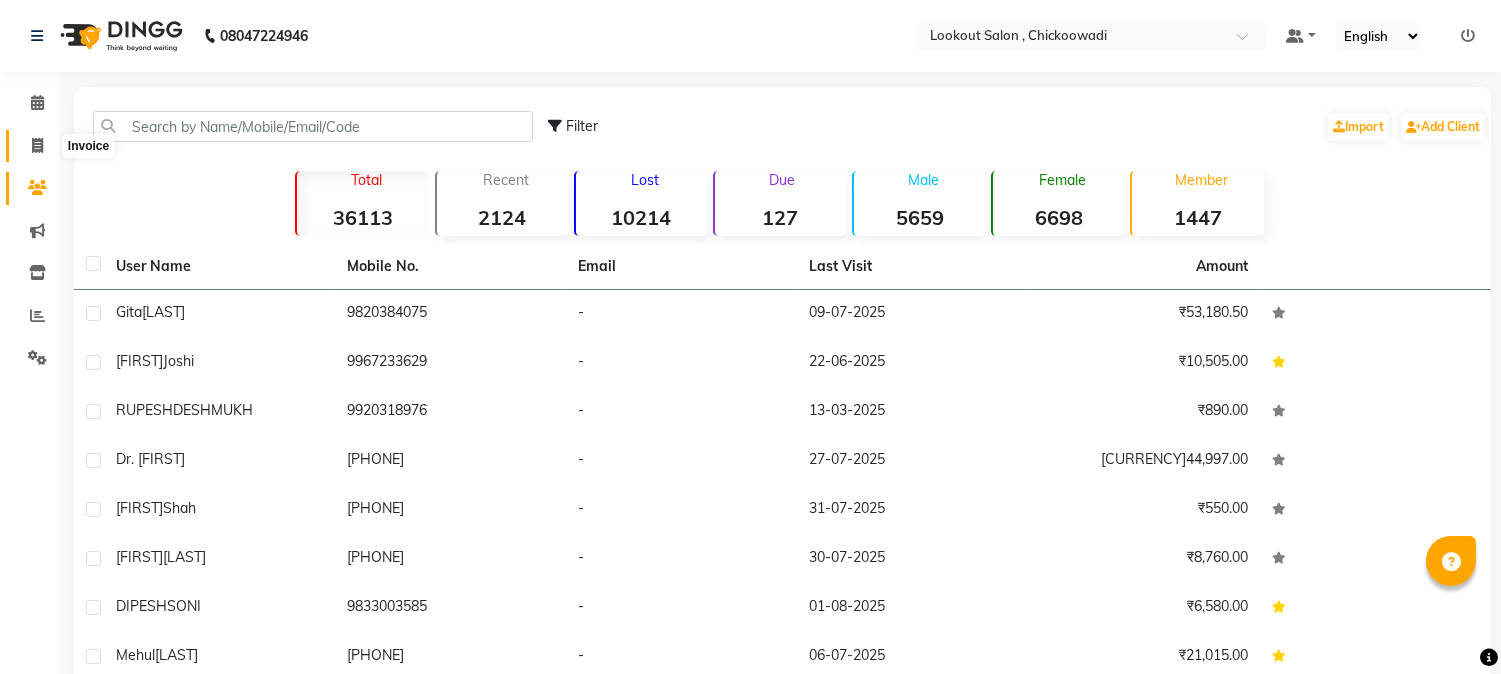 click 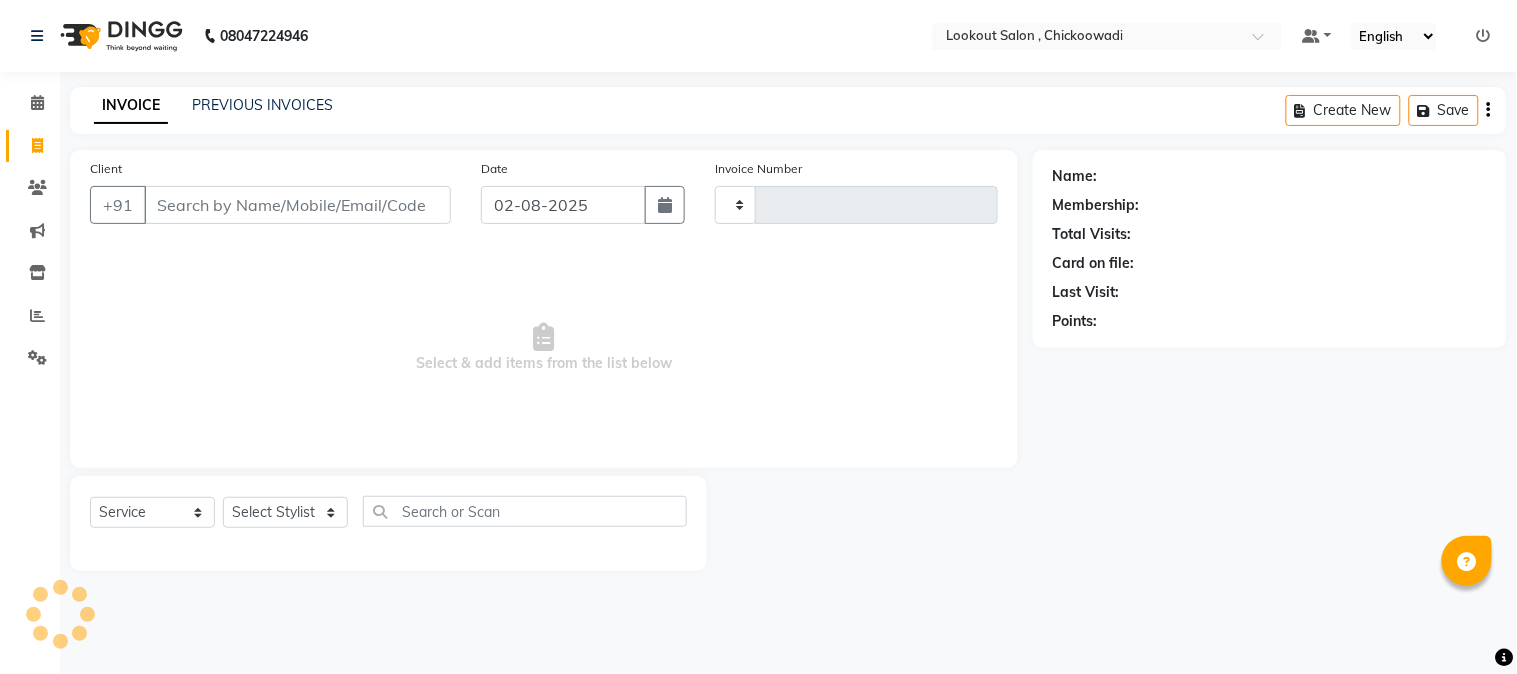 type on "4899" 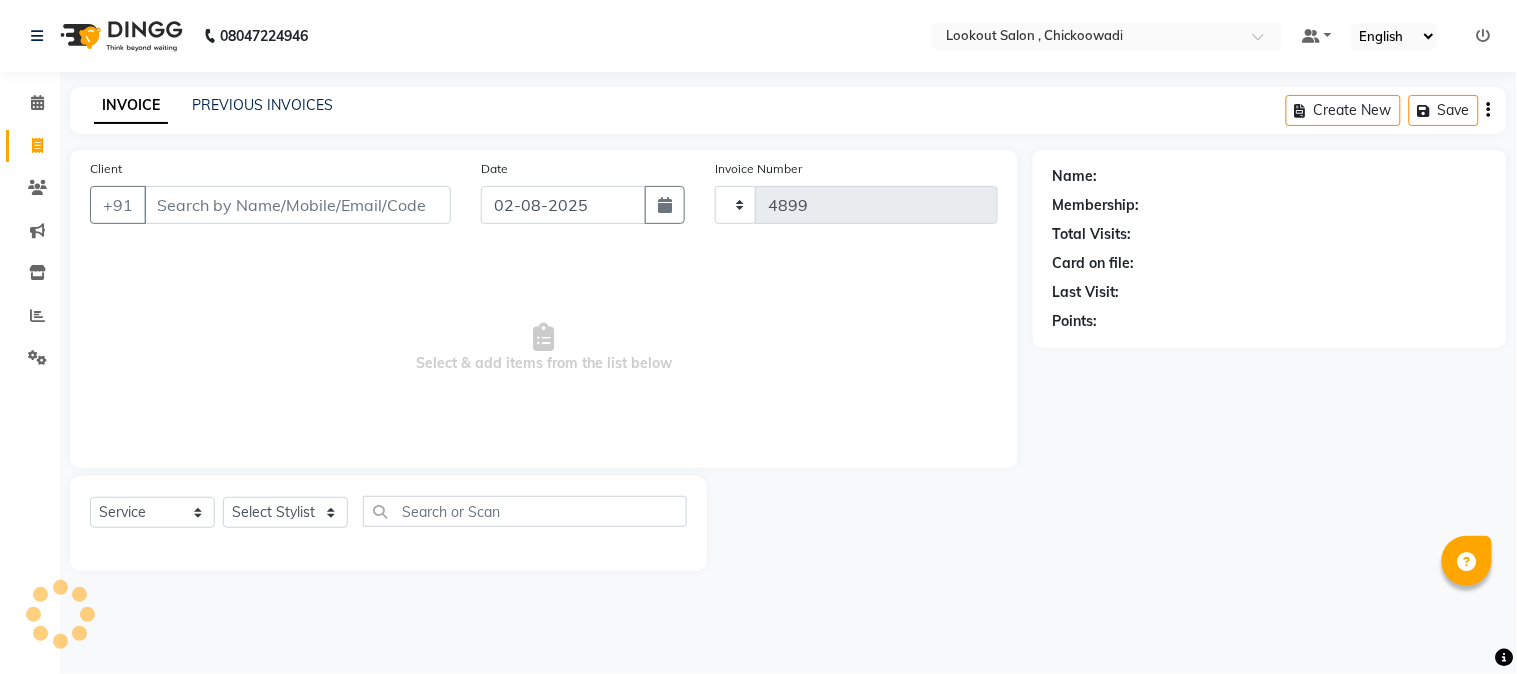 select on "151" 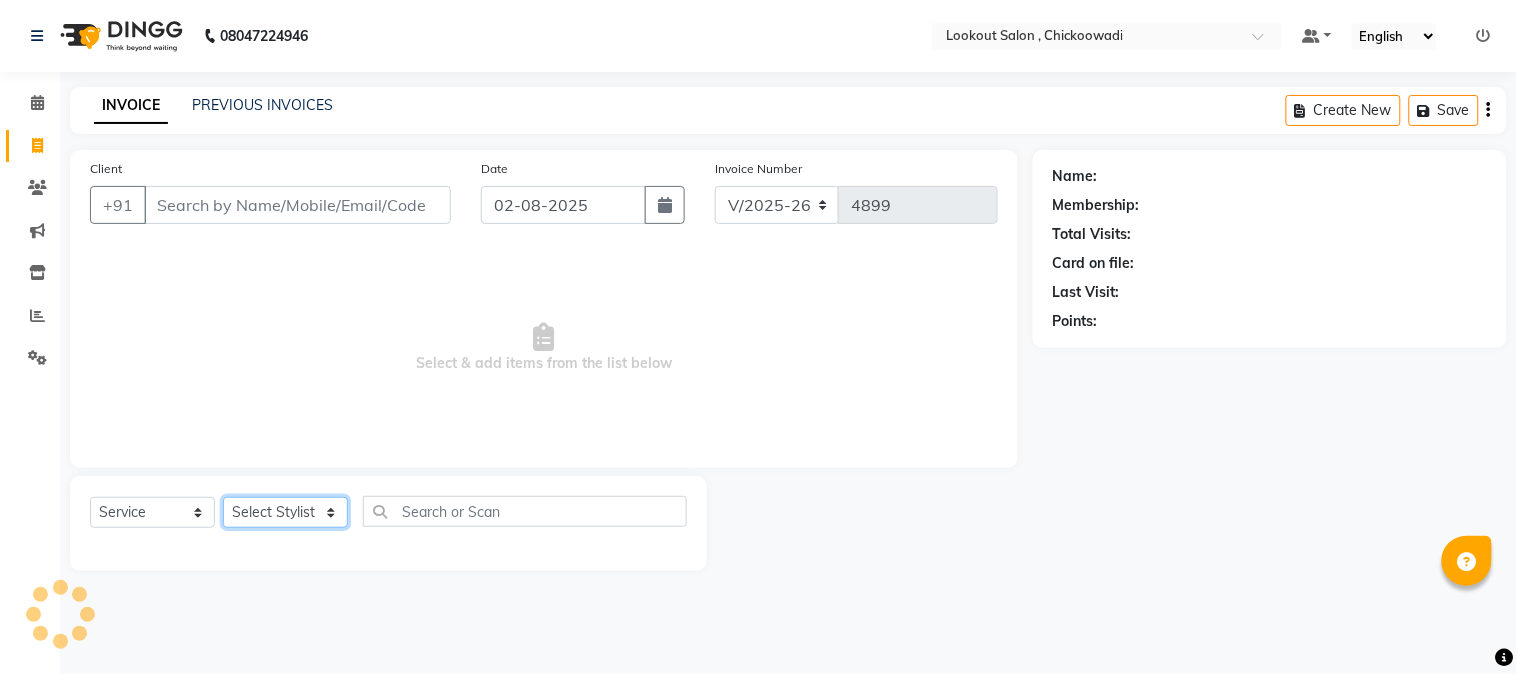 click on "Select Stylist" 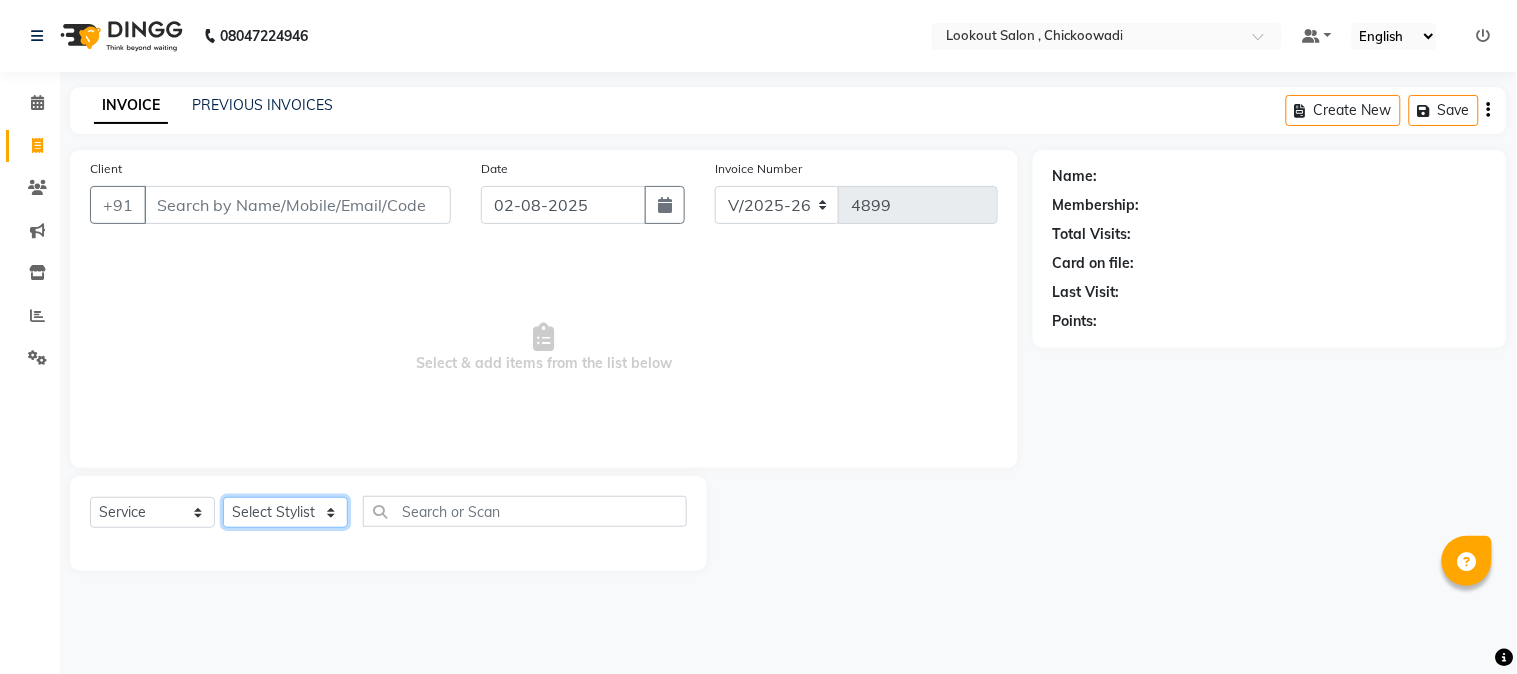 select on "48095" 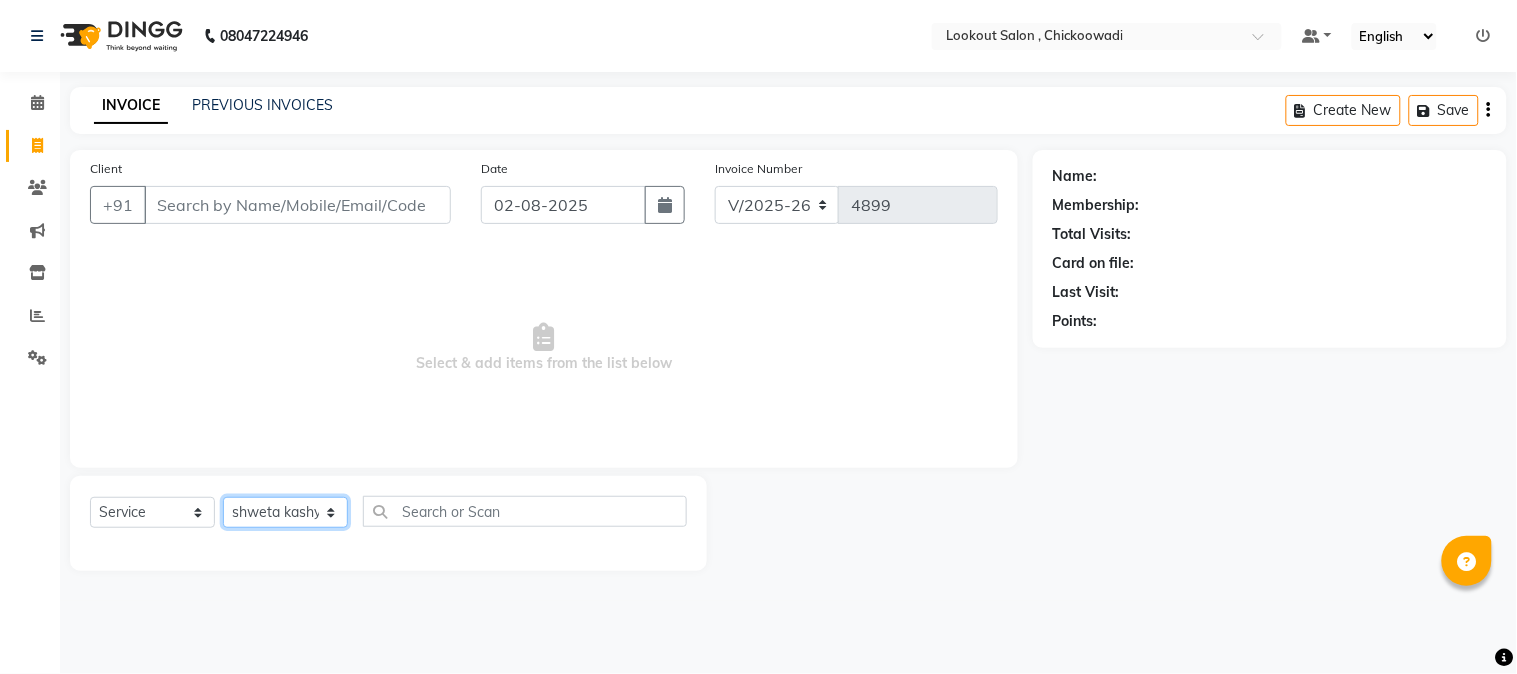 click on "Select Stylist [FIRST] [LAST] [FIRST] [LAST] [FIRST] [LAST] [FIRST] [FIRST] [LAST] [FIRST] [LAST] [FIRST] [LAST] [FIRST] [LAST] [FIRST] [FIRST] [FIRST] [FIRST] [FIRST] [FIRST] [FIRST] [LAST] [FIRST] [LAST]" 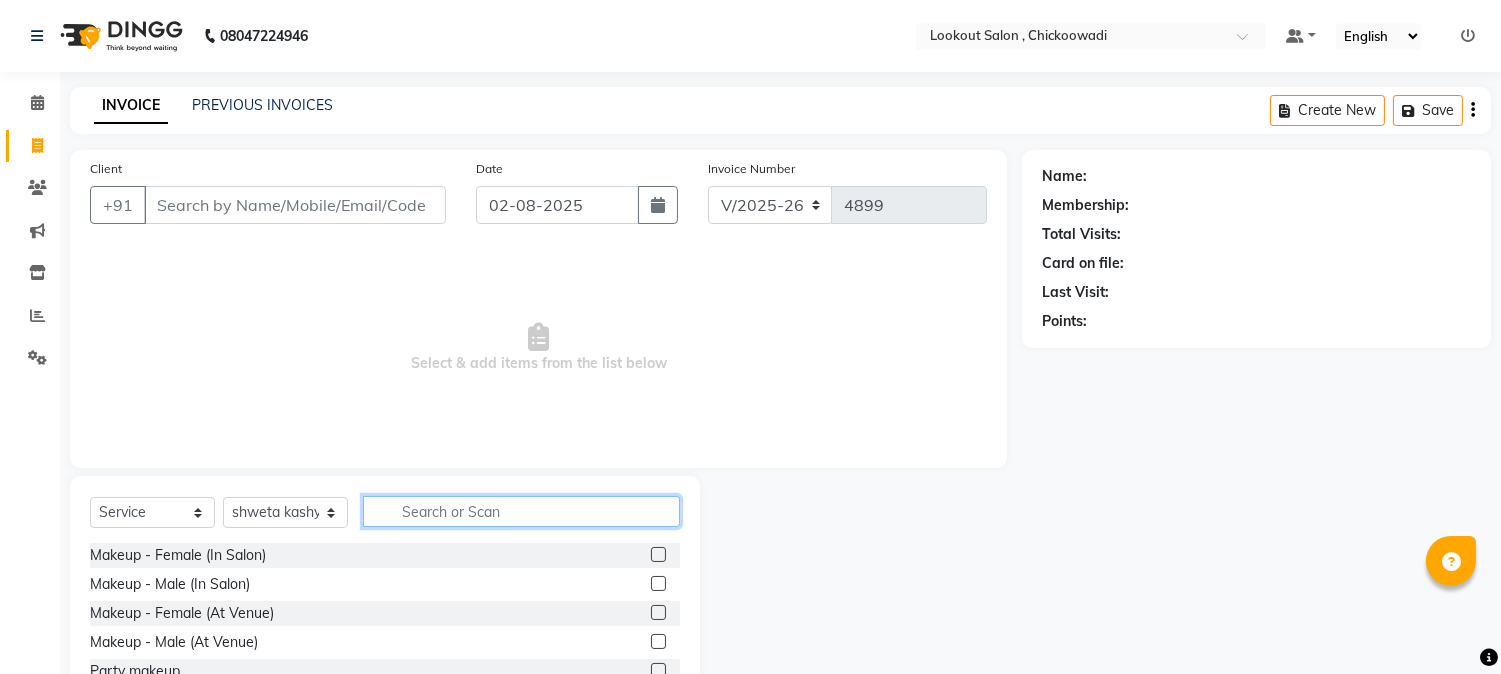 click 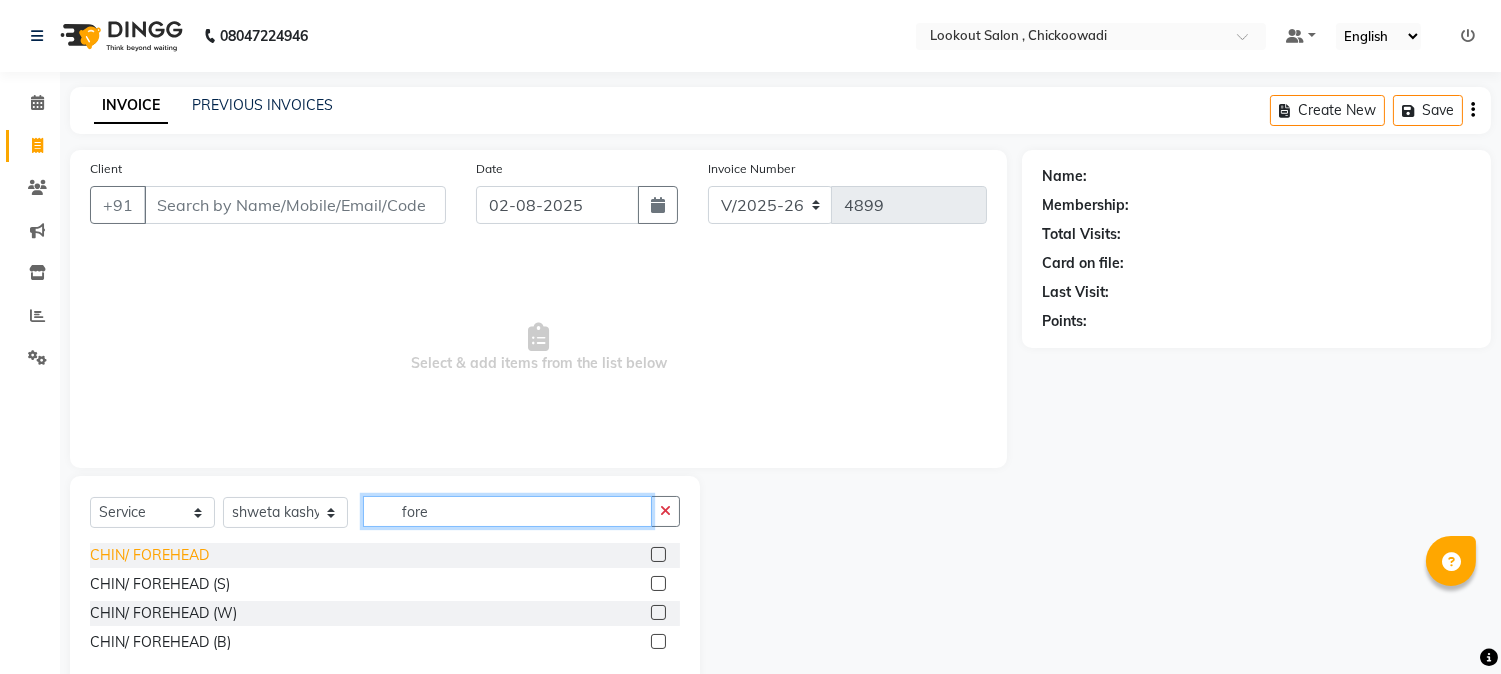 type on "fore" 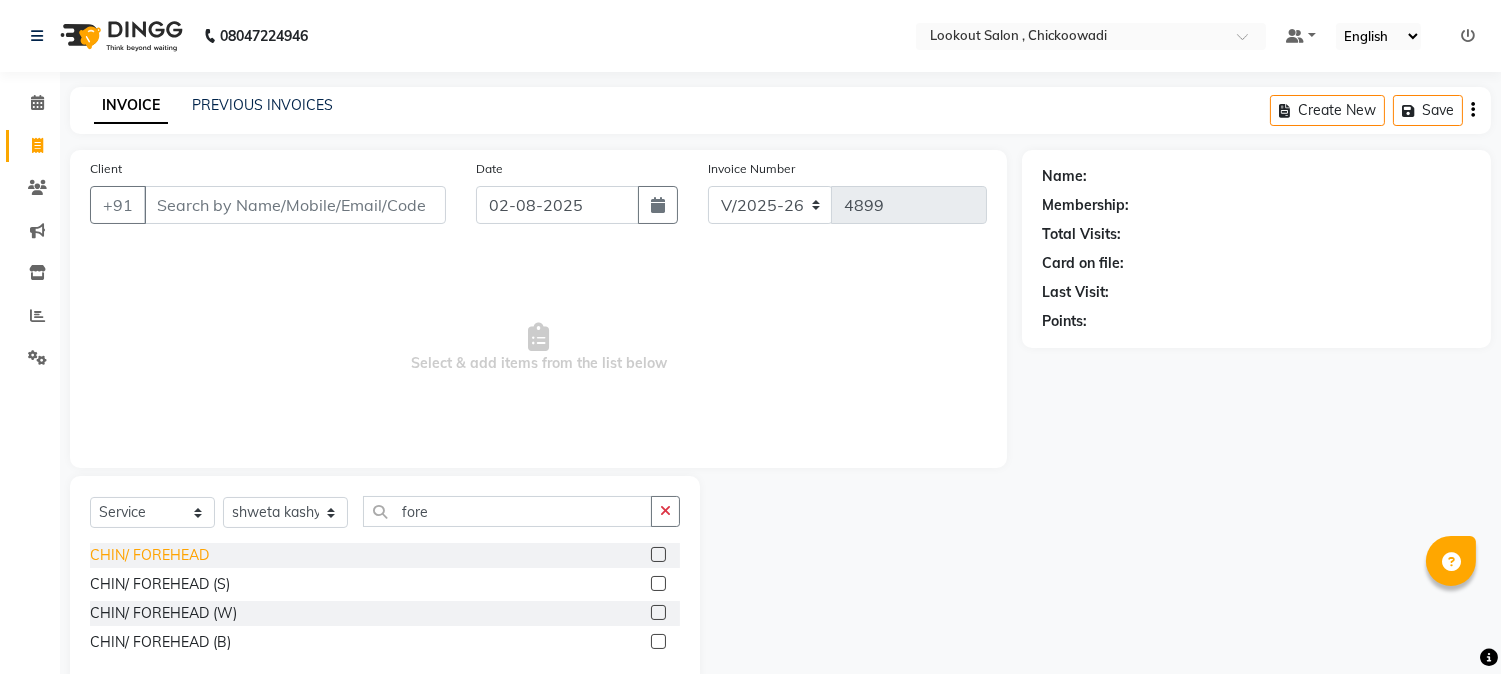 click on "CHIN/ FOREHEAD" 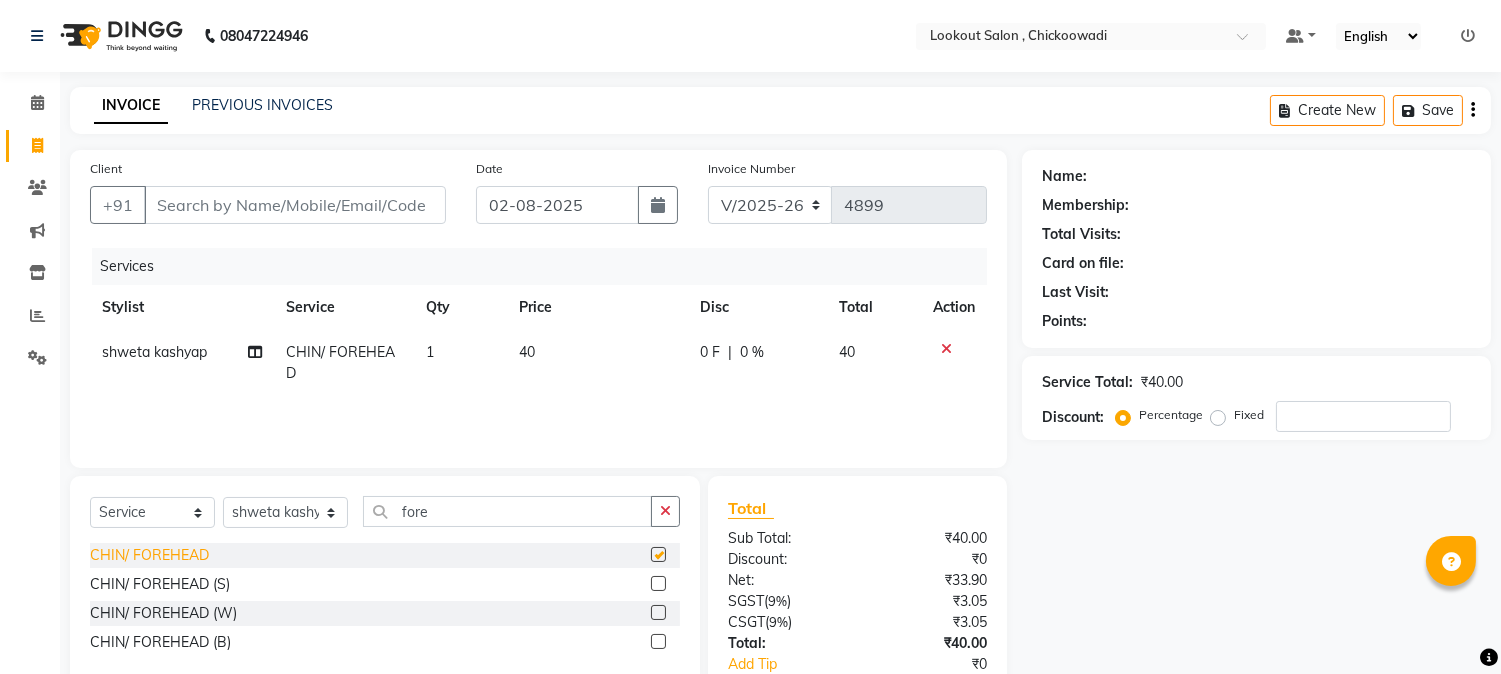 checkbox on "false" 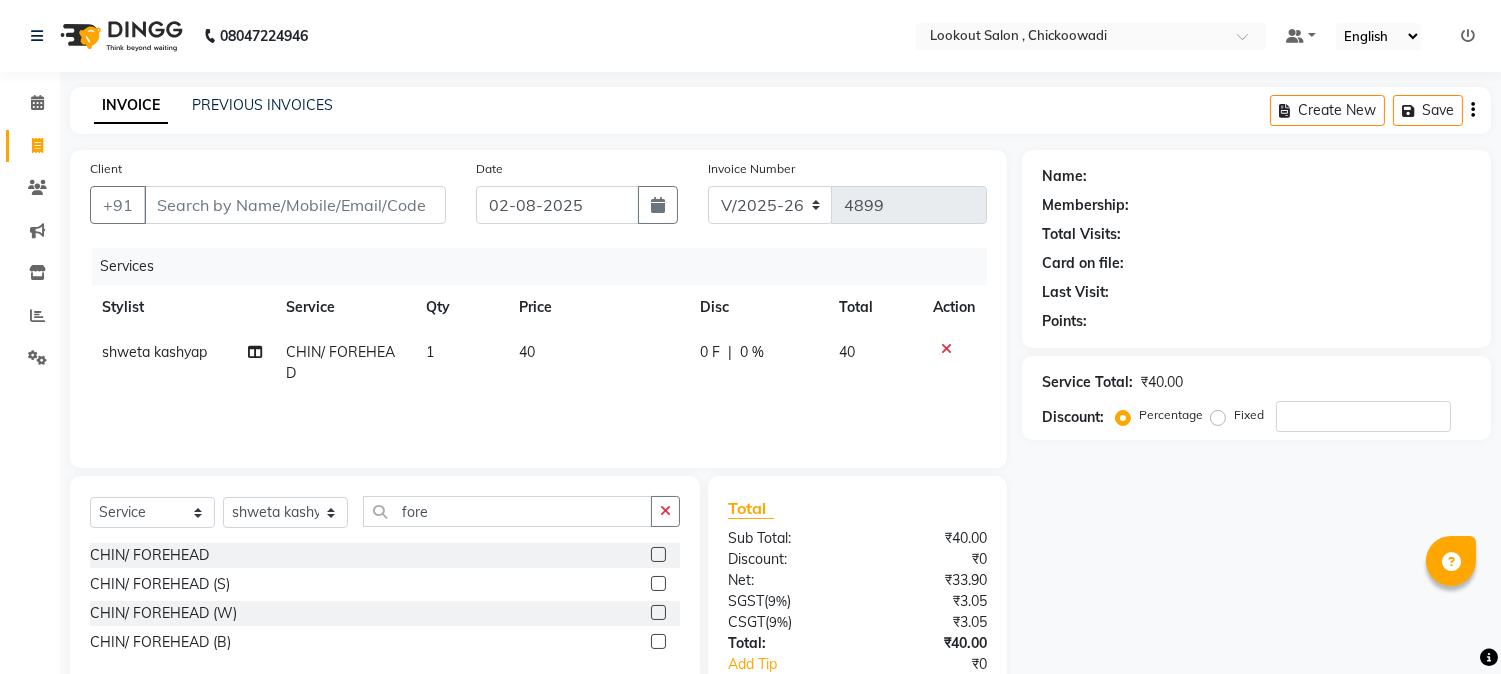 click 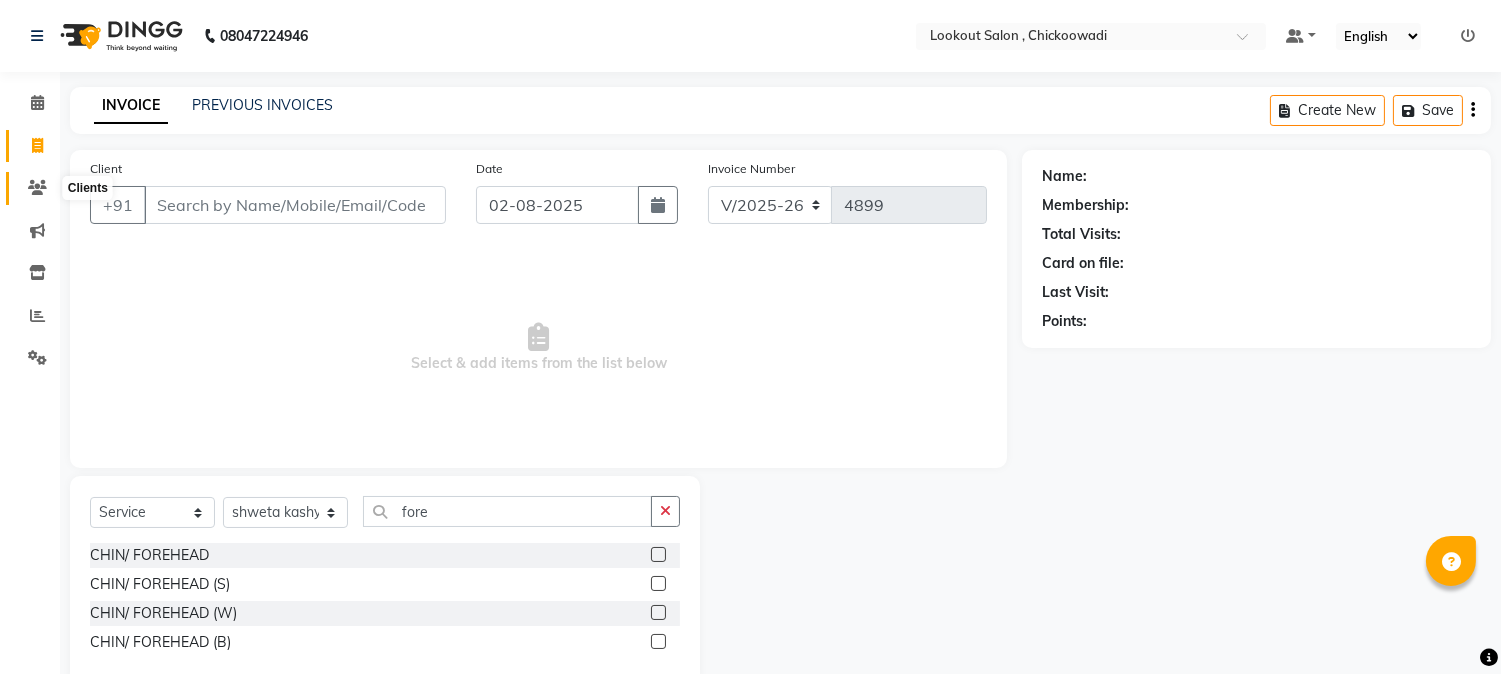 click 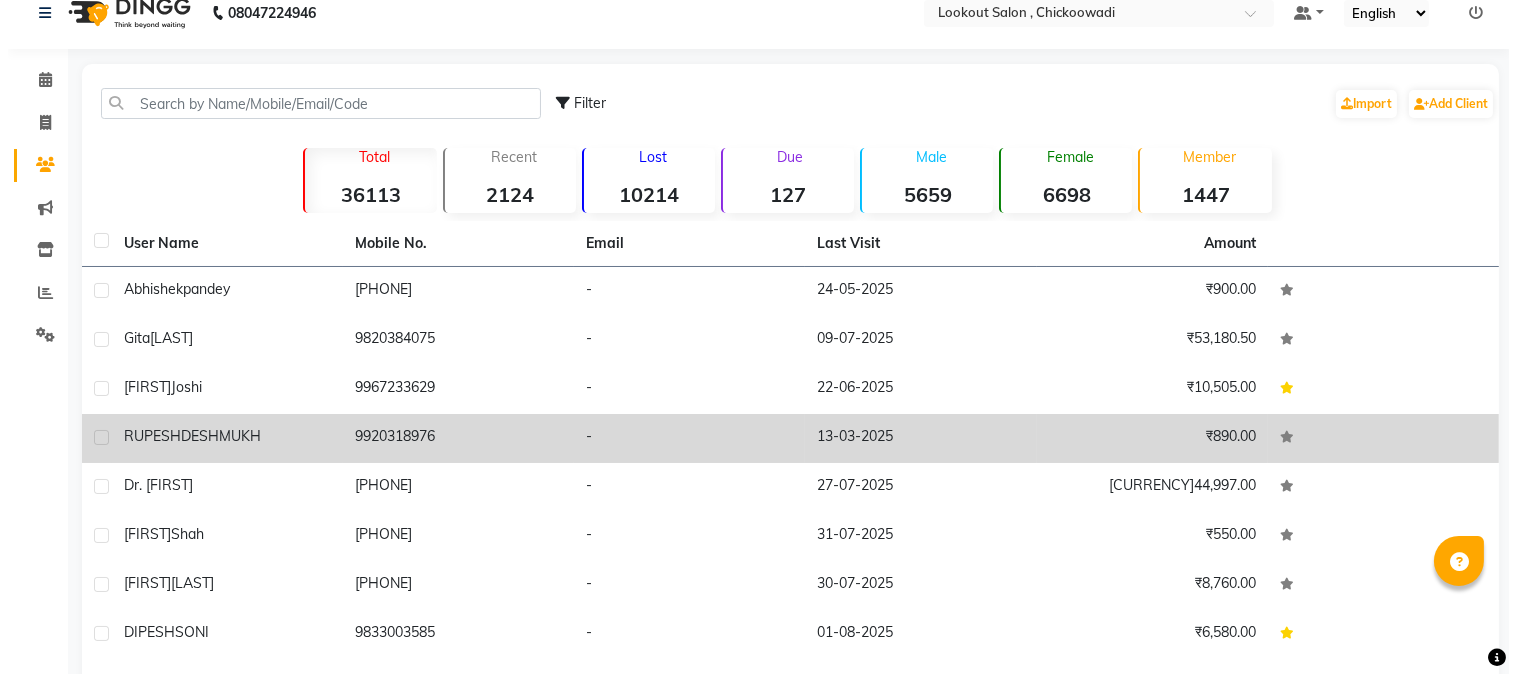 scroll, scrollTop: 0, scrollLeft: 0, axis: both 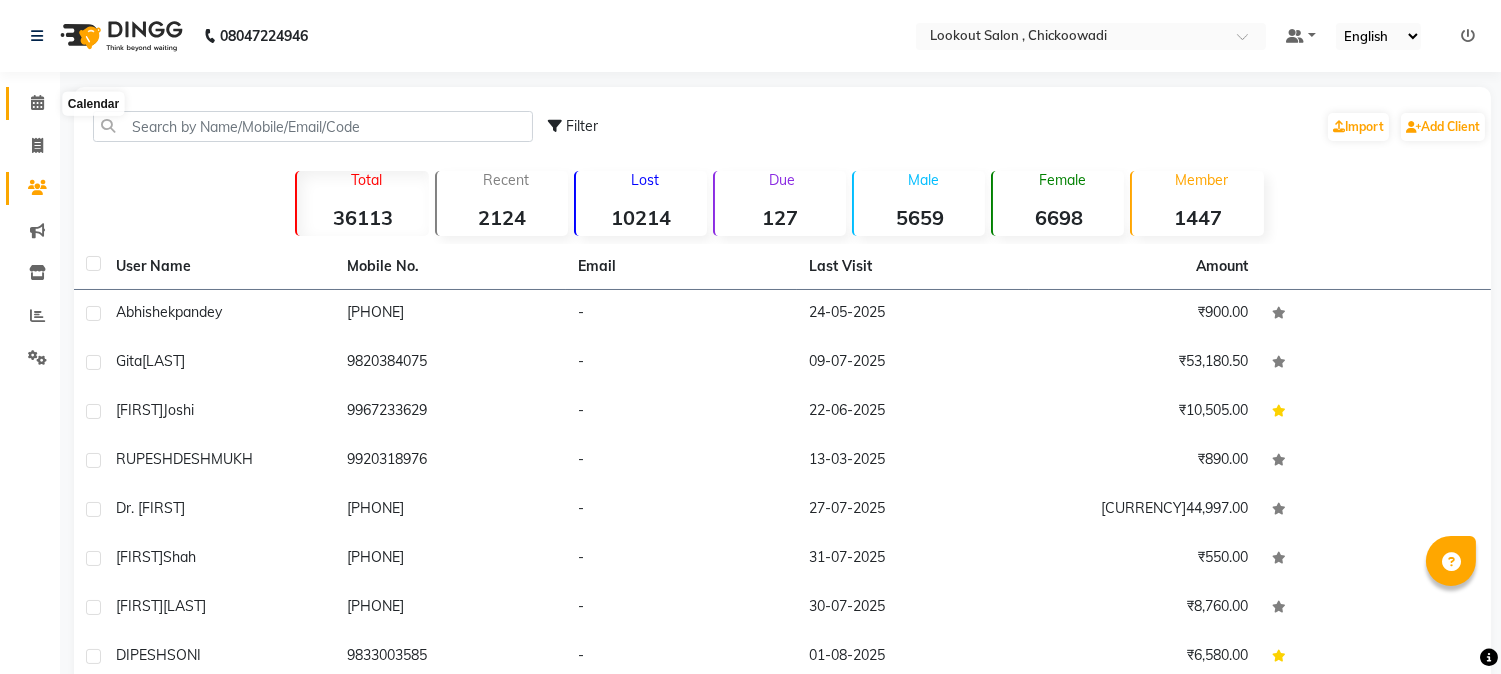 click 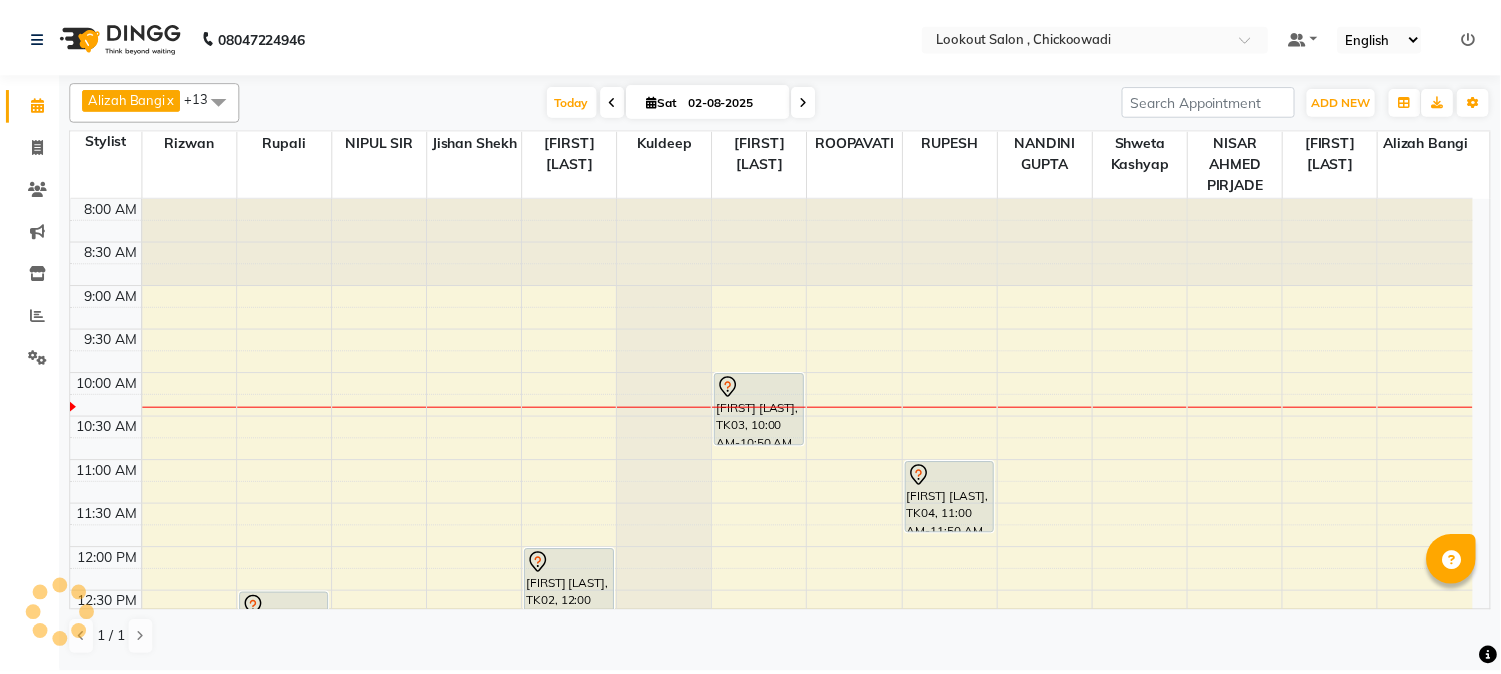 scroll, scrollTop: 0, scrollLeft: 0, axis: both 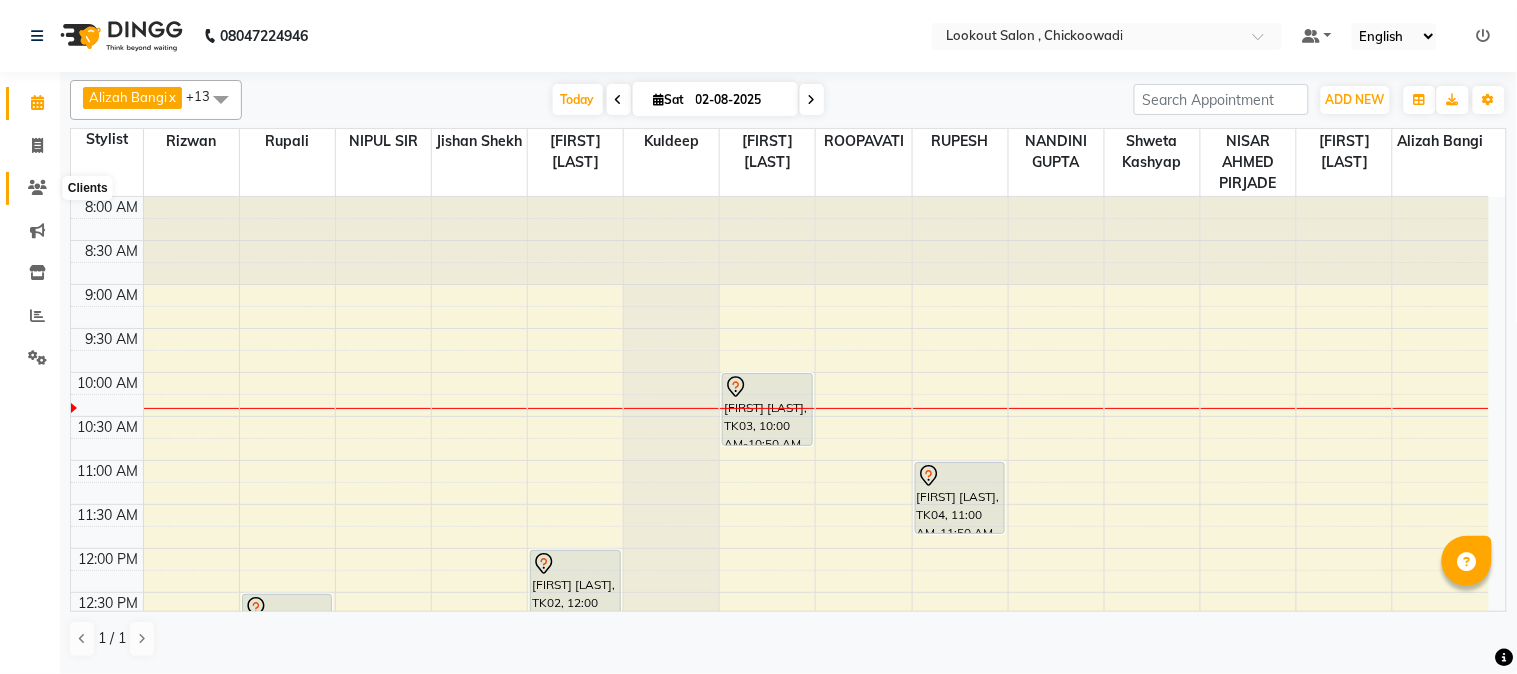 click 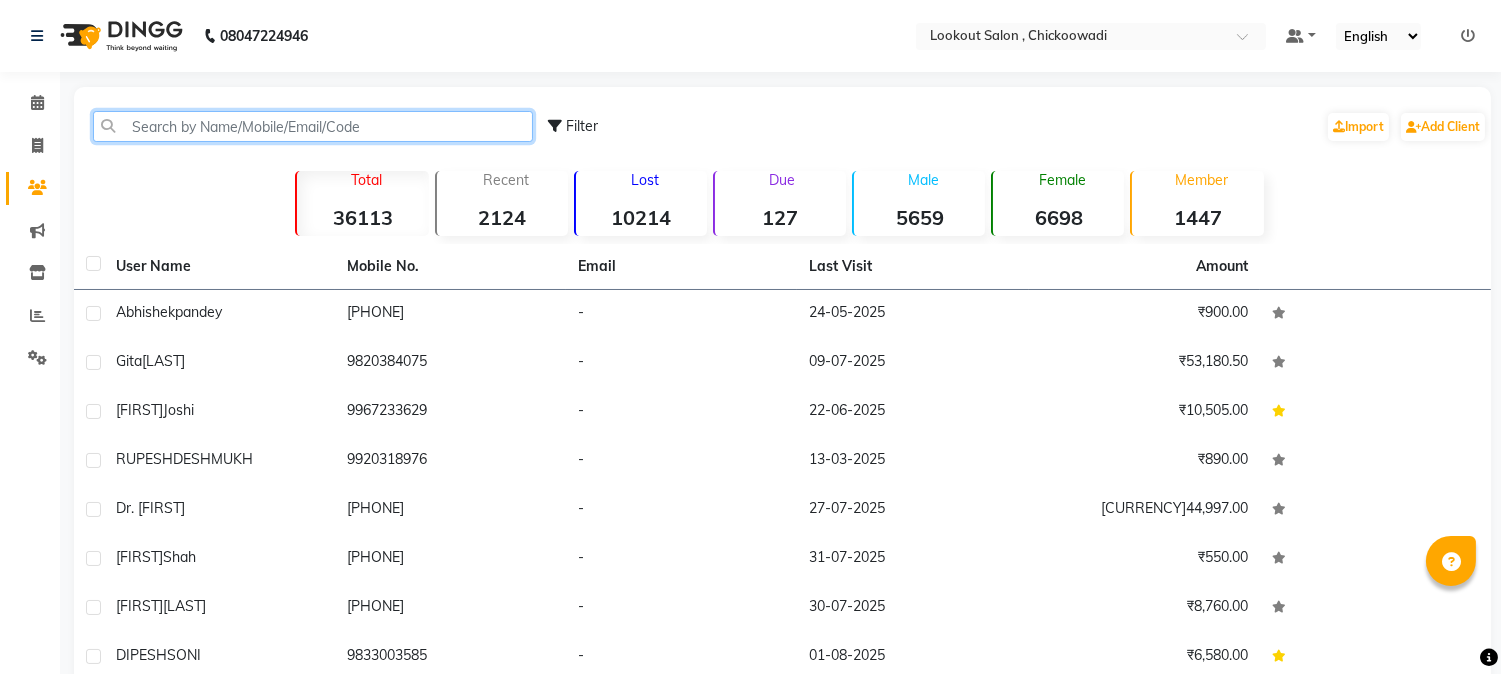 click 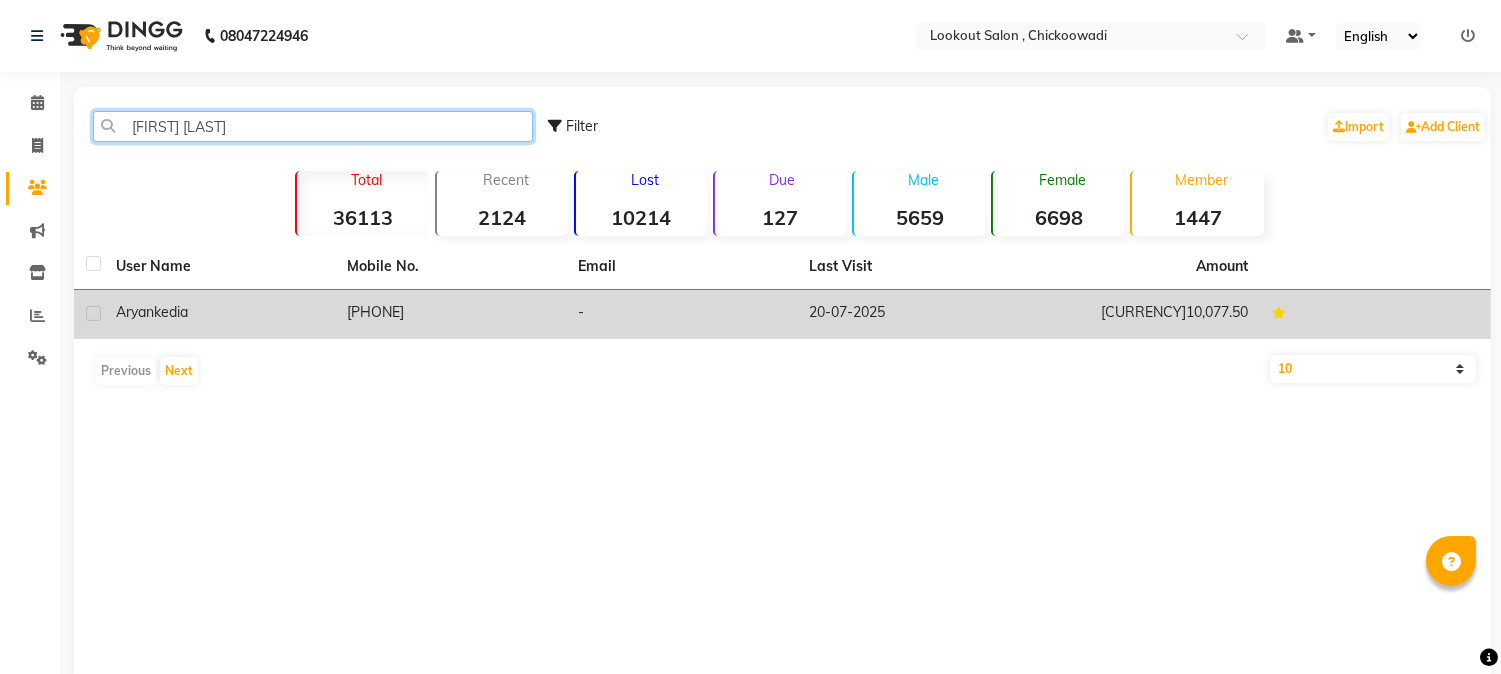 type on "[FIRST] [LAST]" 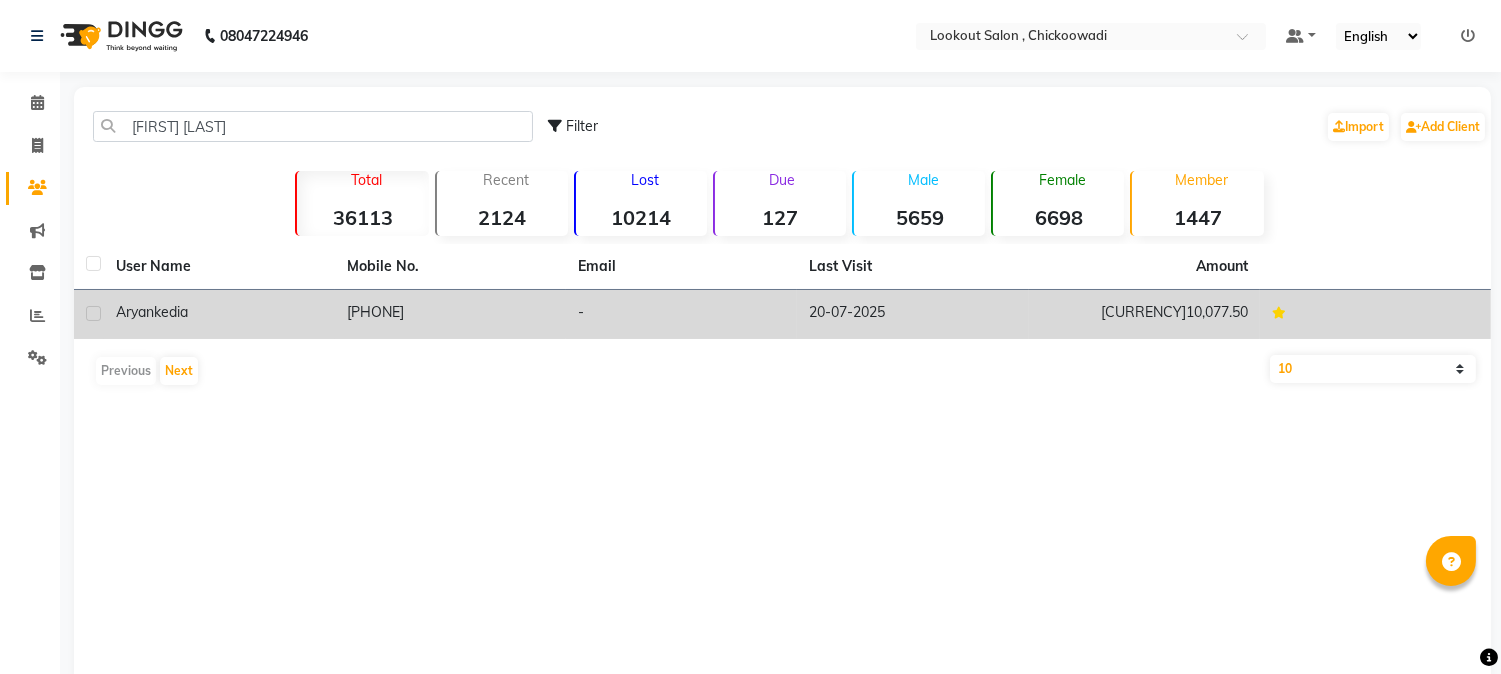 click on "[PHONE]" 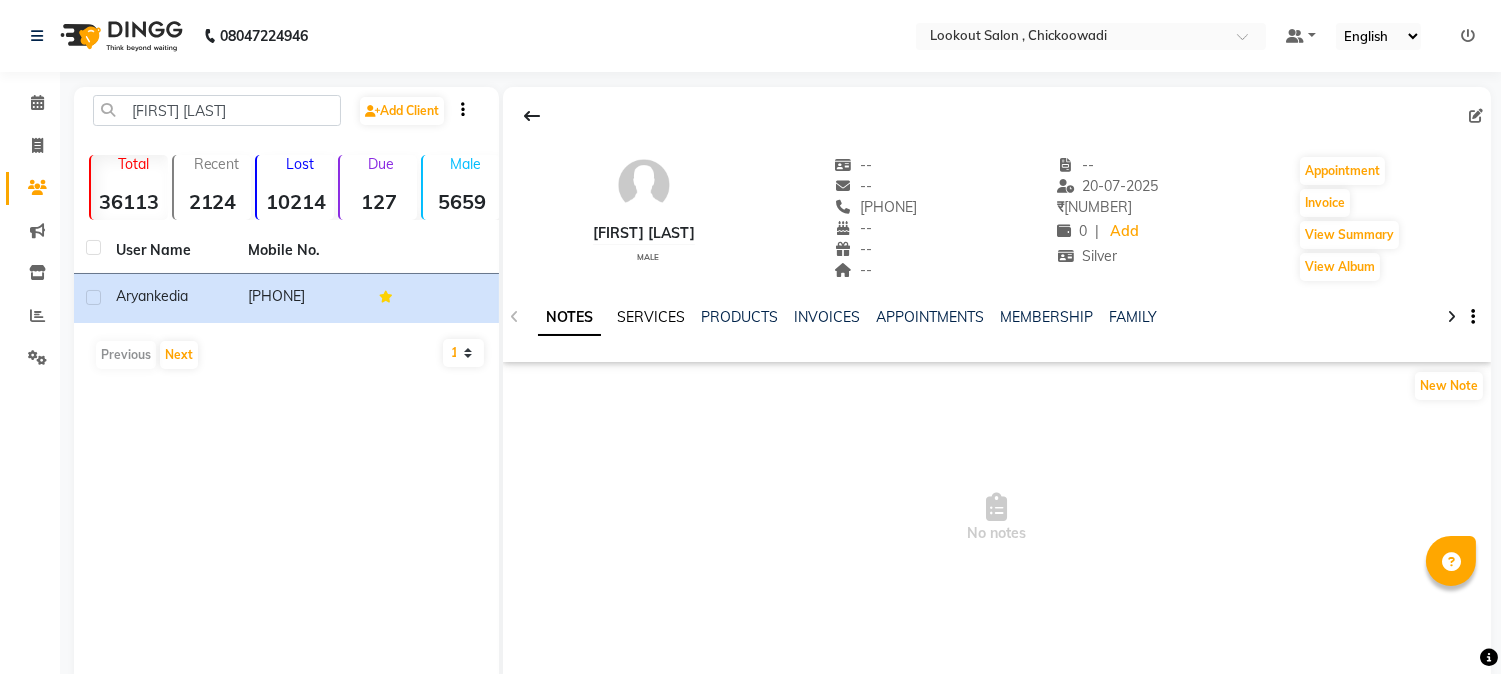 click on "SERVICES" 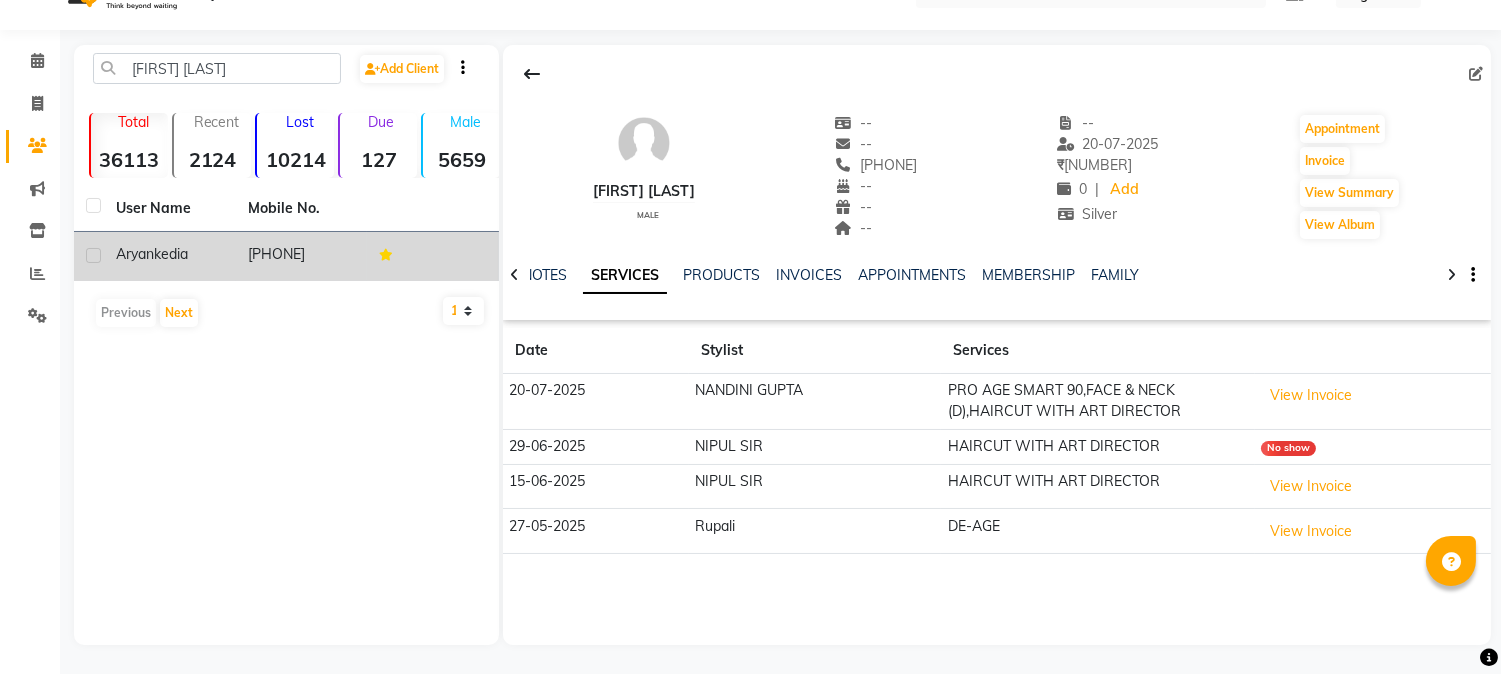 scroll, scrollTop: 0, scrollLeft: 0, axis: both 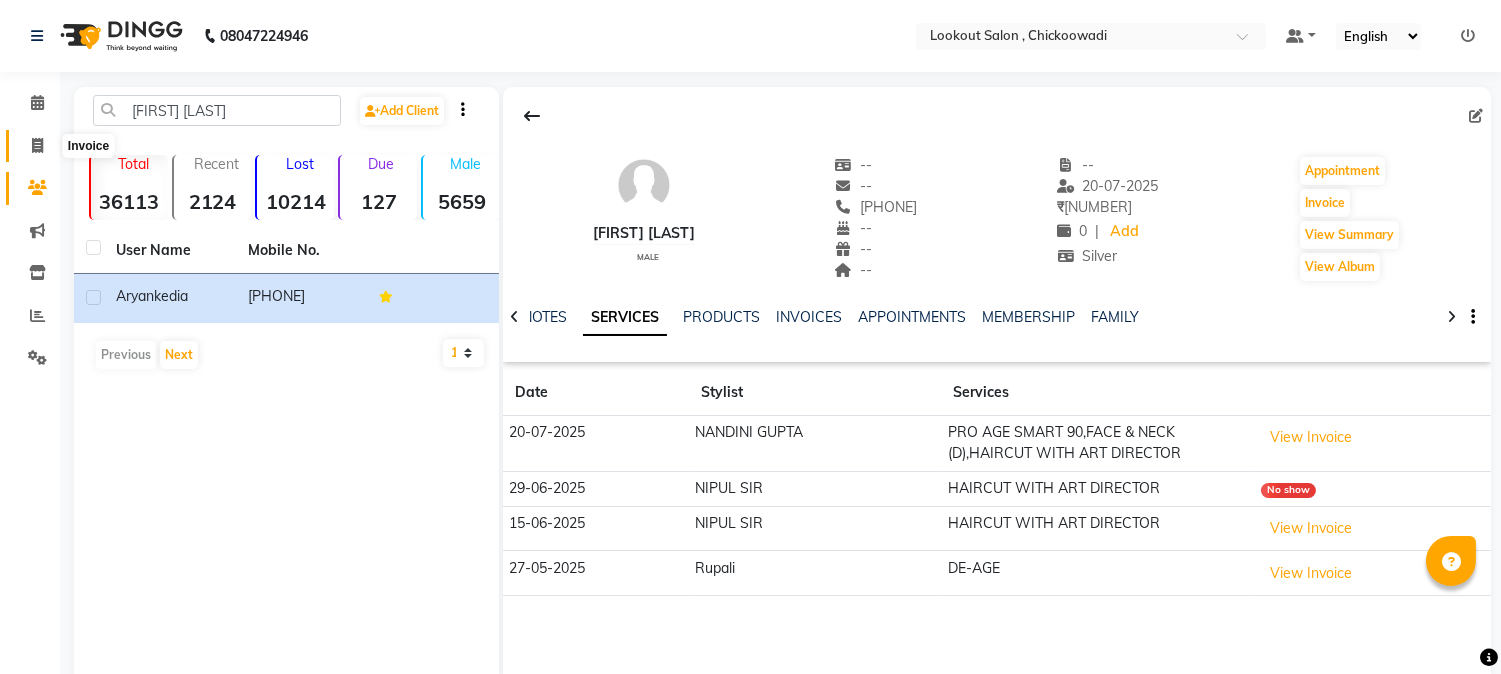 click 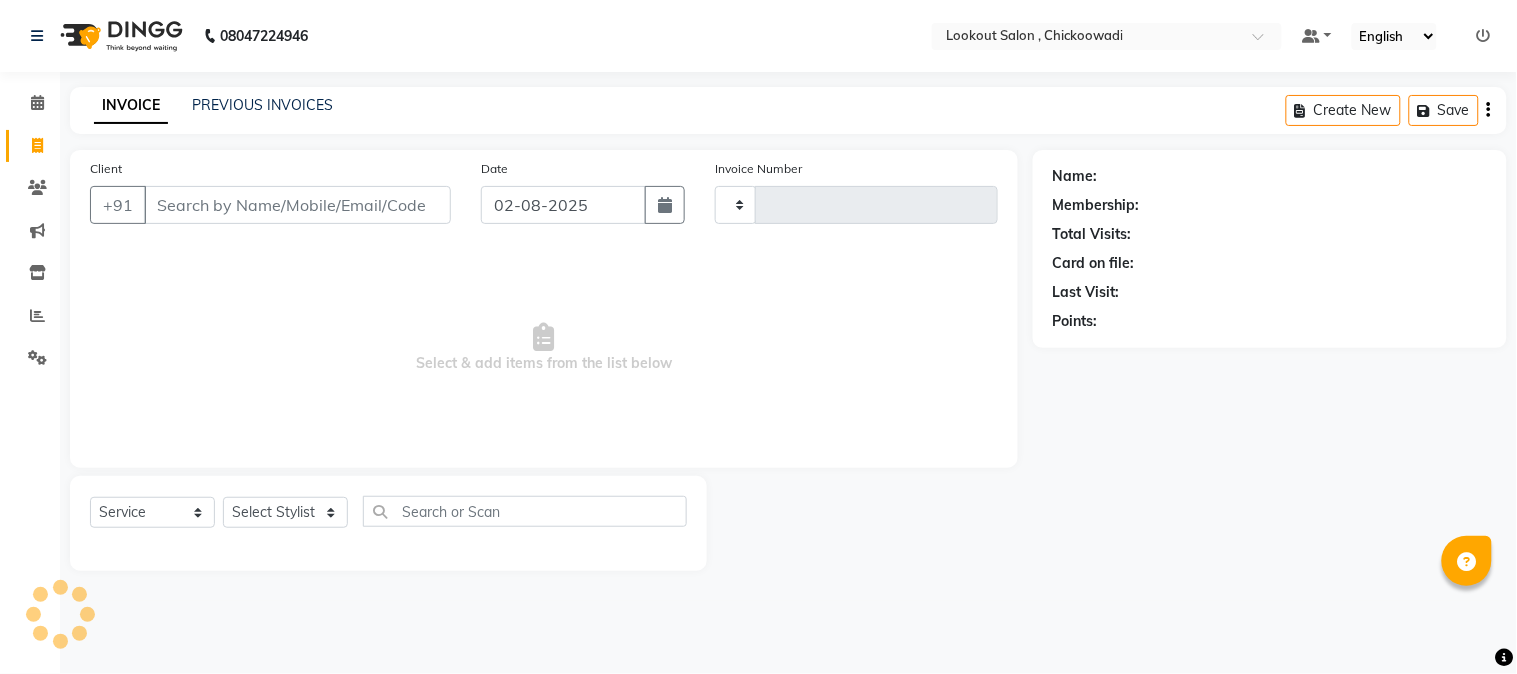 type on "4899" 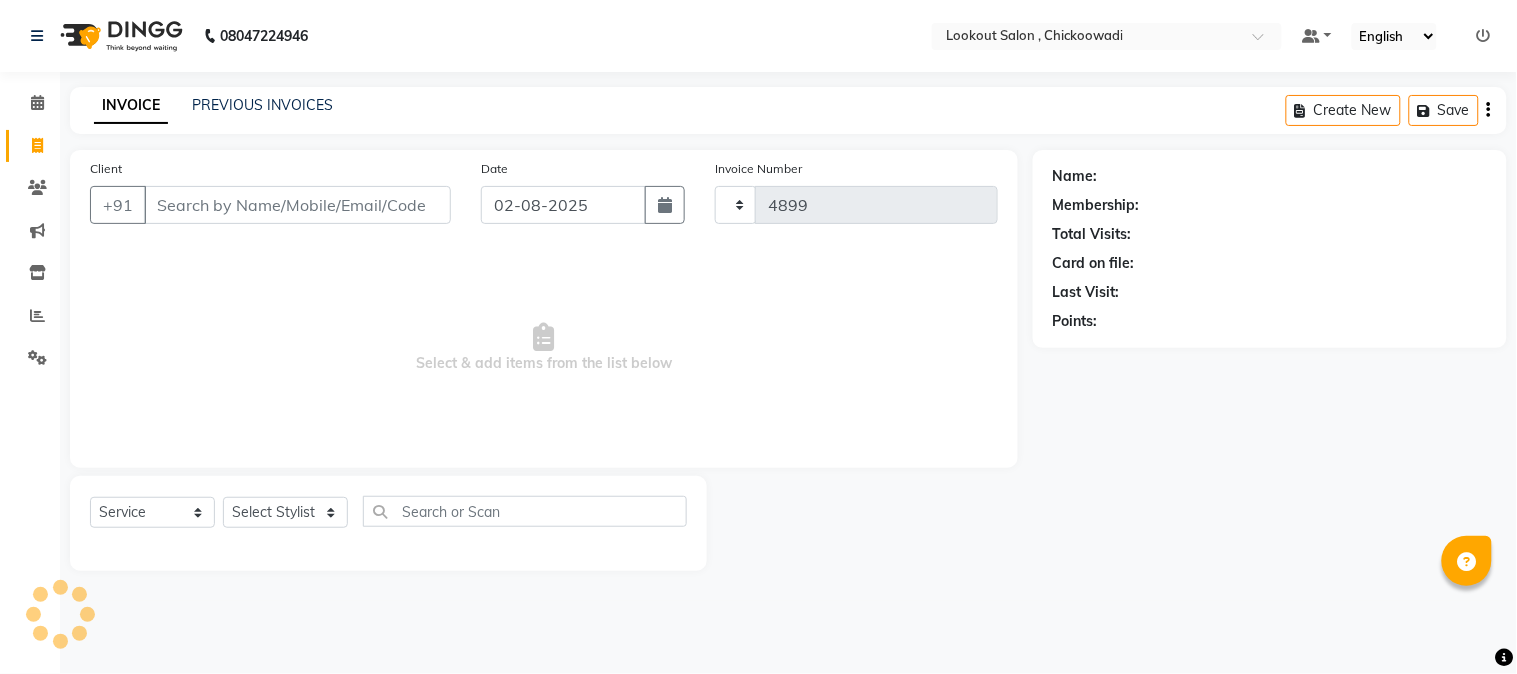 select on "151" 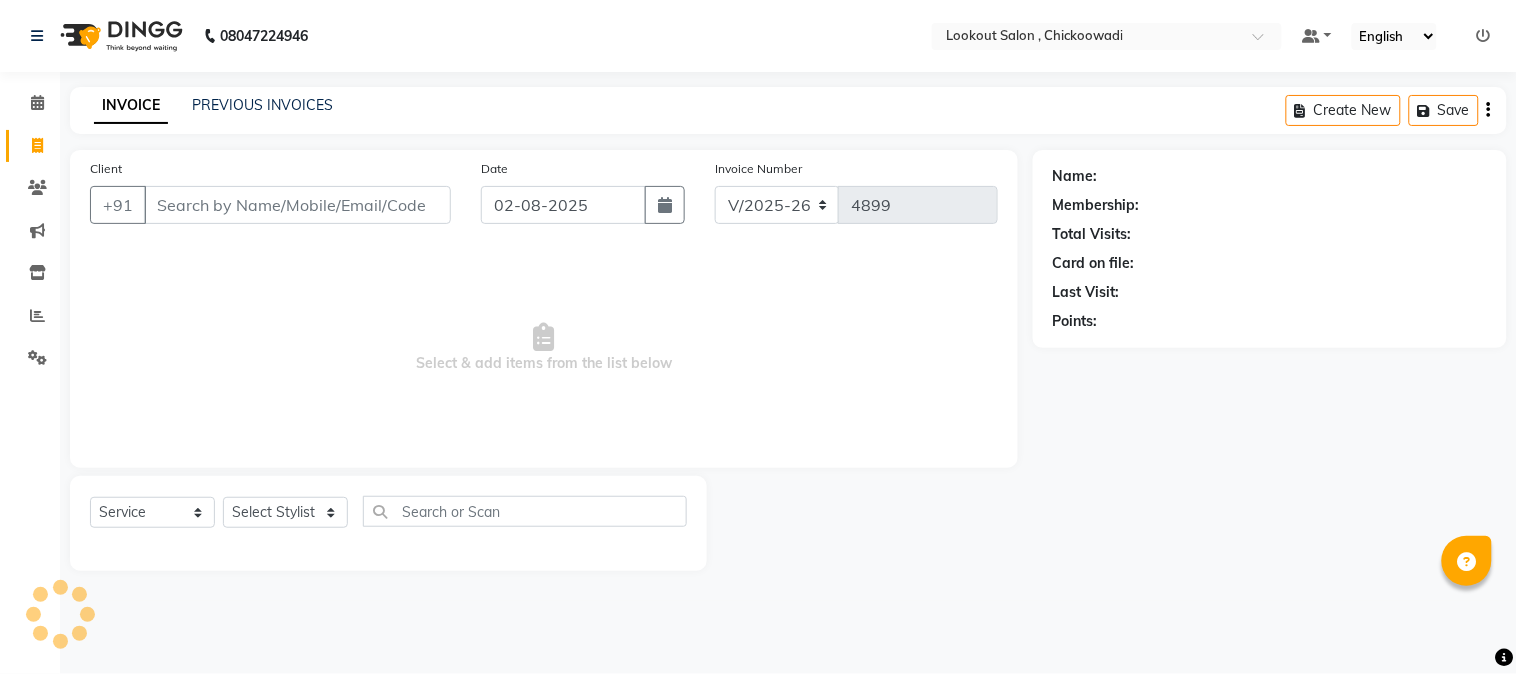 click on "Client" at bounding box center (297, 205) 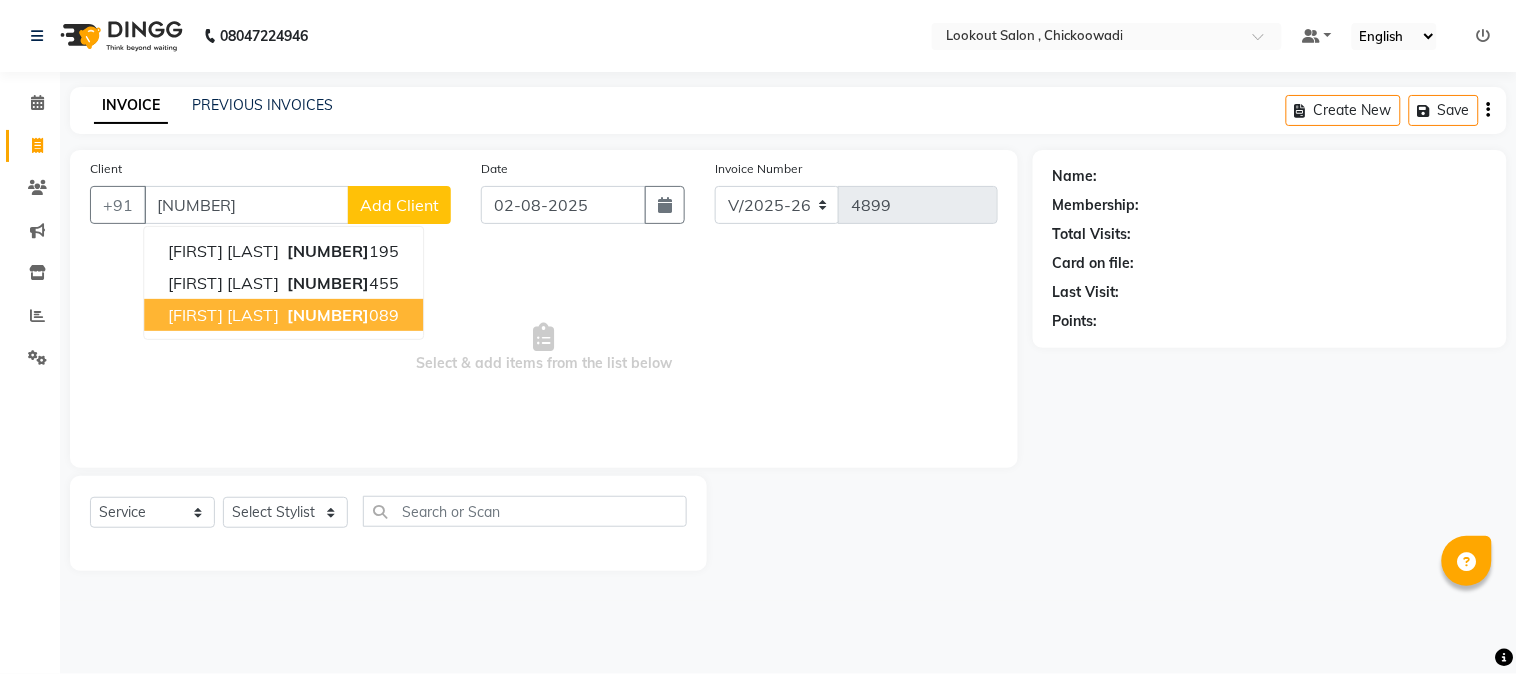 click on "[PHONE]" at bounding box center [341, 315] 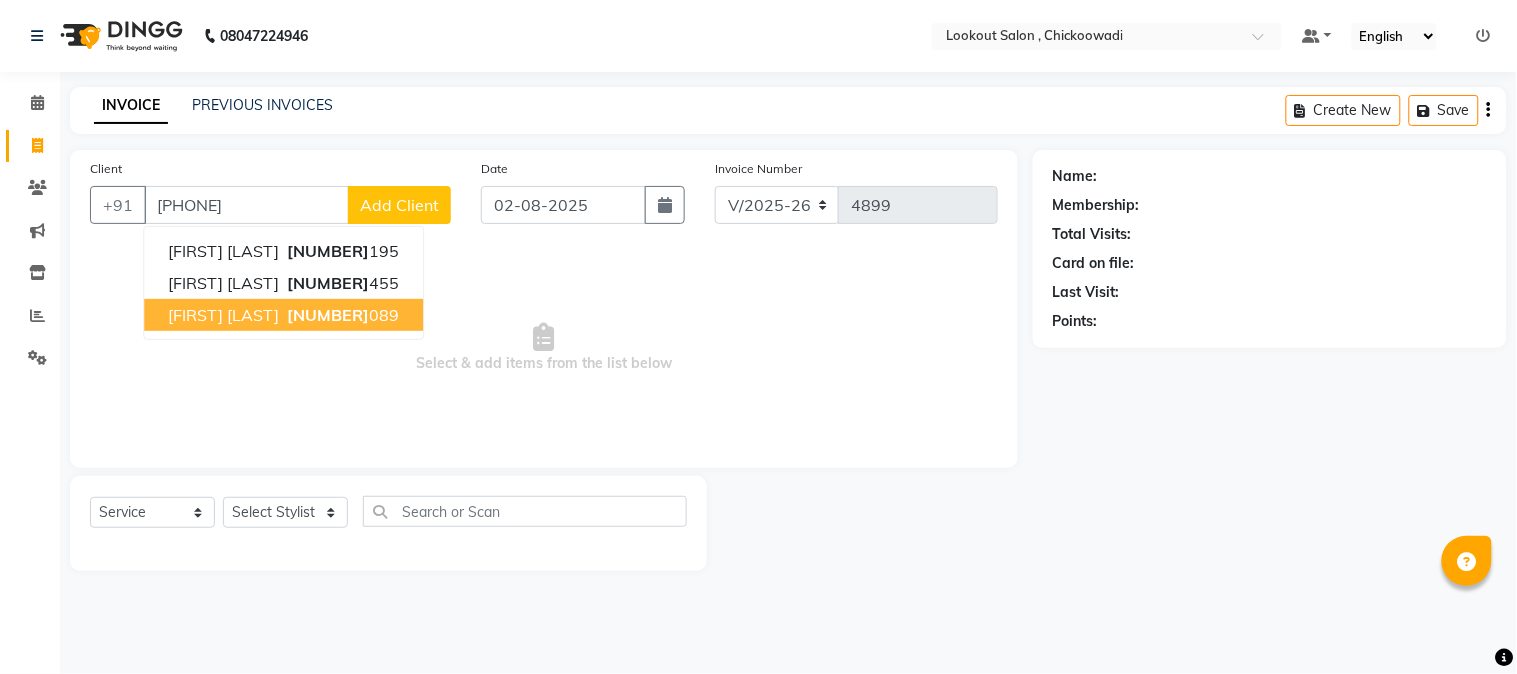 type on "[PHONE]" 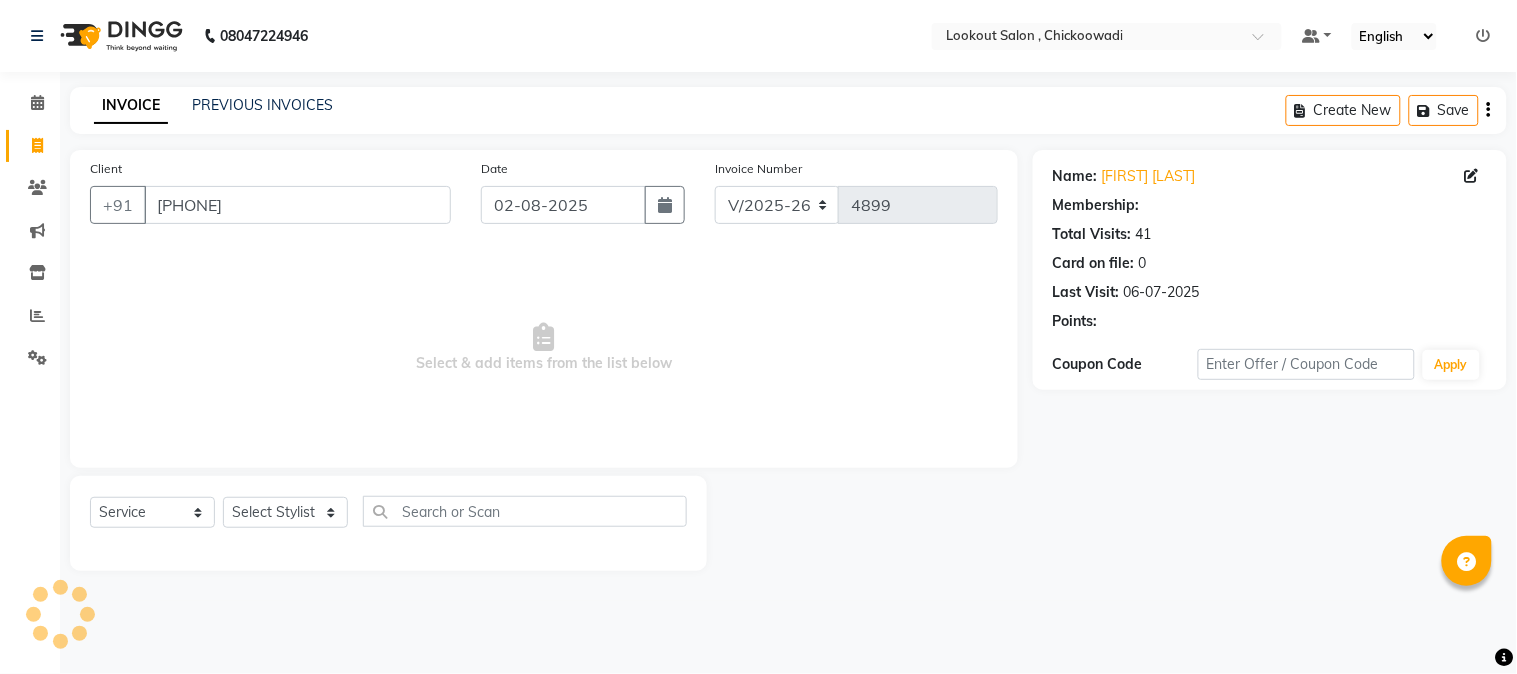 select on "1: Object" 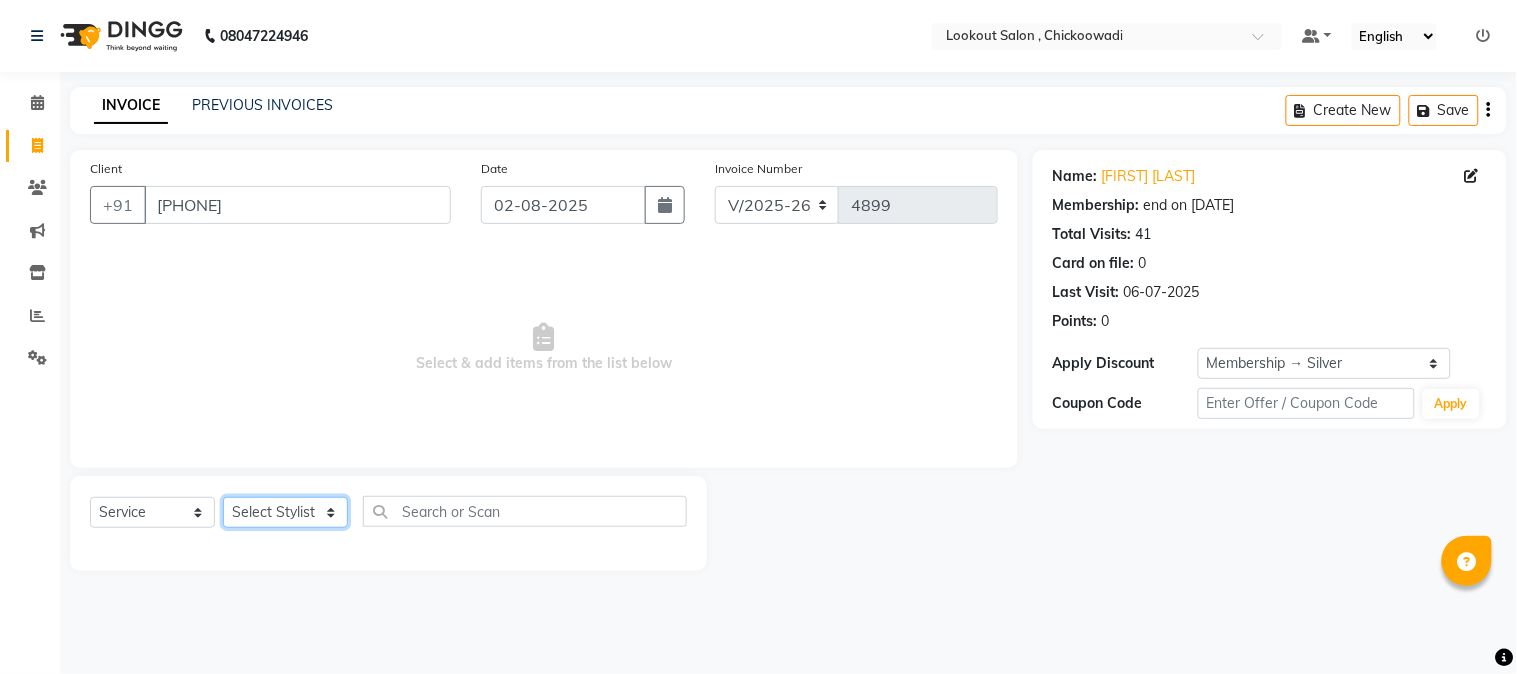 click on "Select Stylist [FIRST] [LAST] [FIRST] [LAST] [FIRST] [LAST] [FIRST] [FIRST] [LAST] [FIRST] [LAST] [FIRST] [LAST] [FIRST] [LAST] [FIRST] [FIRST] [FIRST] [FIRST] [FIRST] [FIRST] [FIRST] [LAST] [FIRST] [LAST]" 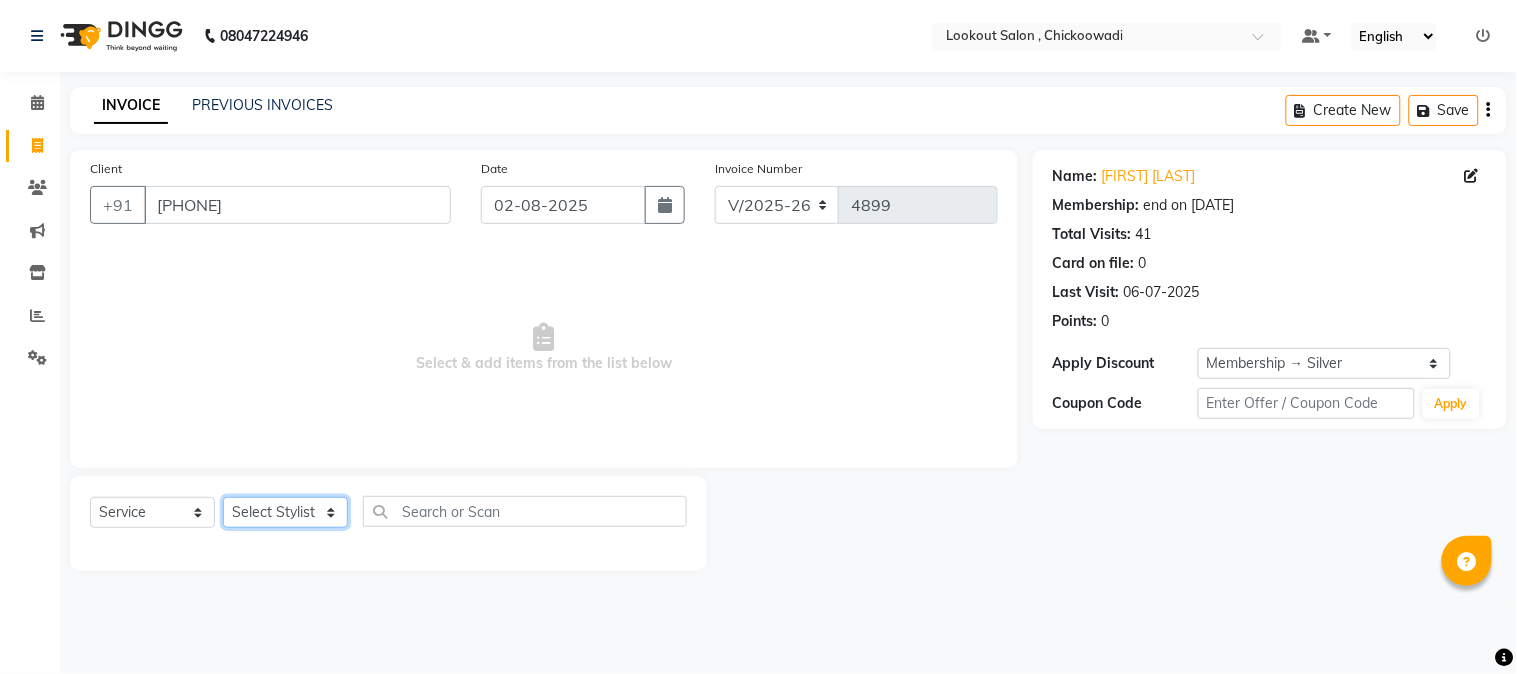 select on "20721" 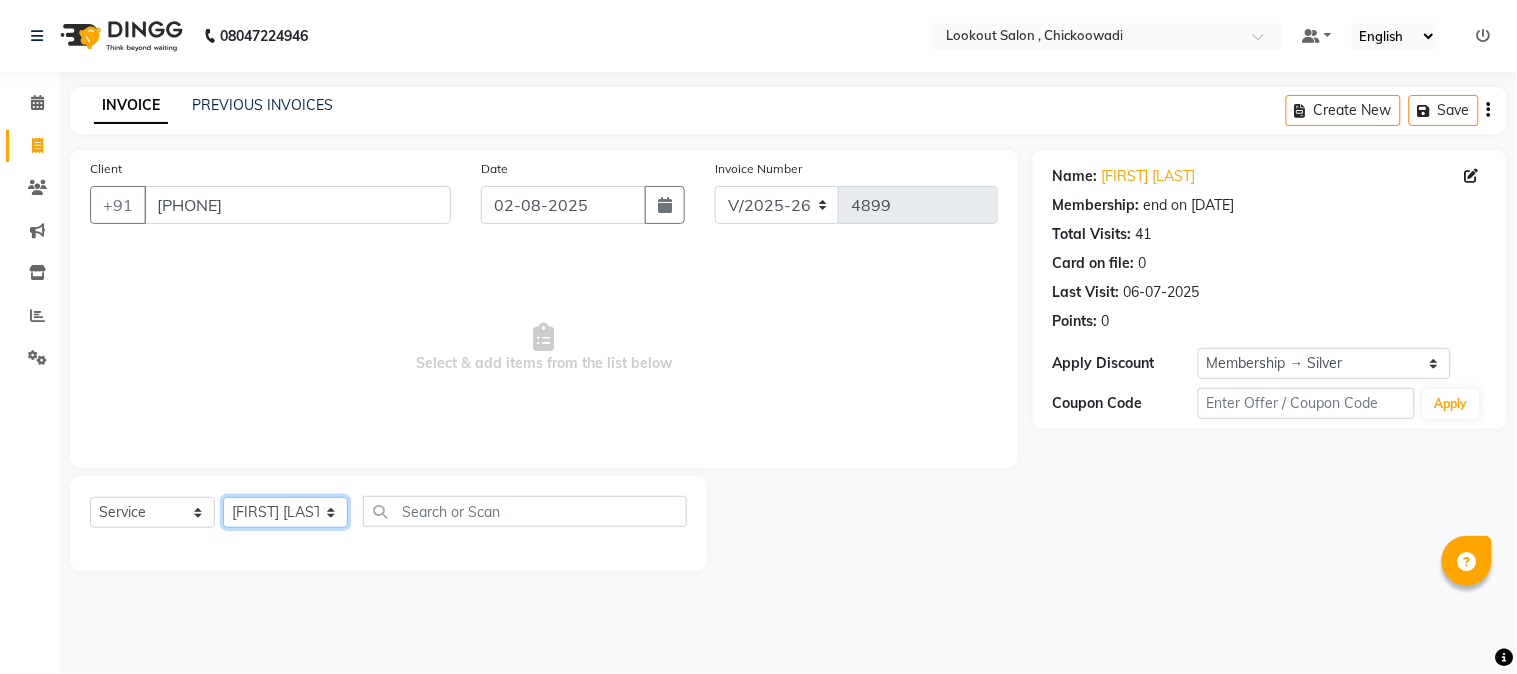 click on "Select Stylist [FIRST] [LAST] [FIRST] [LAST] [FIRST] [LAST] [FIRST] [FIRST] [LAST] [FIRST] [LAST] [FIRST] [LAST] [FIRST] [LAST] [FIRST] [FIRST] [FIRST] [FIRST] [FIRST] [FIRST] [FIRST] [LAST] [FIRST] [LAST]" 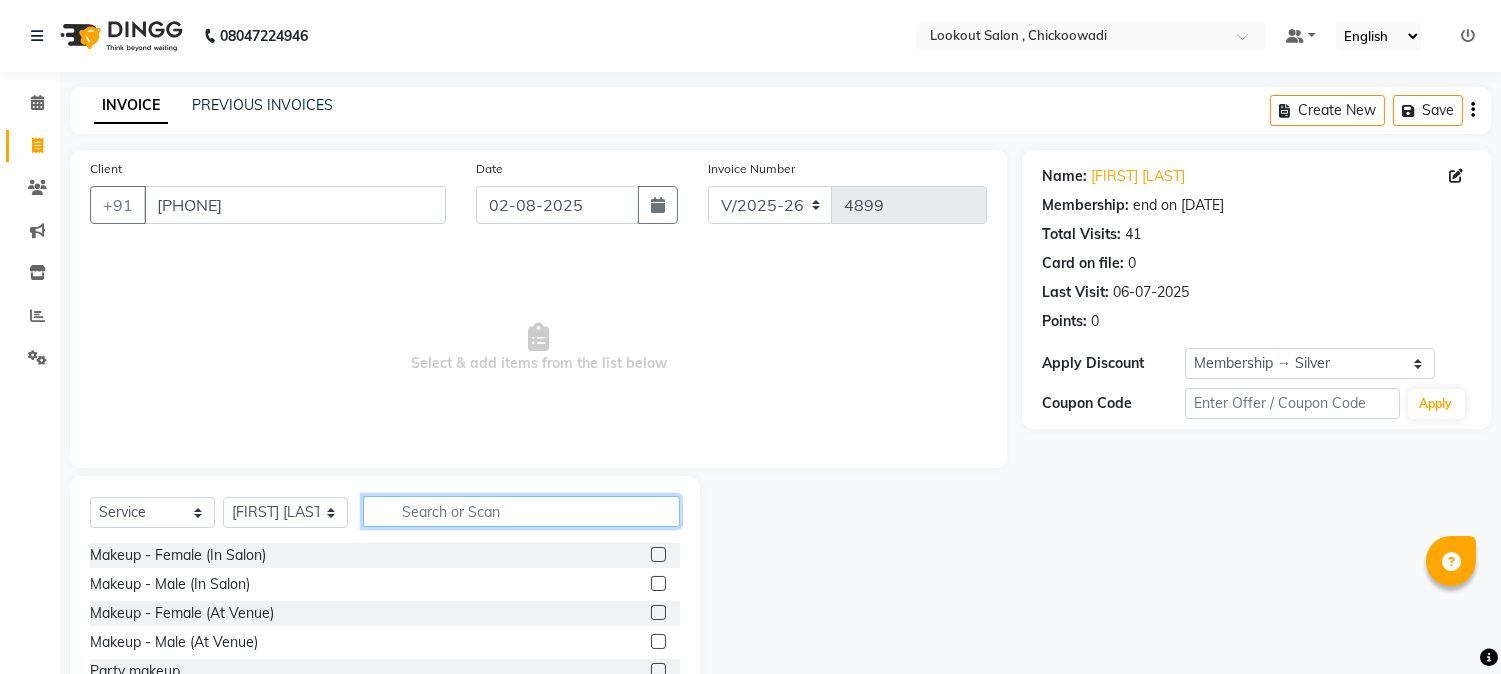 click 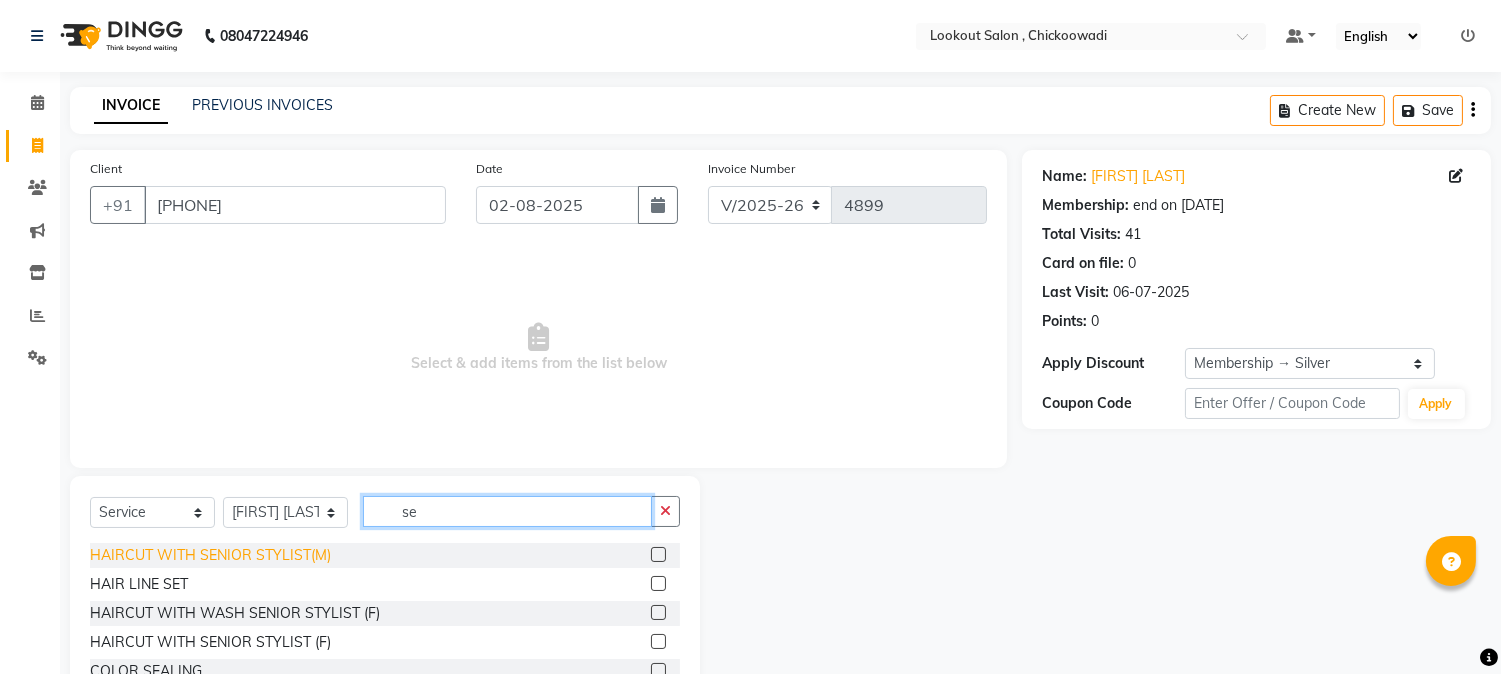 type on "se" 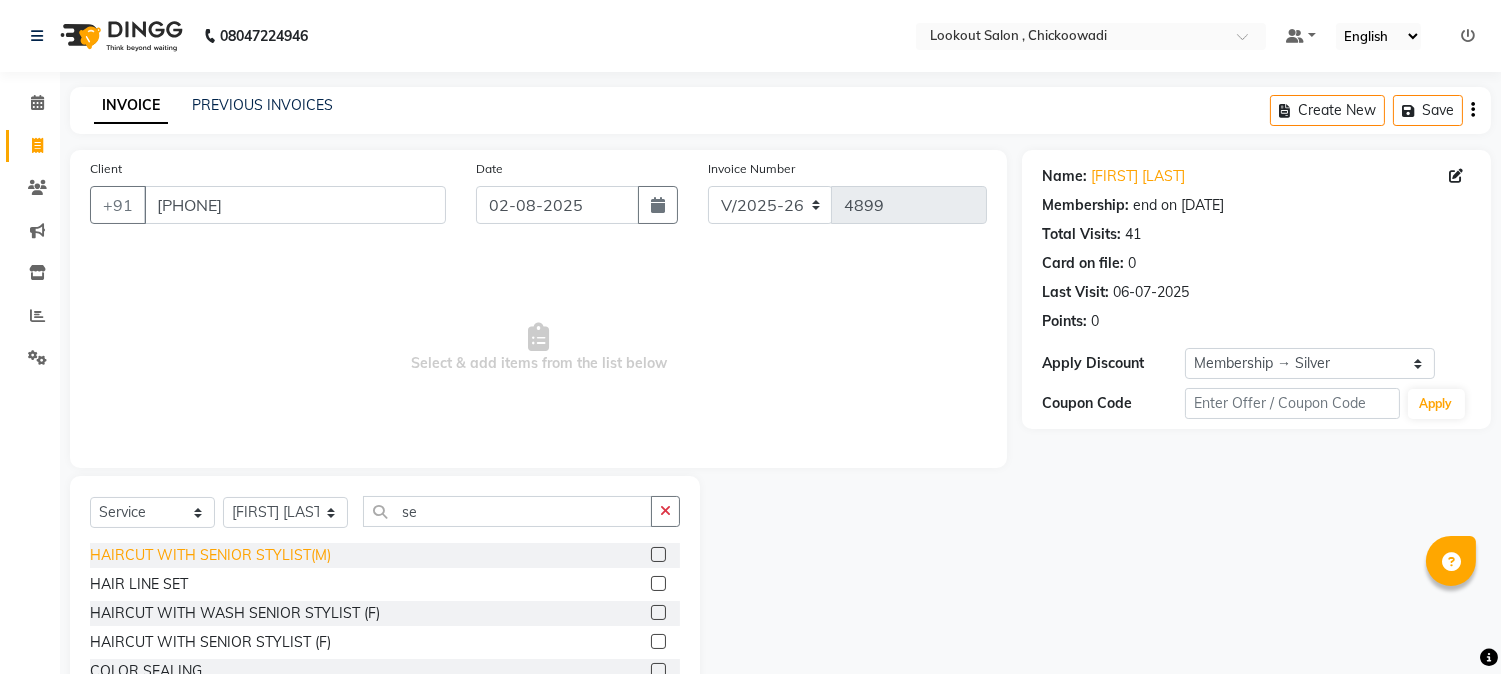 click on "HAIRCUT WITH SENIOR STYLIST(M)" 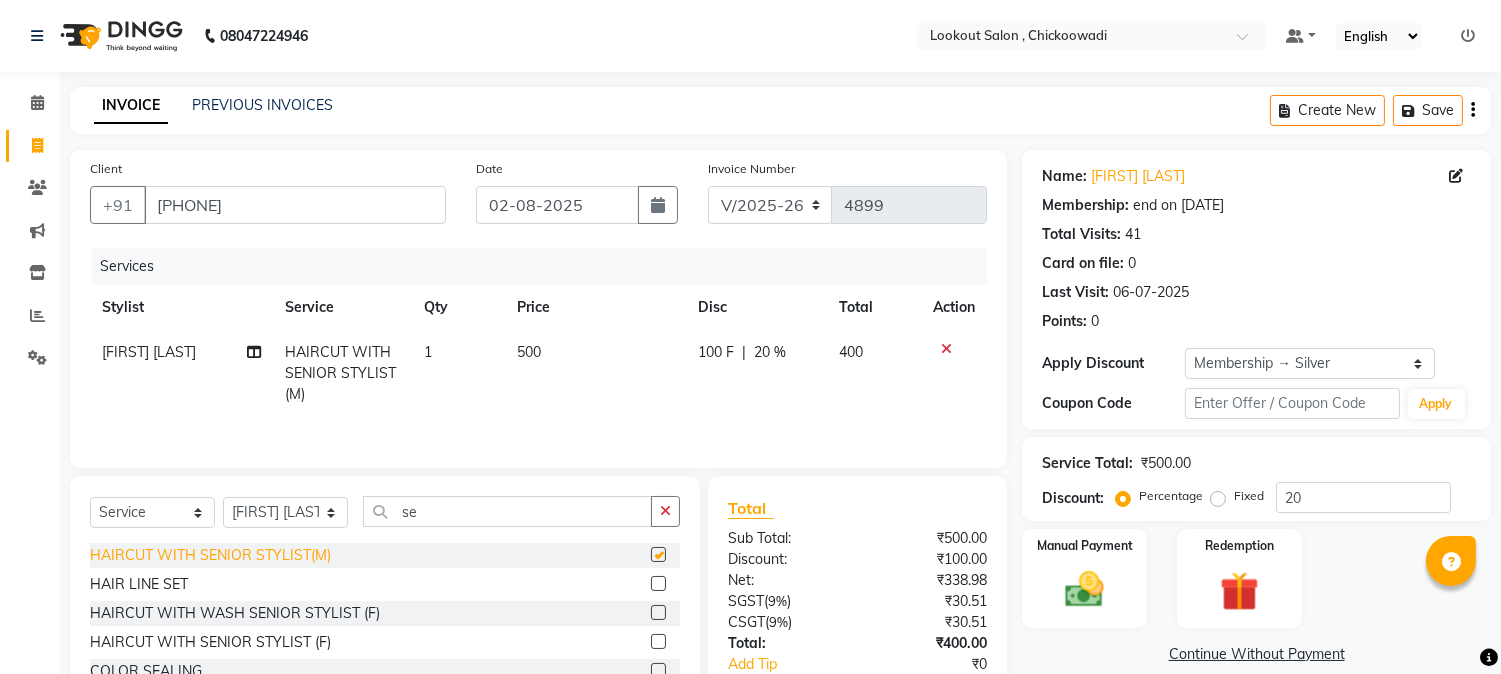 checkbox on "false" 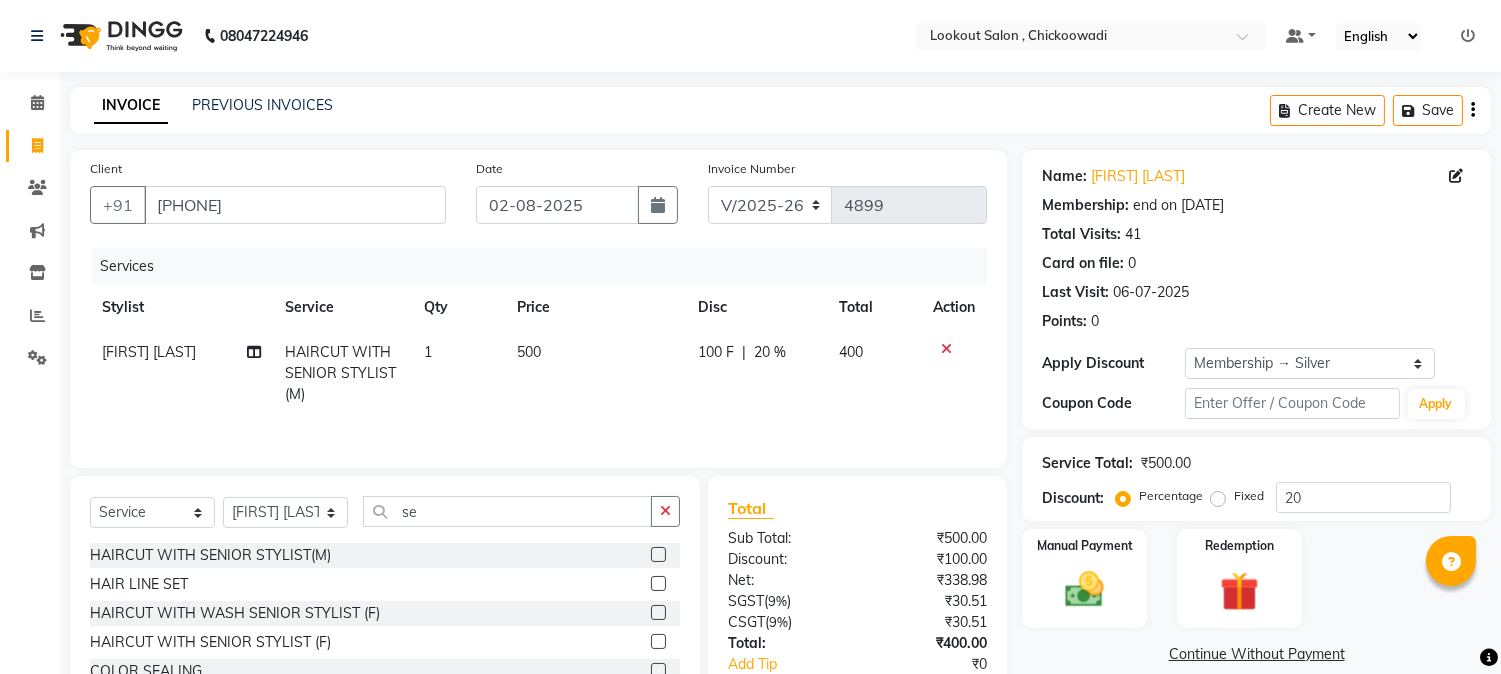 scroll, scrollTop: 127, scrollLeft: 0, axis: vertical 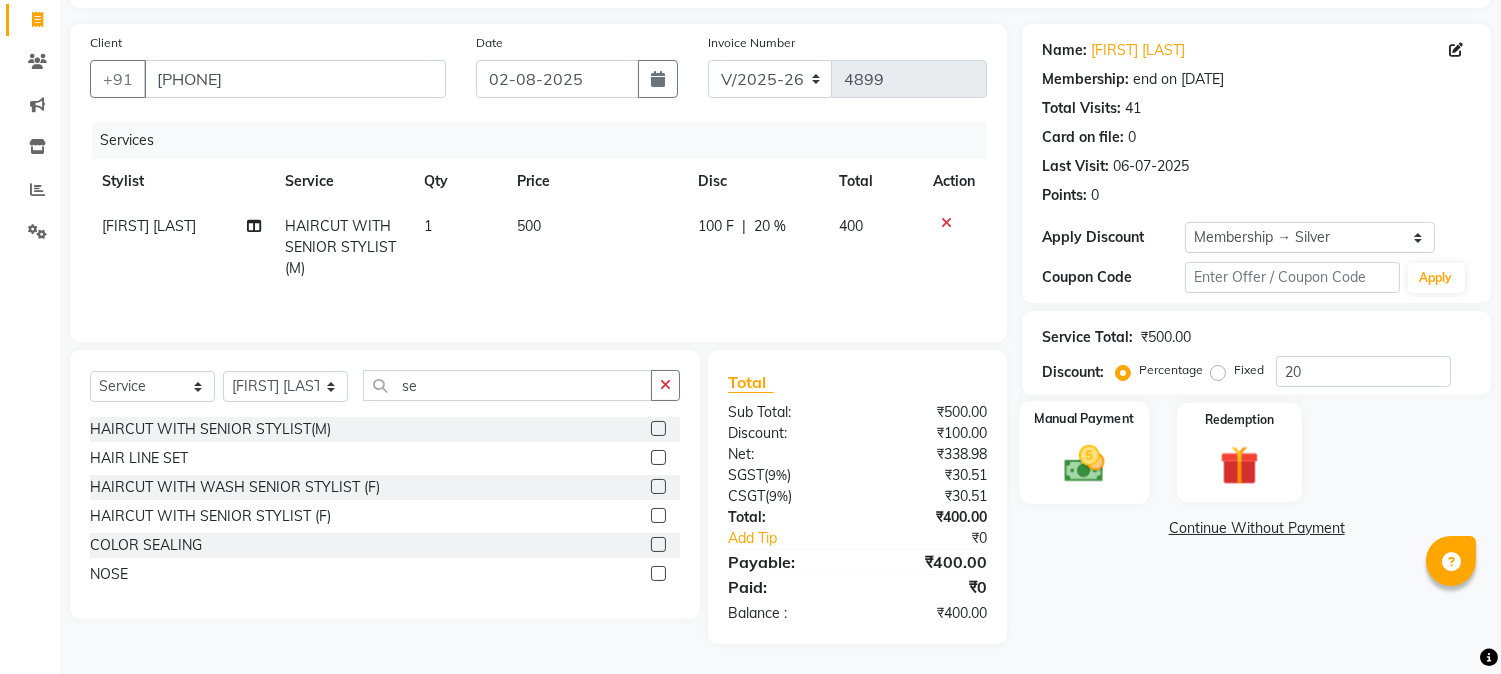 click on "Manual Payment" 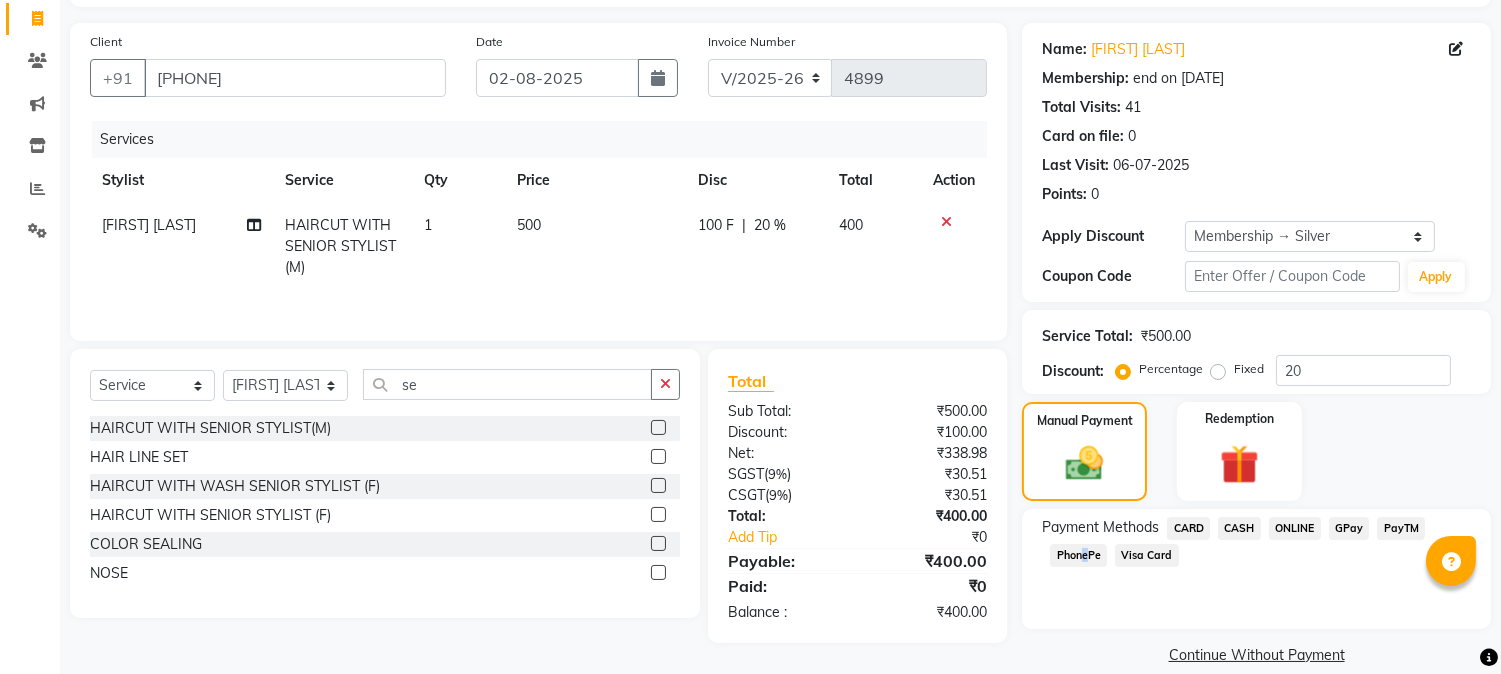 click on "PhonePe" 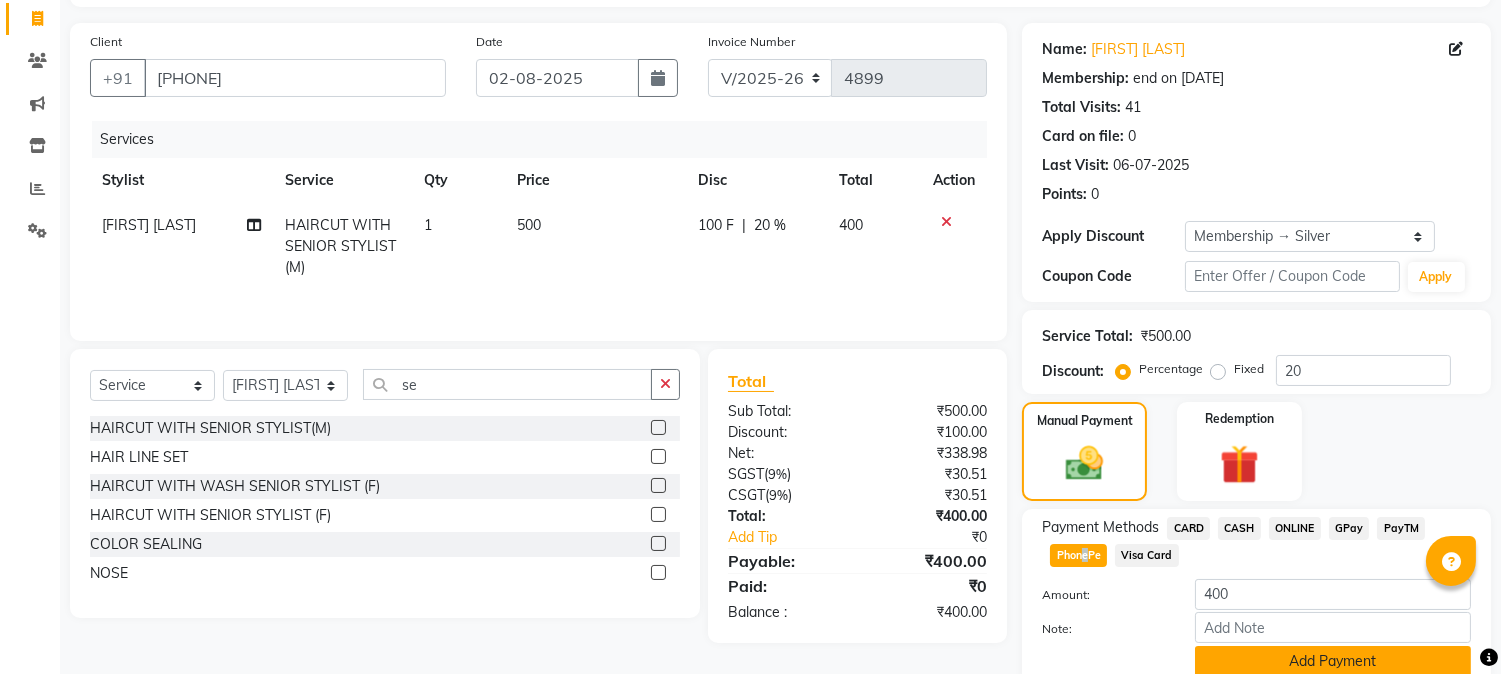 scroll, scrollTop: 208, scrollLeft: 0, axis: vertical 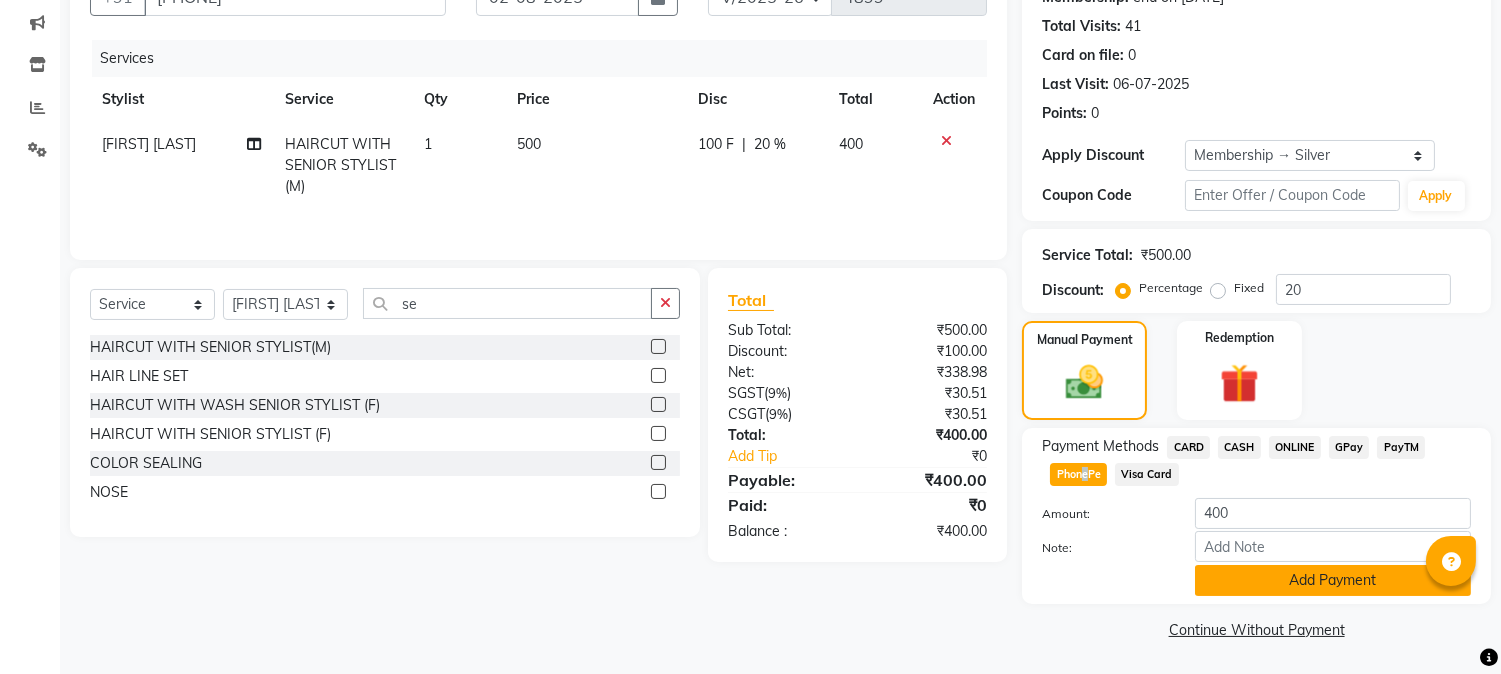 click on "Add Payment" 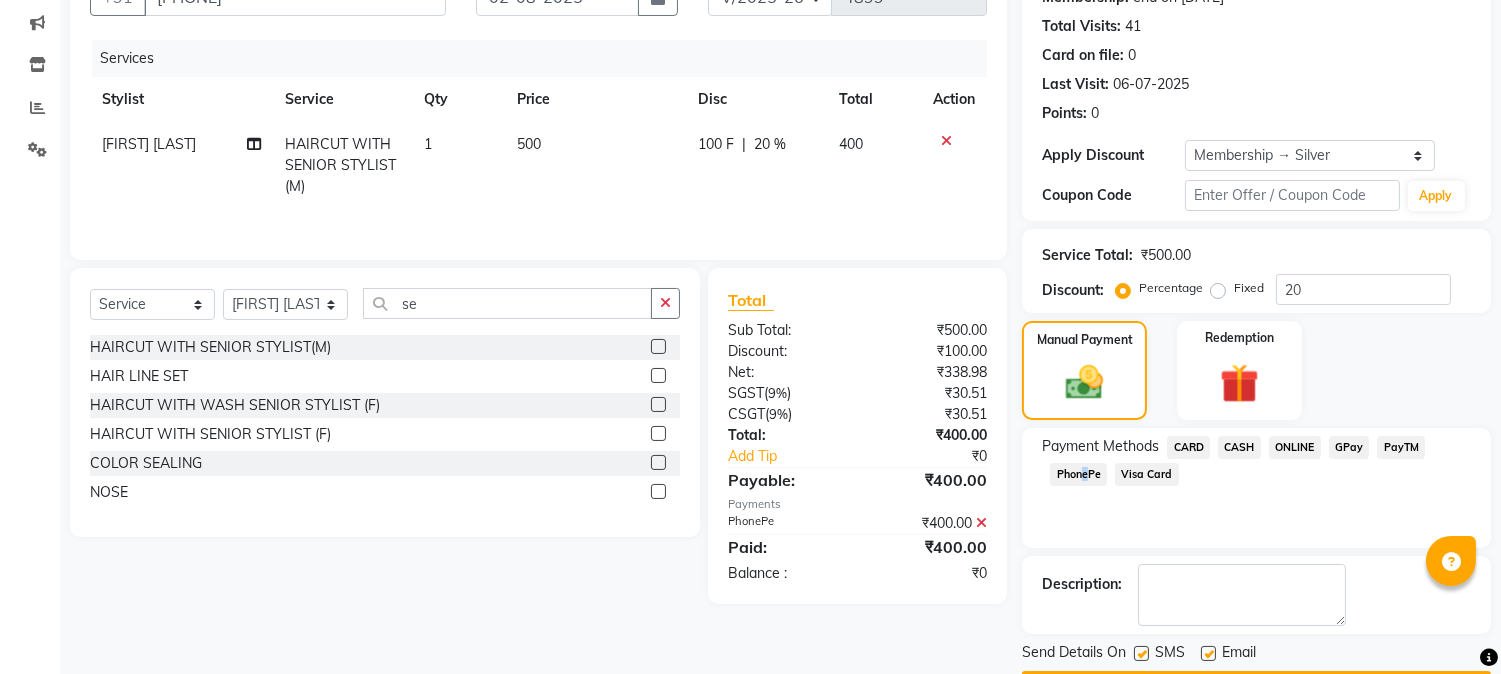 scroll, scrollTop: 265, scrollLeft: 0, axis: vertical 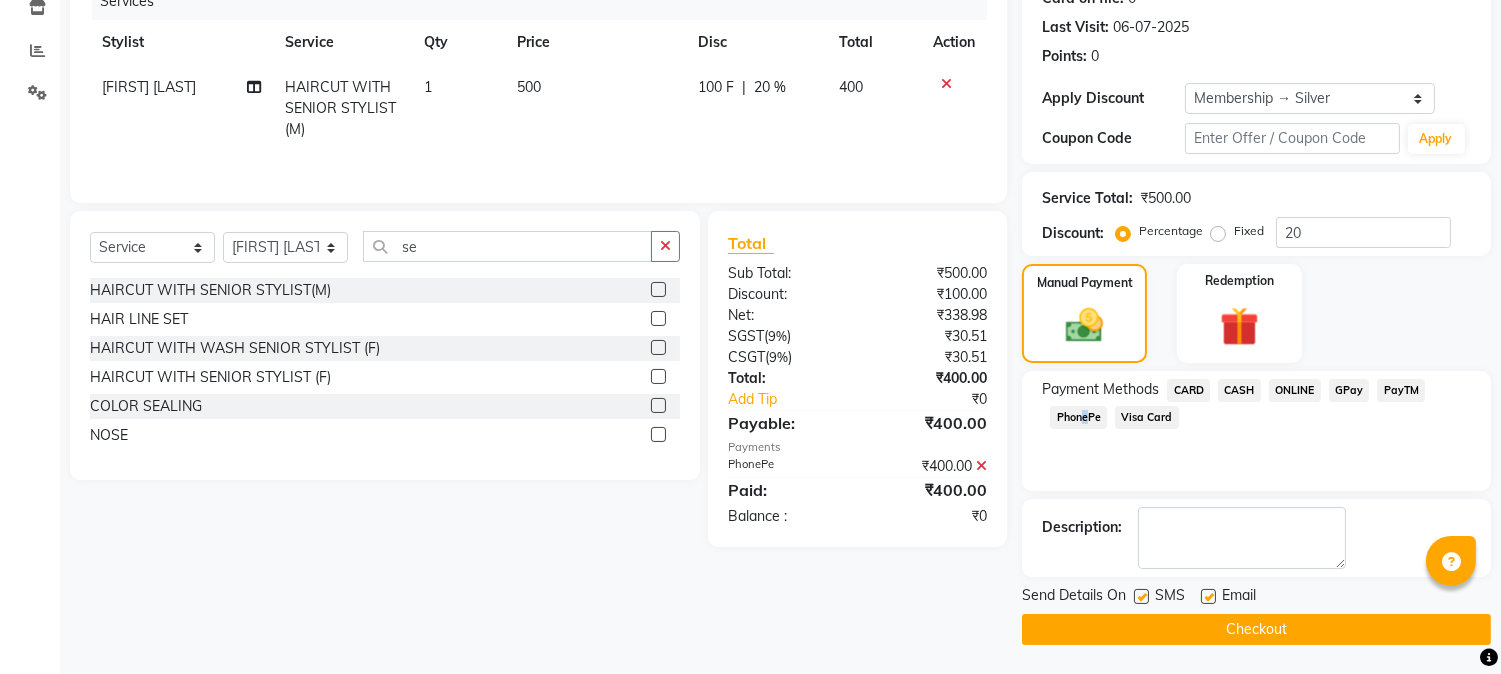 click on "Checkout" 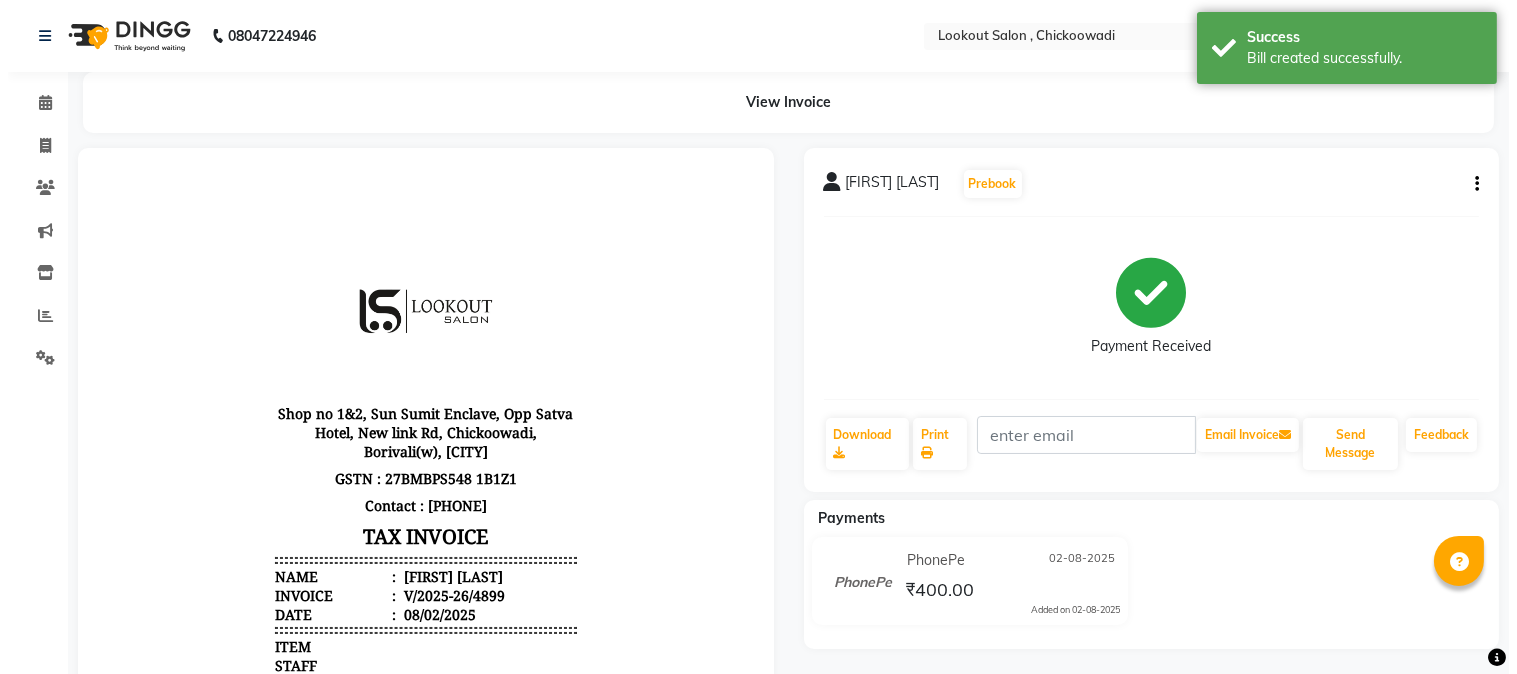 scroll, scrollTop: 0, scrollLeft: 0, axis: both 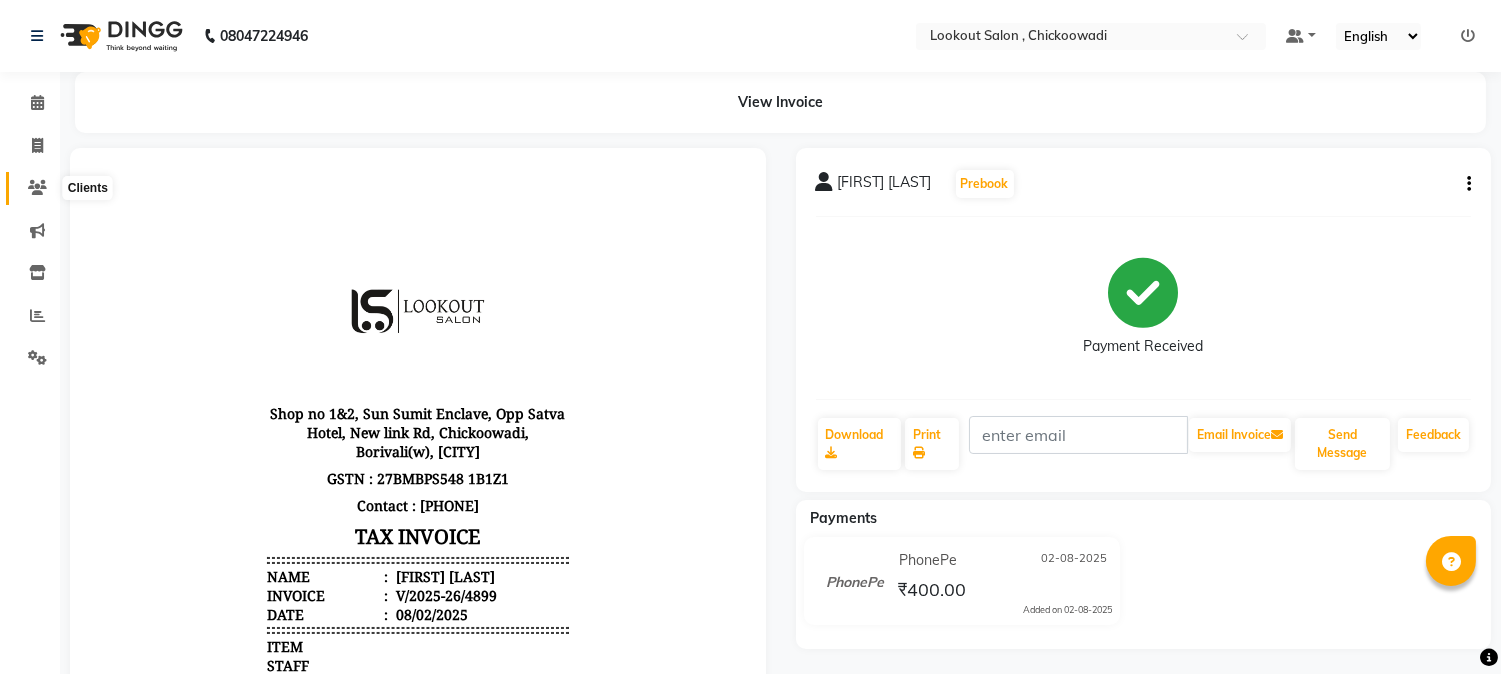 click 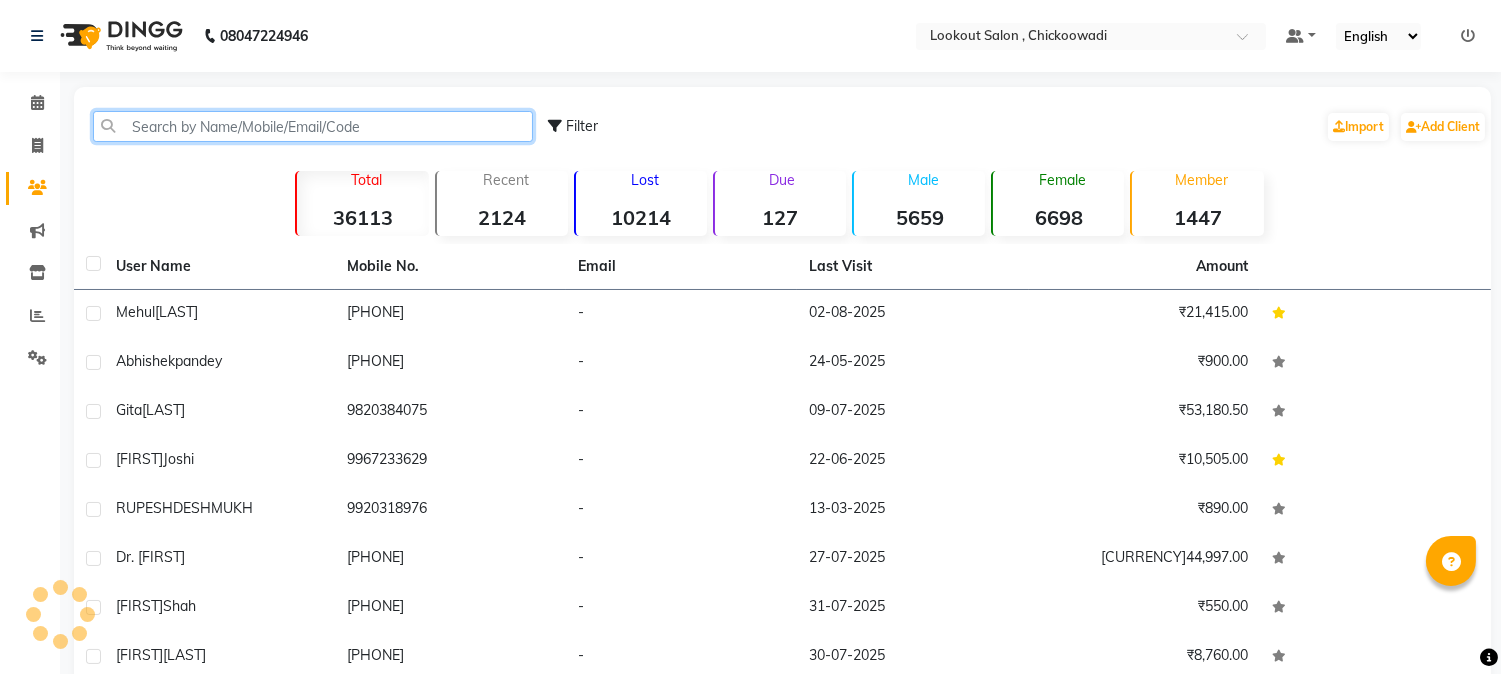 click 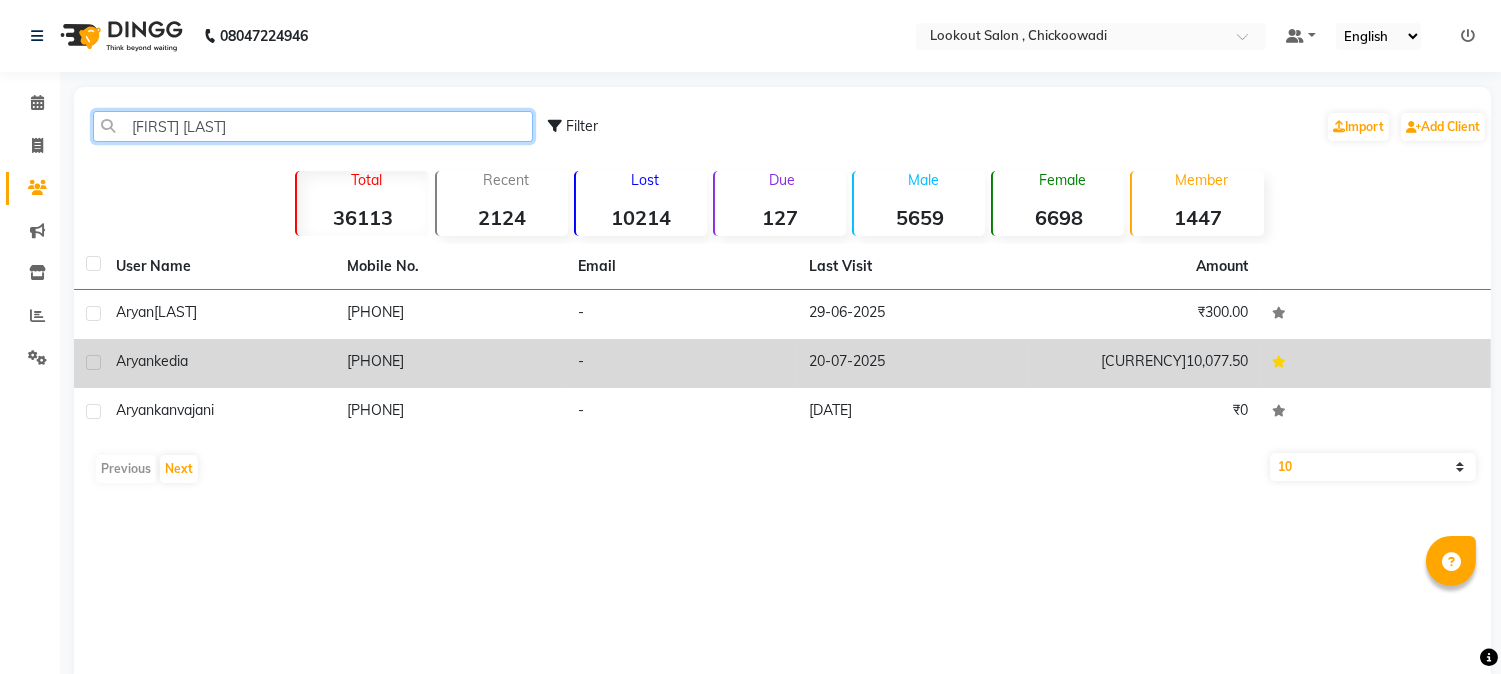type on "[FIRST] [LAST]" 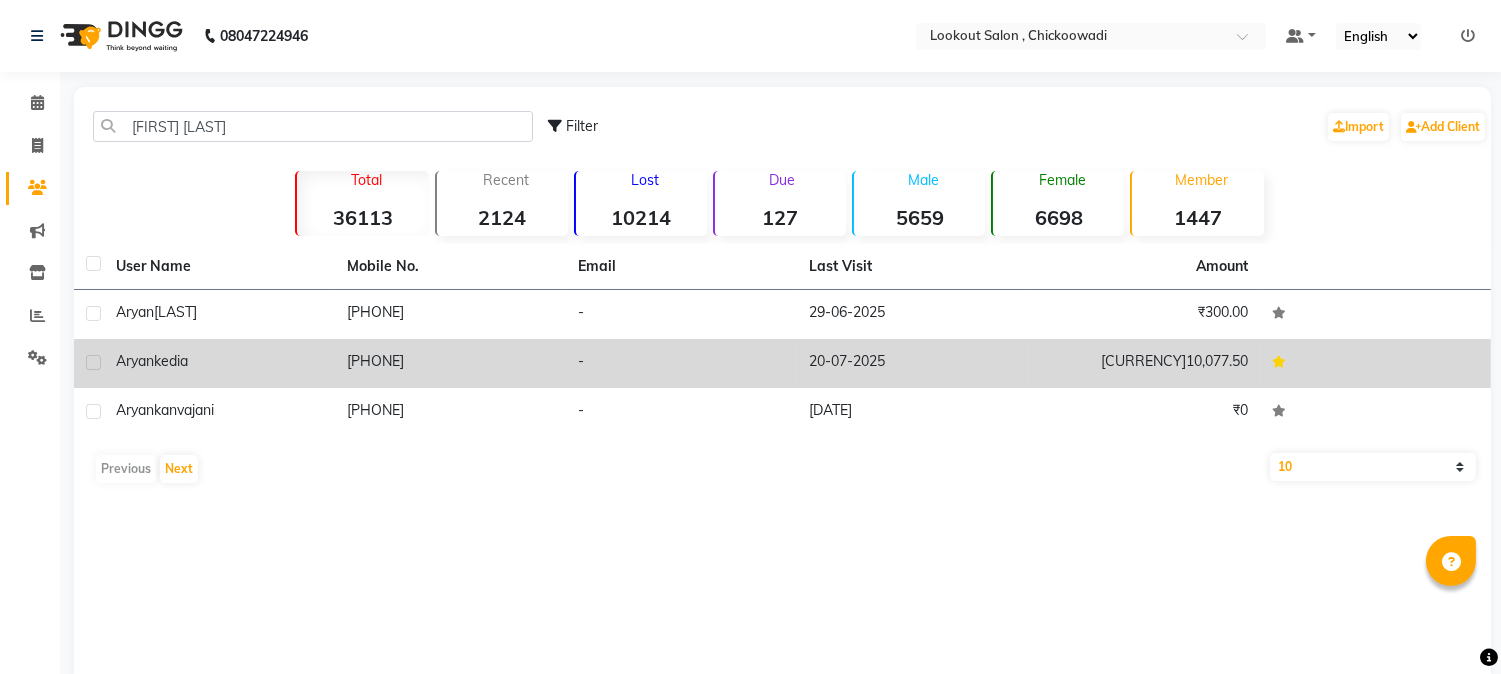 click on "[PHONE]" 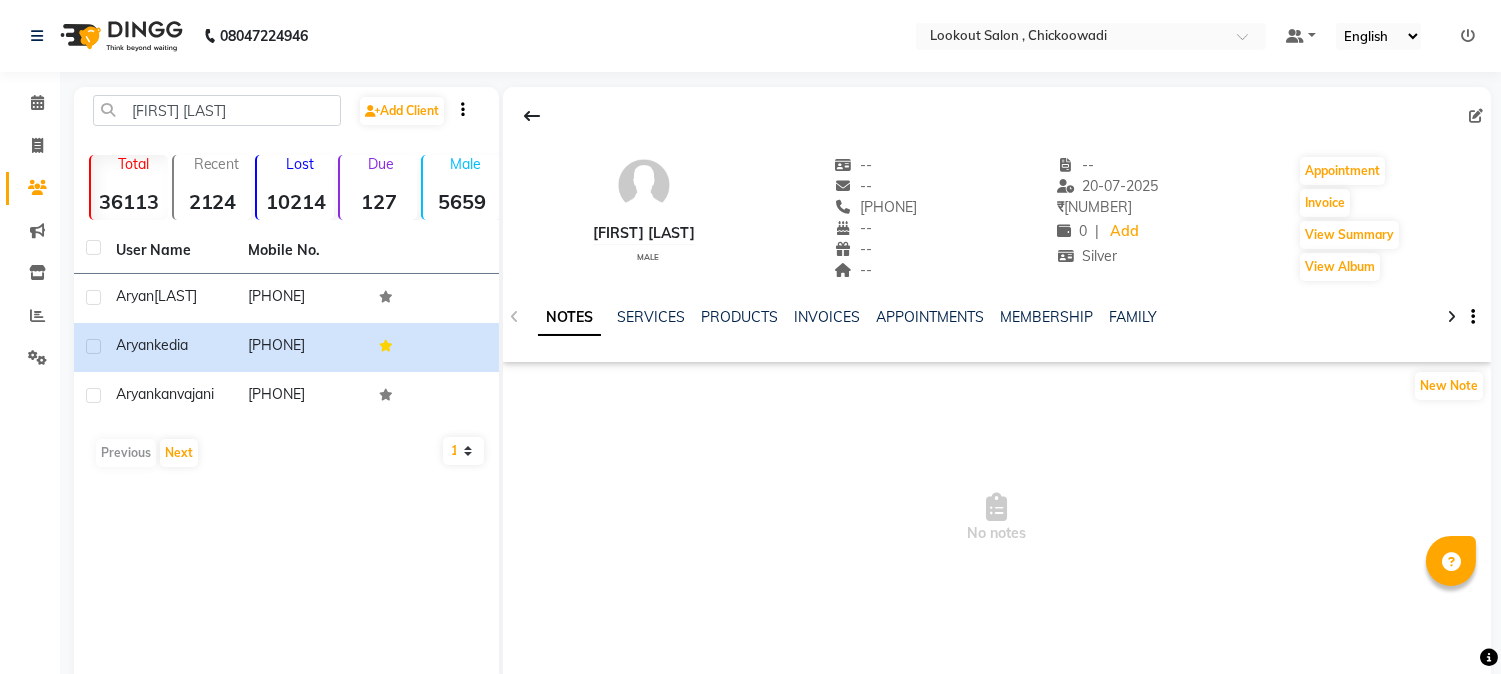 drag, startPoint x: 850, startPoint y: 200, endPoint x: 944, endPoint y: 207, distance: 94.26028 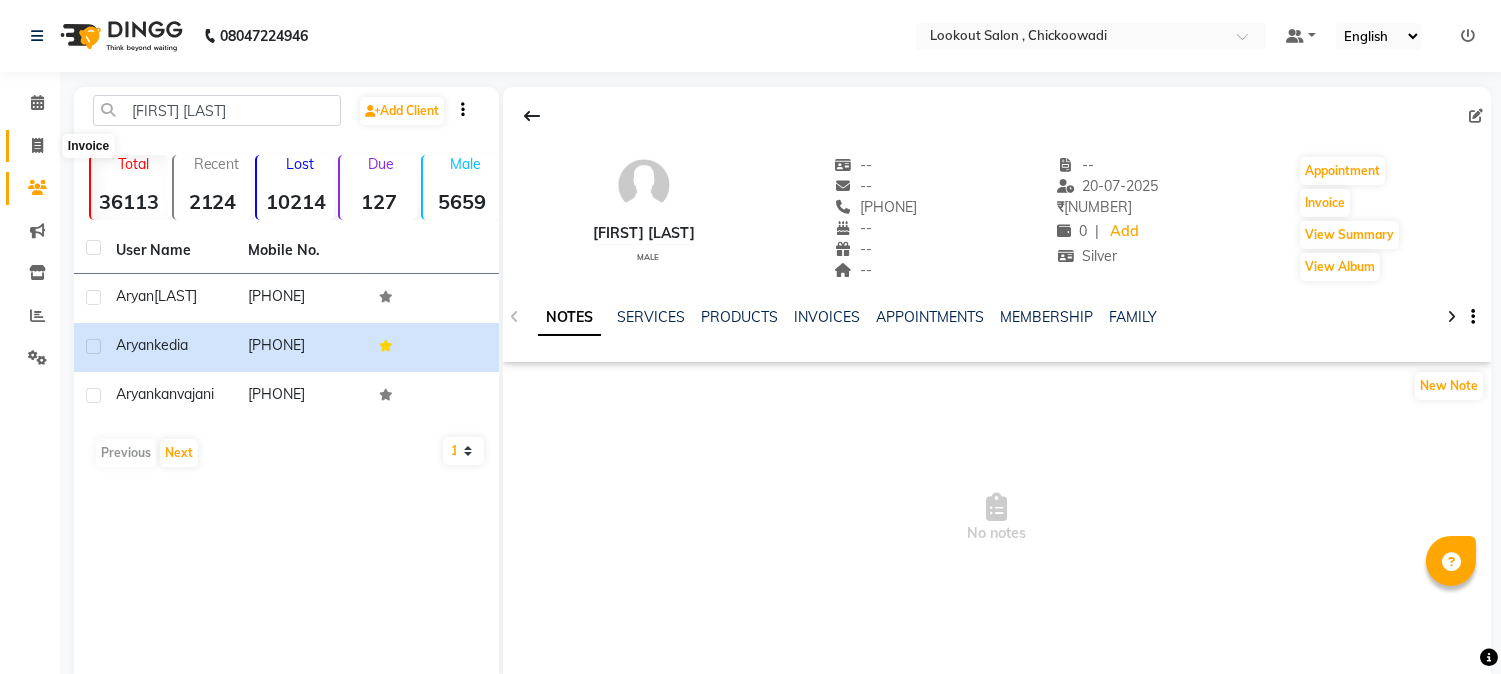 click 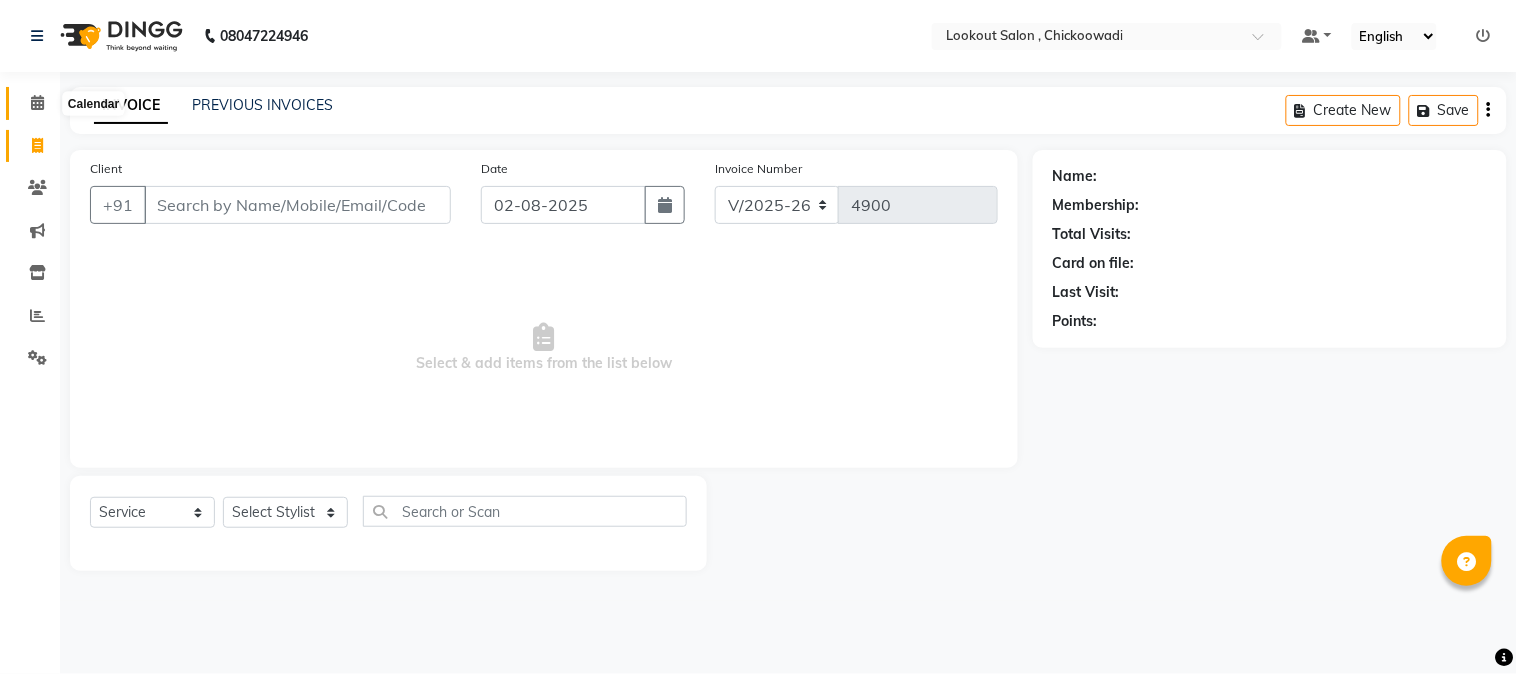 click 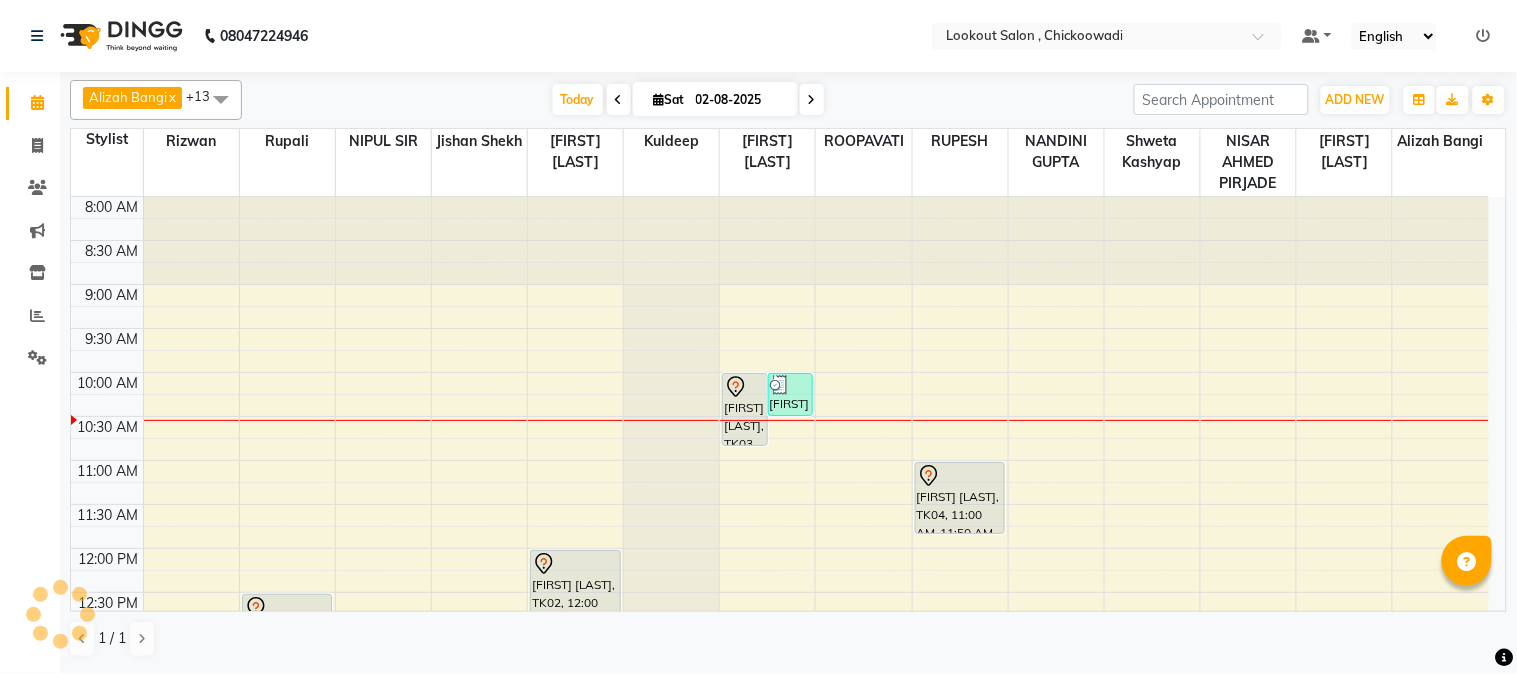 scroll, scrollTop: 0, scrollLeft: 0, axis: both 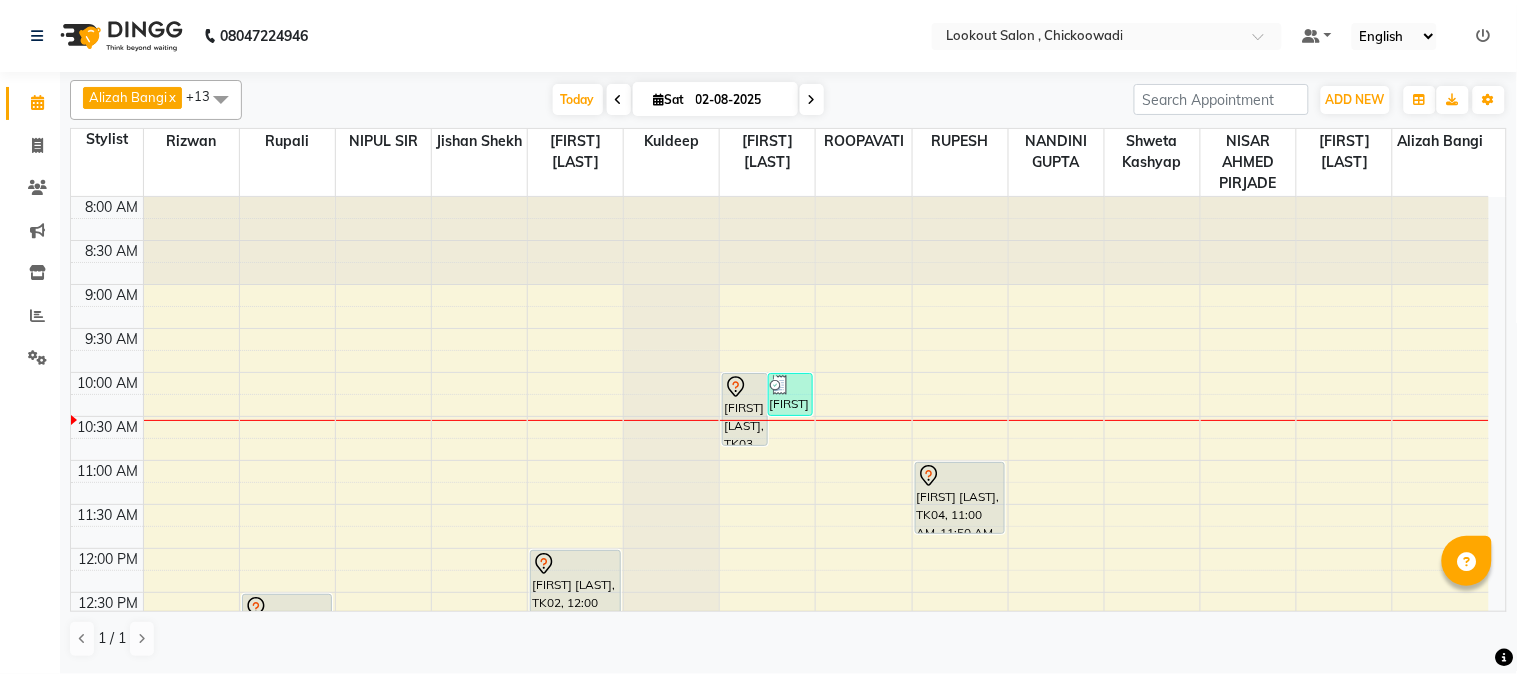 click at bounding box center (812, 99) 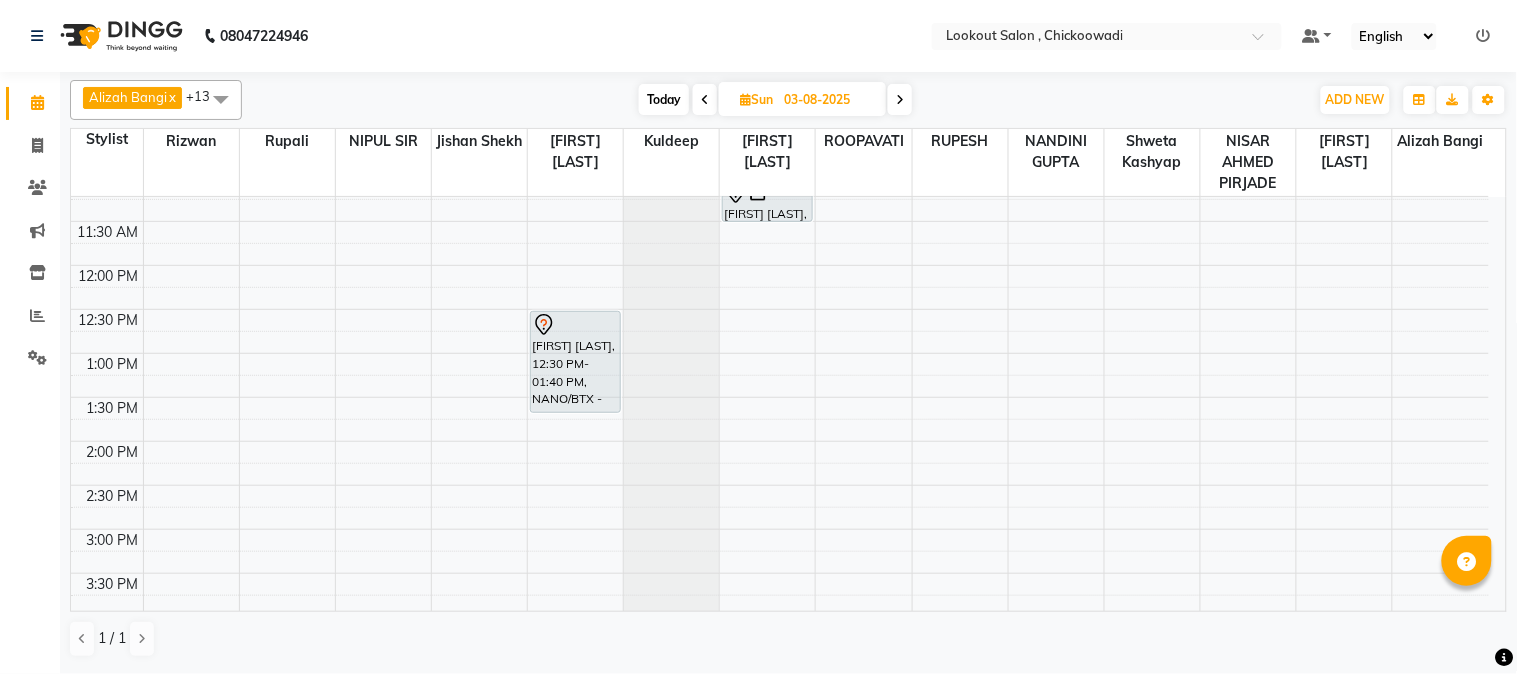 scroll, scrollTop: 288, scrollLeft: 0, axis: vertical 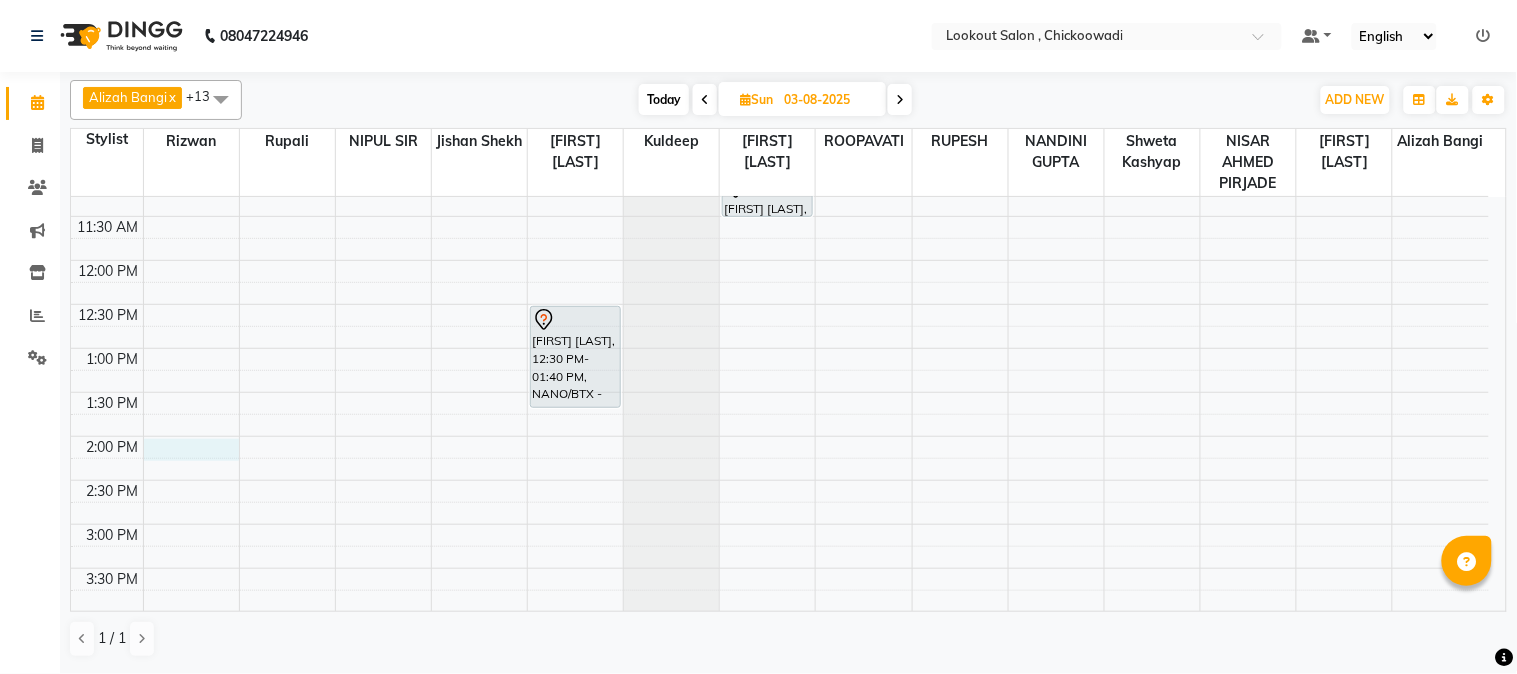 click on "8:00 AM 8:30 AM 9:00 AM 9:30 AM 10:00 AM 10:30 AM 11:00 AM 11:30 AM 12:00 PM 12:30 PM 1:00 PM 1:30 PM 2:00 PM 2:30 PM 3:00 PM 3:30 PM 4:00 PM 4:30 PM 5:00 PM 5:30 PM 6:00 PM 6:30 PM 7:00 PM 7:30 PM 8:00 PM 8:30 PM 9:00 PM 9:30 PM 10:00 PM 10:30 PM 11:00 PM 11:30 PM [FIRST] [LAST], 12:30 PM-01:40 PM, NANO/BTX - UPTO WAIST [FIRST] [LAST], 11:00 AM-11:30 AM, WASH & BLAST DRY (F)" at bounding box center [780, 612] 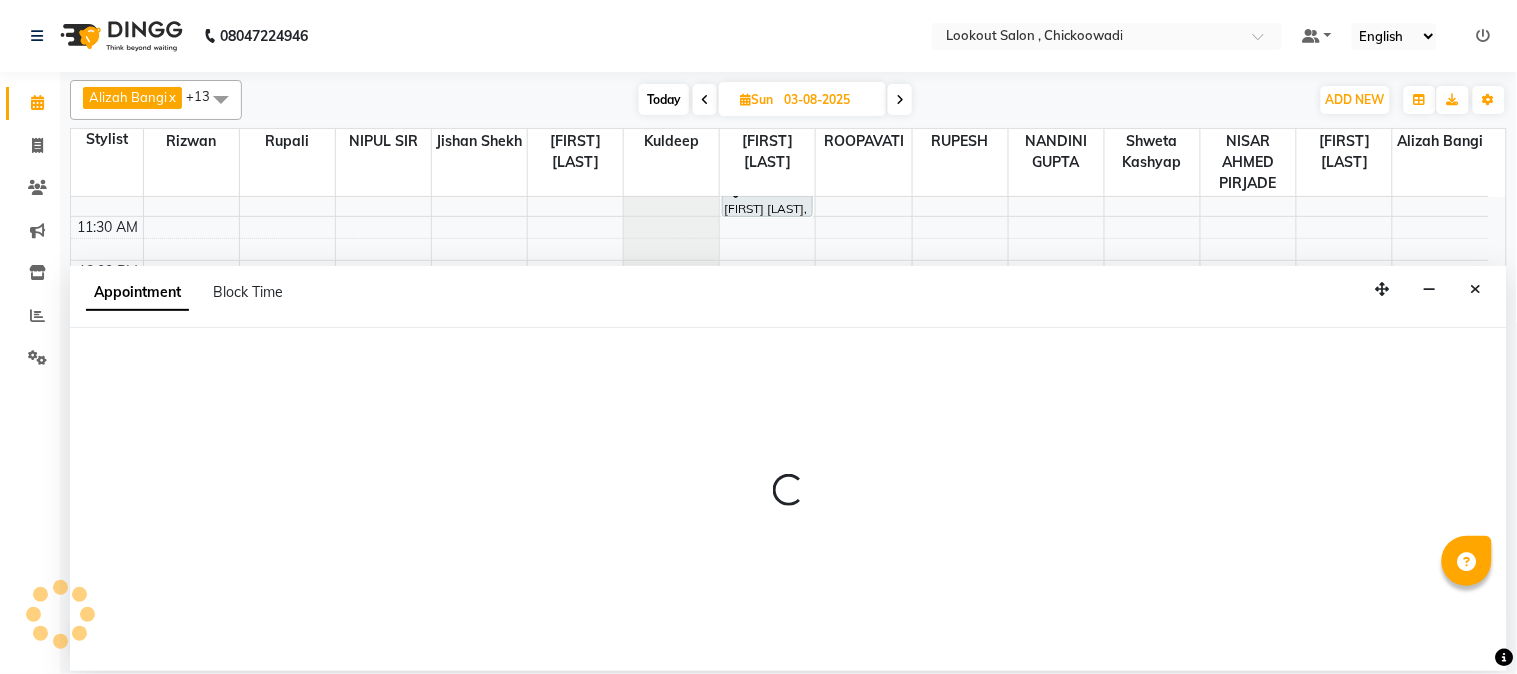 select on "4387" 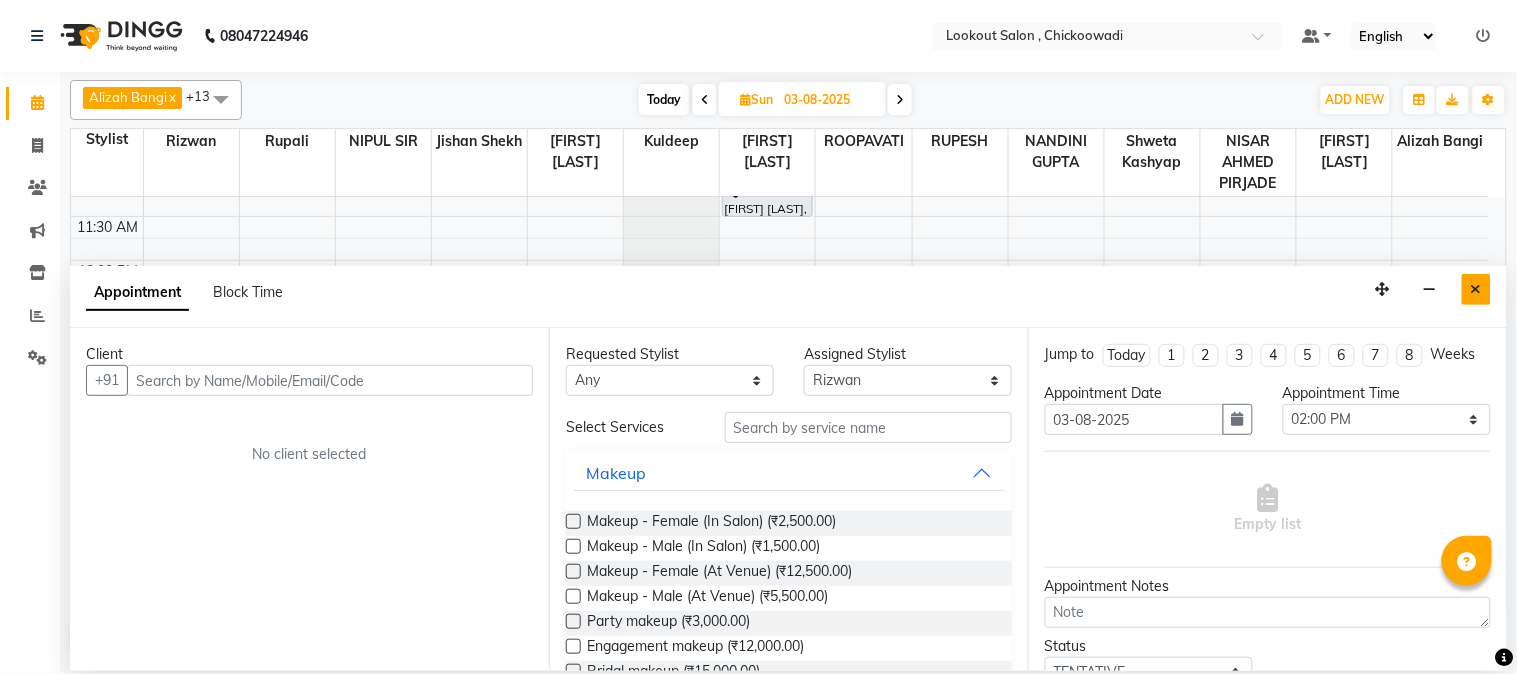 click at bounding box center [1476, 289] 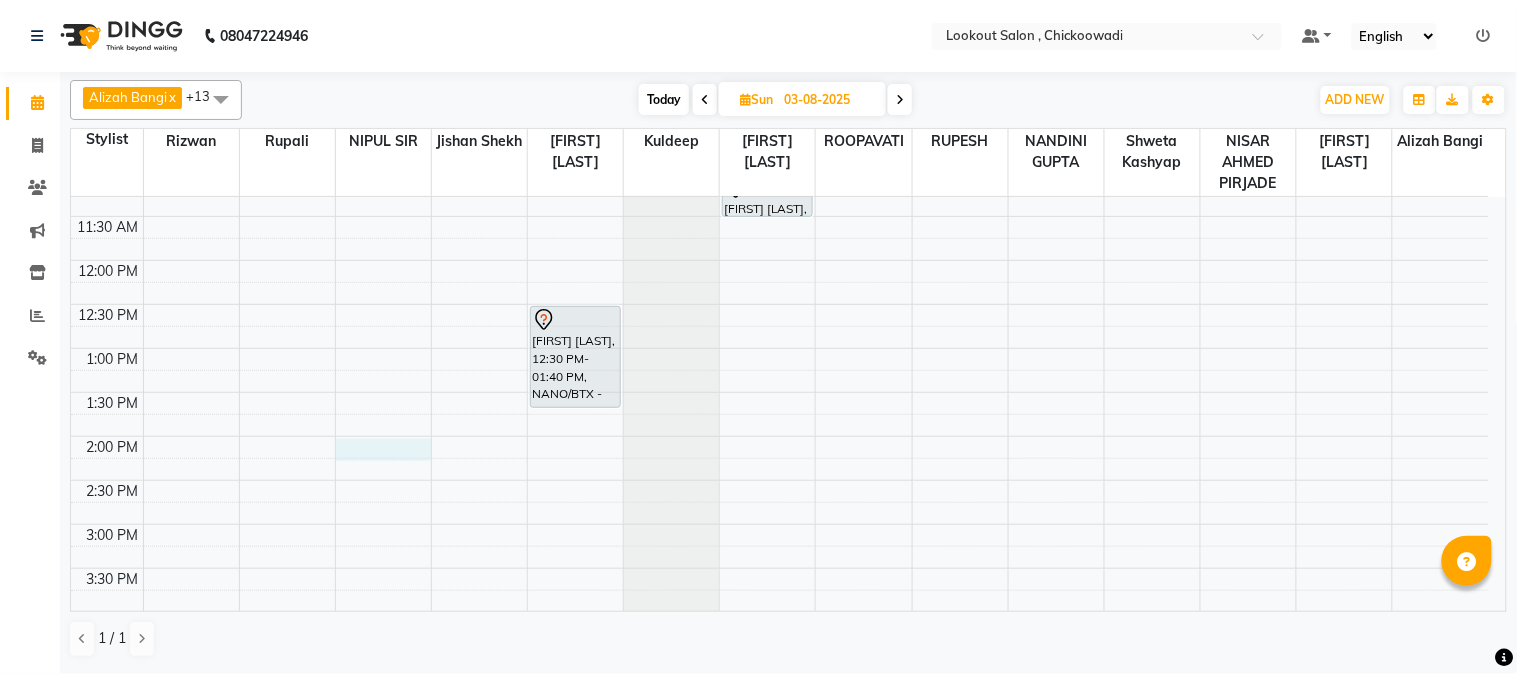 click on "8:00 AM 8:30 AM 9:00 AM 9:30 AM 10:00 AM 10:30 AM 11:00 AM 11:30 AM 12:00 PM 12:30 PM 1:00 PM 1:30 PM 2:00 PM 2:30 PM 3:00 PM 3:30 PM 4:00 PM 4:30 PM 5:00 PM 5:30 PM 6:00 PM 6:30 PM 7:00 PM 7:30 PM 8:00 PM 8:30 PM 9:00 PM 9:30 PM 10:00 PM 10:30 PM 11:00 PM 11:30 PM [FIRST] [LAST], 12:30 PM-01:40 PM, NANO/BTX - UPTO WAIST [FIRST] [LAST], 11:00 AM-11:30 AM, WASH & BLAST DRY (F)" at bounding box center [780, 612] 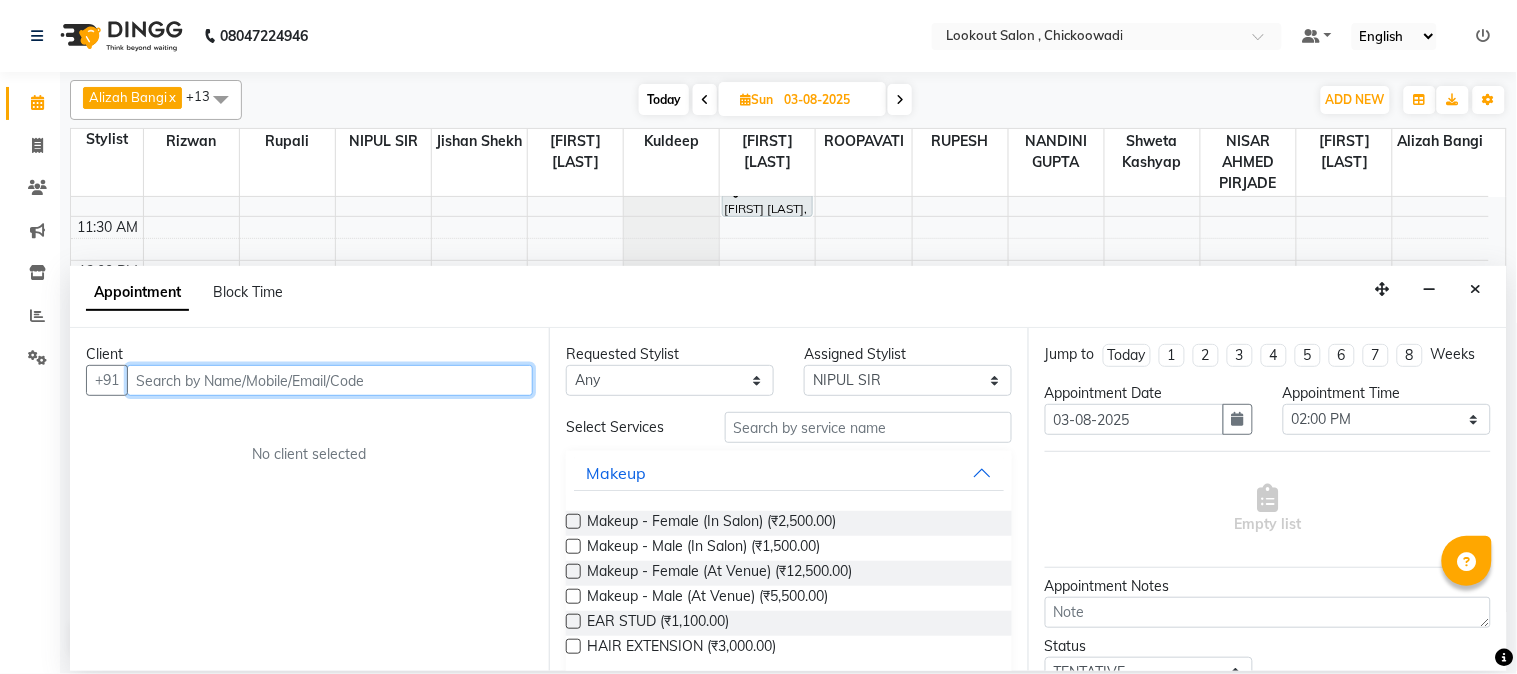 paste on "[PHONE]" 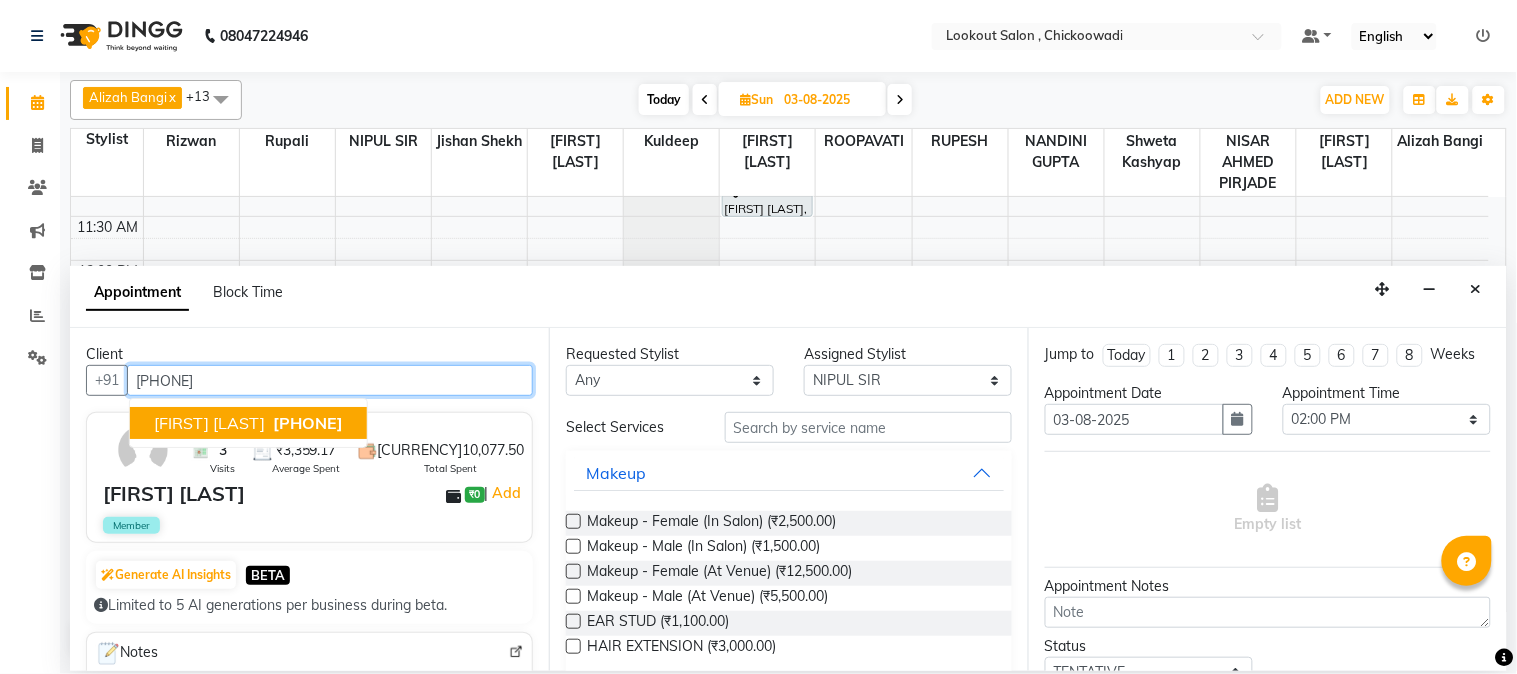 click on "[PHONE]" at bounding box center (308, 423) 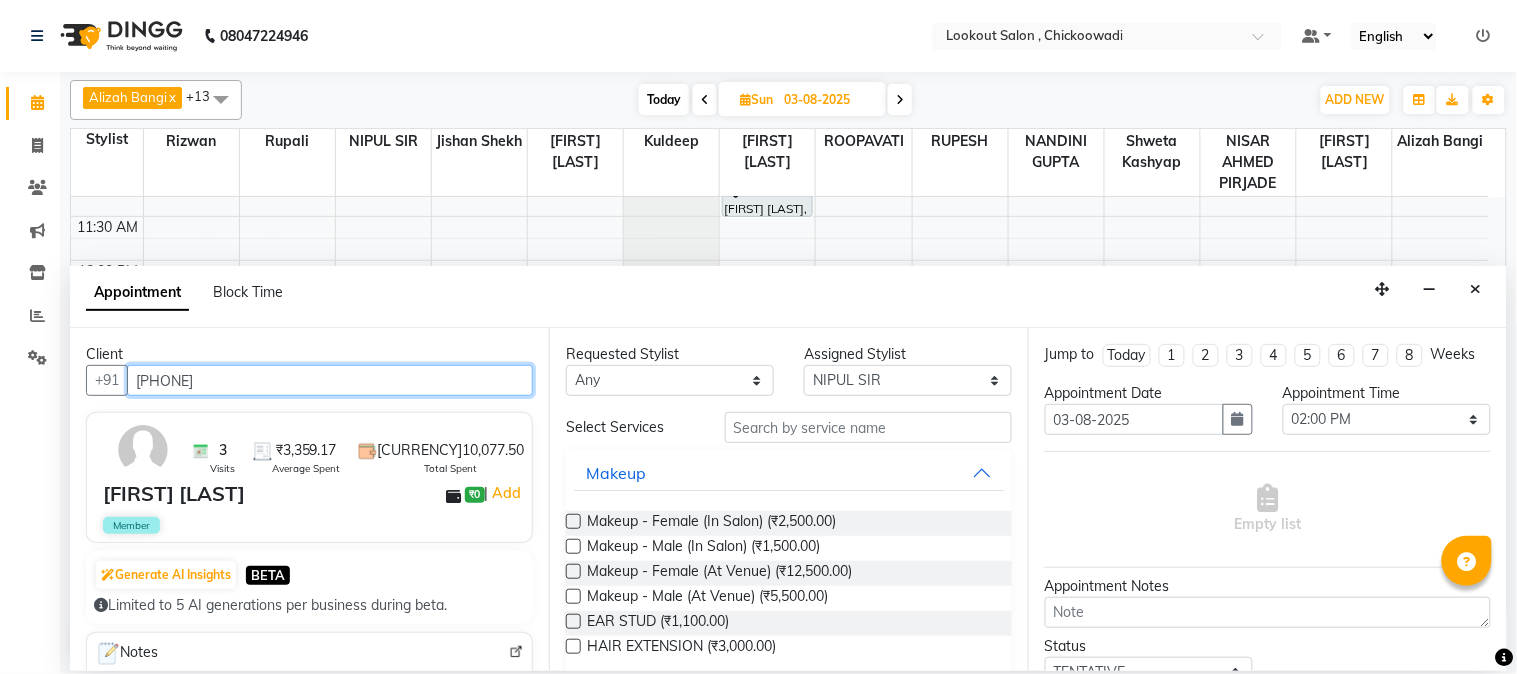 type on "[PHONE]" 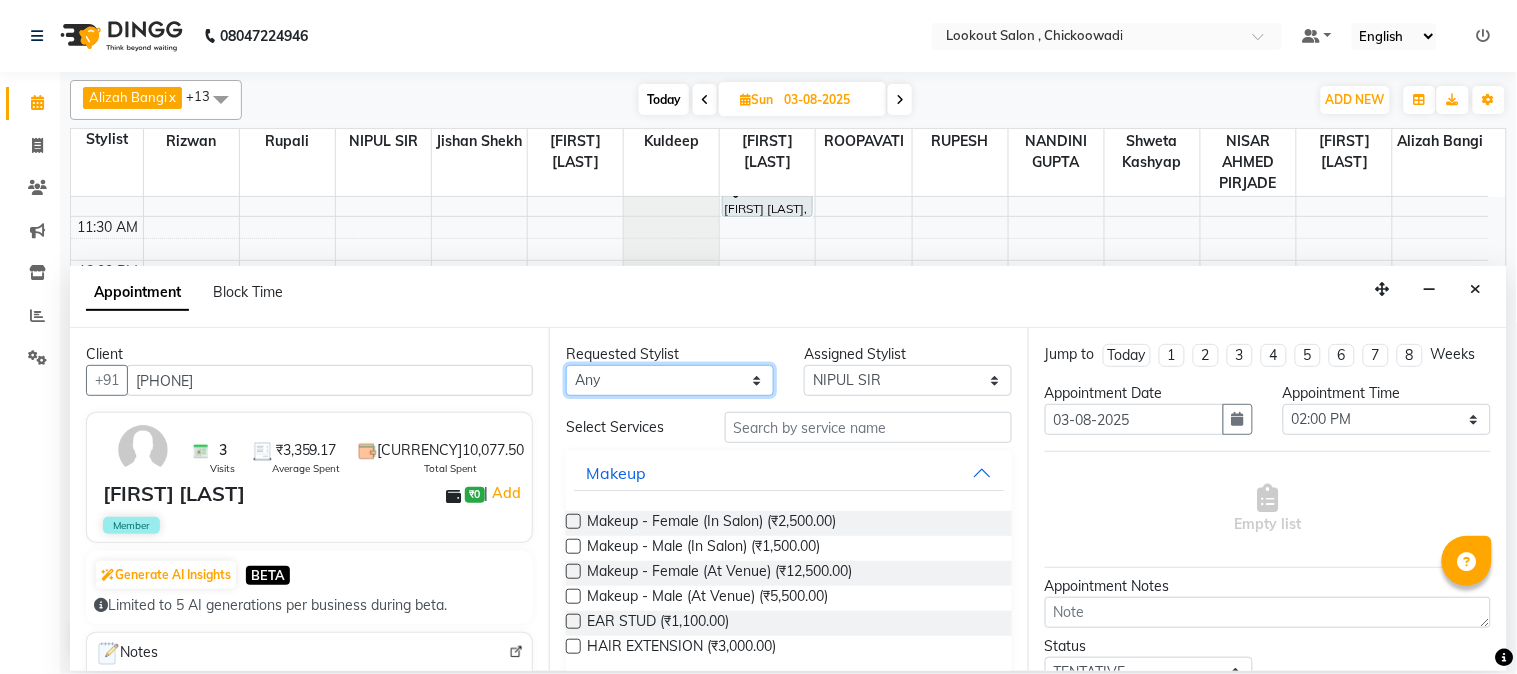 click on "Any [FIRST] [LAST] [FIRST] [LAST] [FIRST] [LAST] [FIRST] [FIRST] [LAST] [FIRST] [LAST] [FIRST] [LAST] [FIRST] [FIRST] [LAST] [FIRST] [FIRST] [FIRST] [FIRST] [FIRST] [FIRST]" at bounding box center (670, 380) 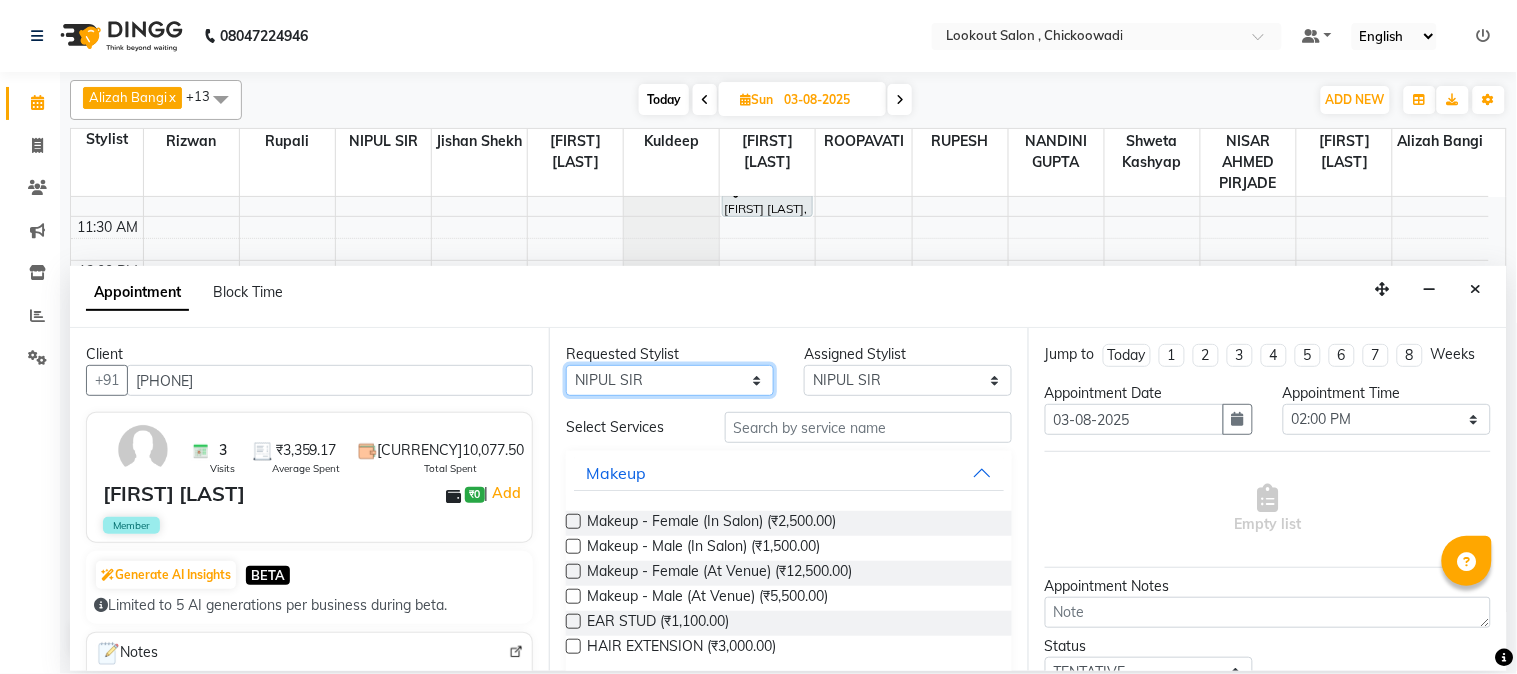click on "Any [FIRST] [LAST] [FIRST] [LAST] [FIRST] [LAST] [FIRST] [FIRST] [LAST] [FIRST] [LAST] [FIRST] [LAST] [FIRST] [FIRST] [LAST] [FIRST] [FIRST] [FIRST] [FIRST] [FIRST] [FIRST]" at bounding box center [670, 380] 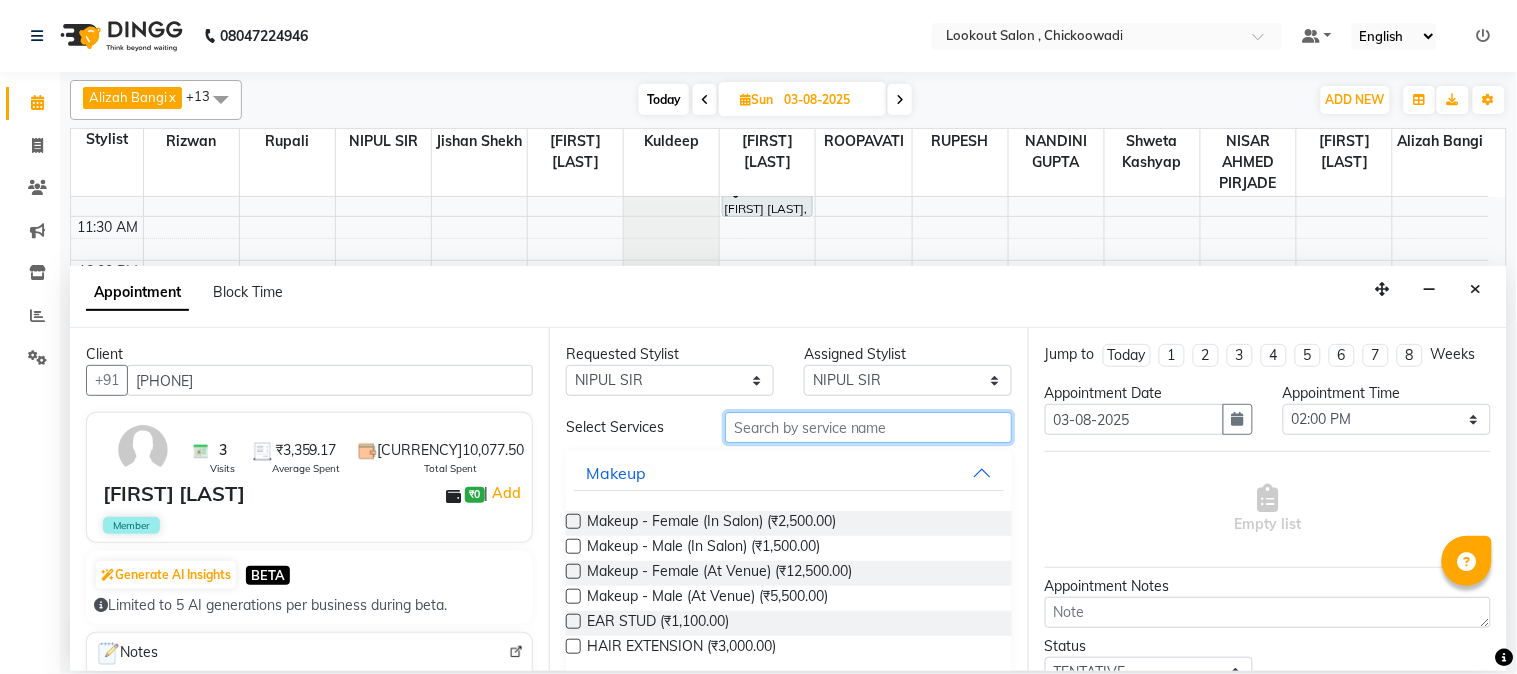 click at bounding box center (868, 427) 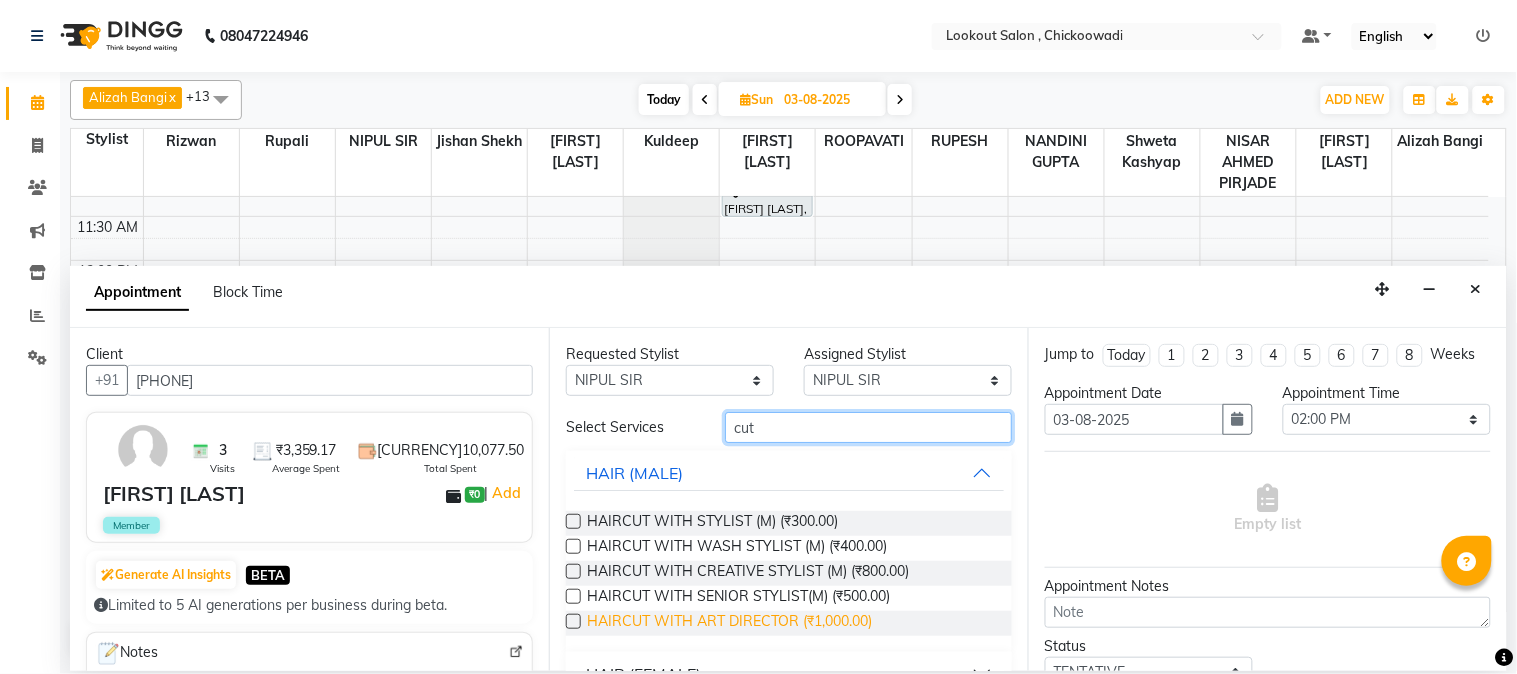 type on "cut" 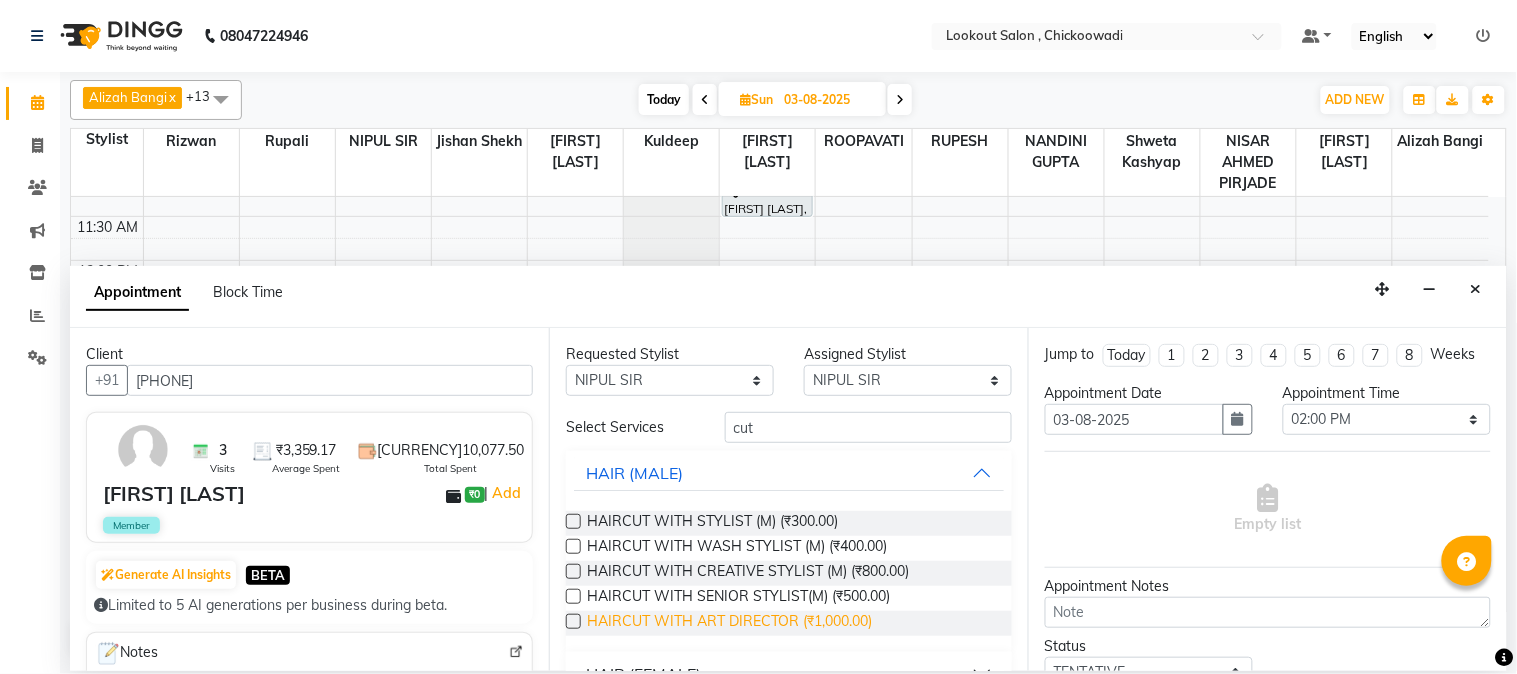 click on "HAIRCUT WITH ART DIRECTOR (₹1,000.00)" at bounding box center (729, 623) 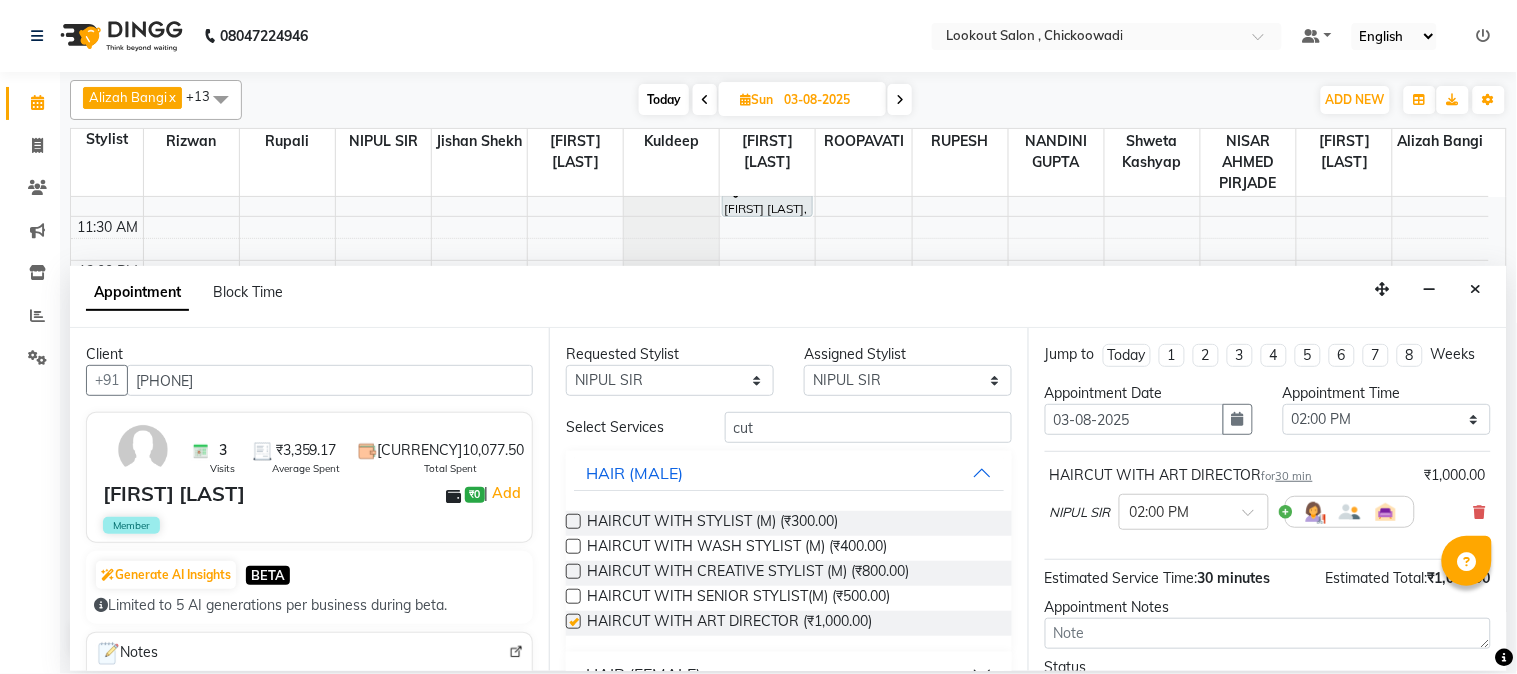 checkbox on "false" 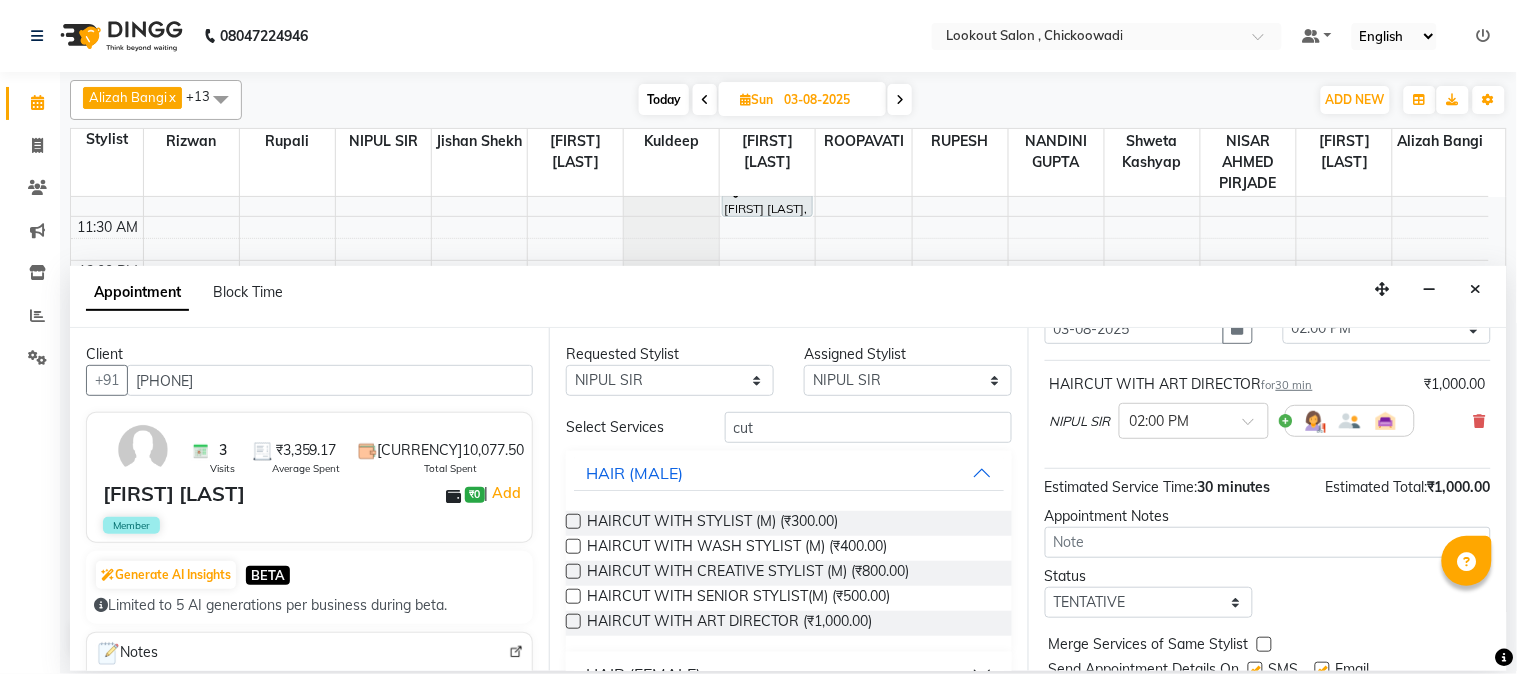 scroll, scrollTop: 183, scrollLeft: 0, axis: vertical 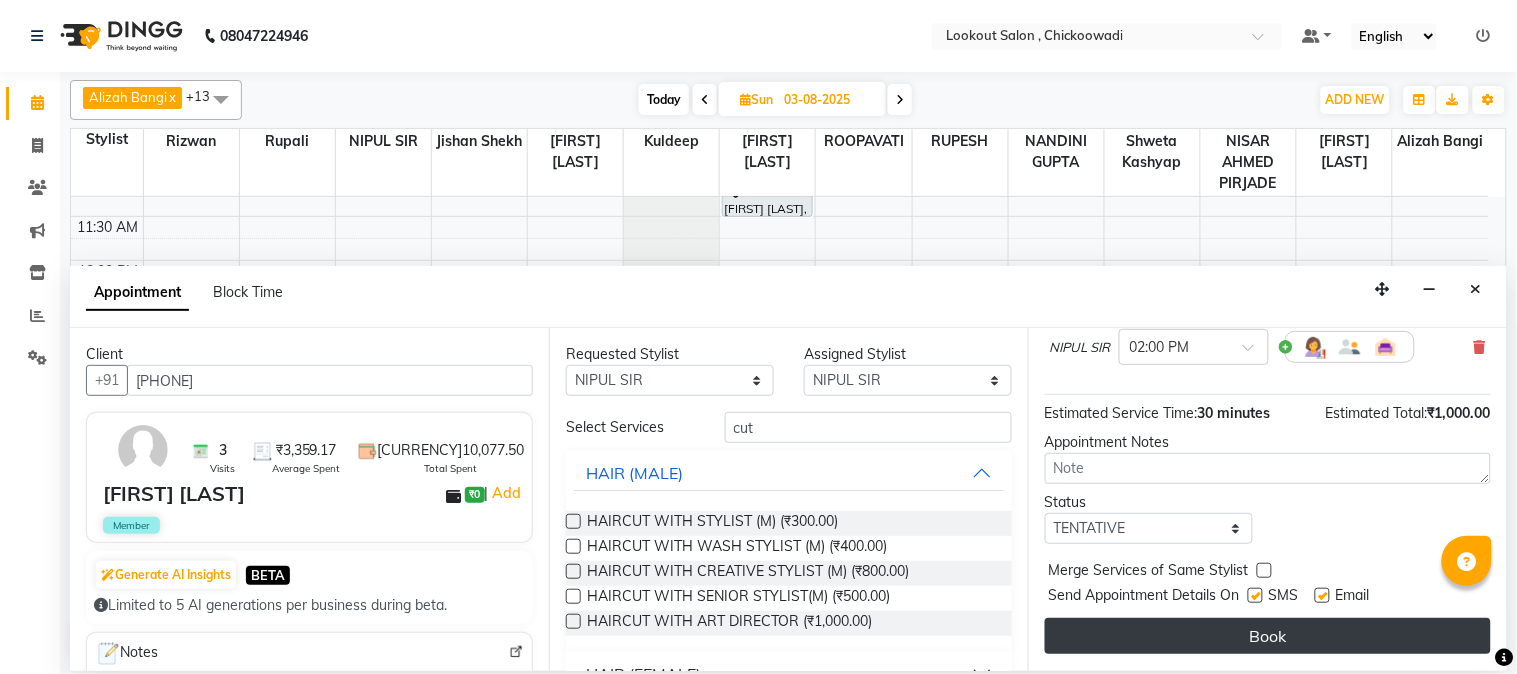 click on "Book" at bounding box center (1268, 636) 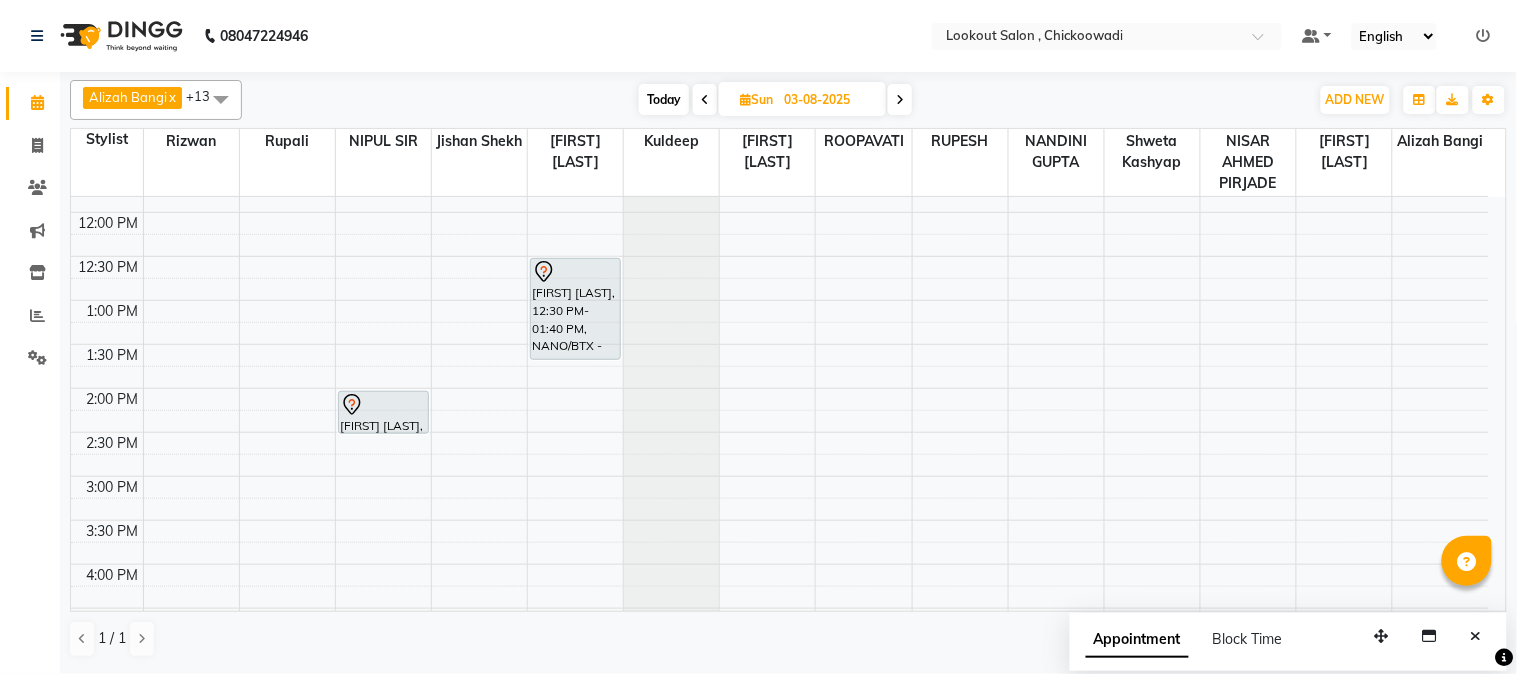 scroll, scrollTop: 400, scrollLeft: 0, axis: vertical 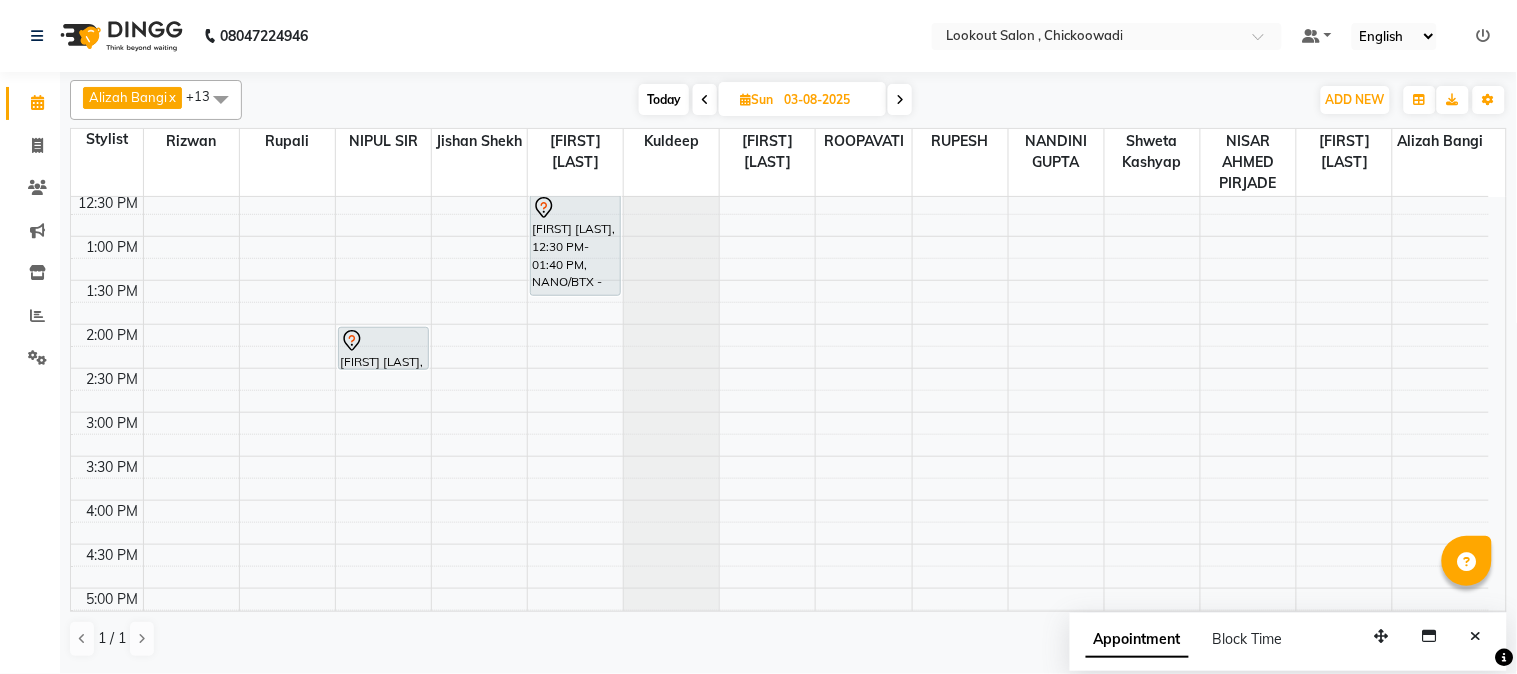 click on "Today" at bounding box center (664, 99) 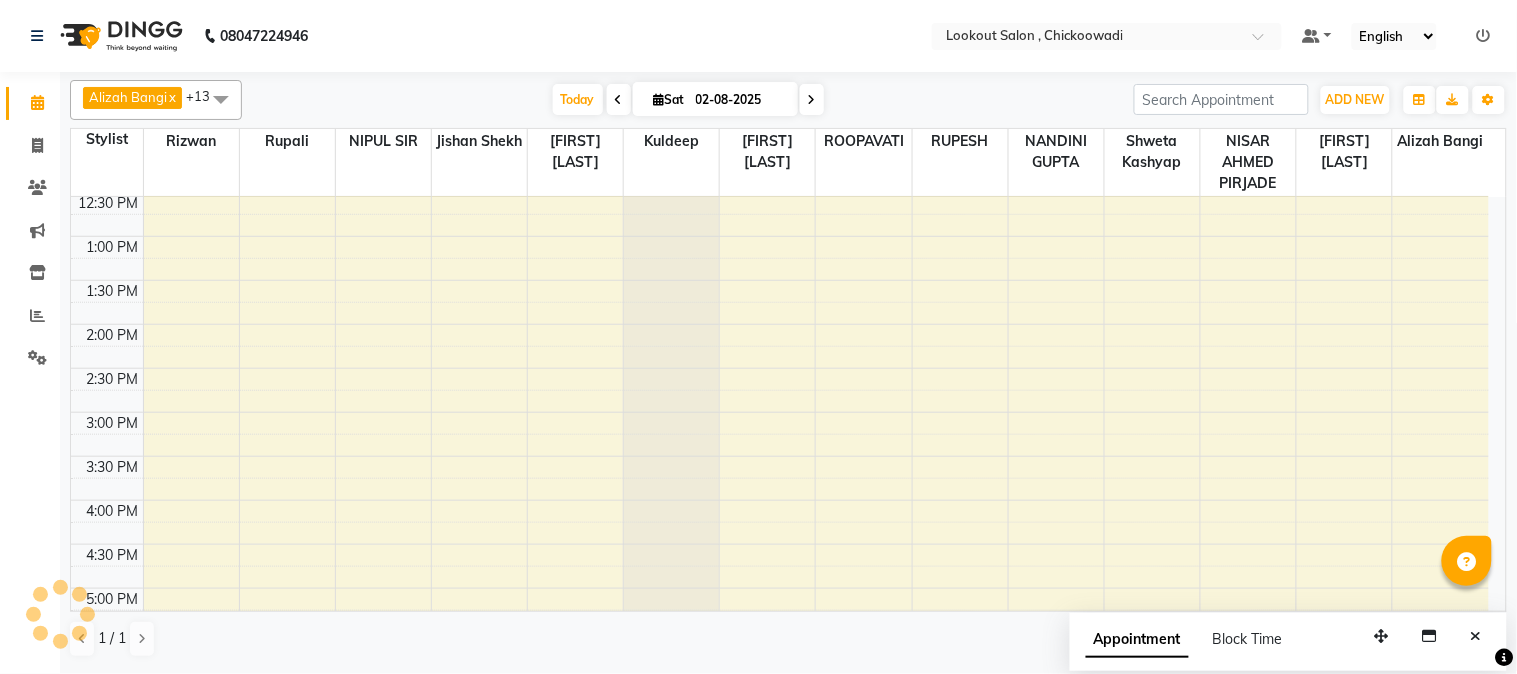 scroll, scrollTop: 177, scrollLeft: 0, axis: vertical 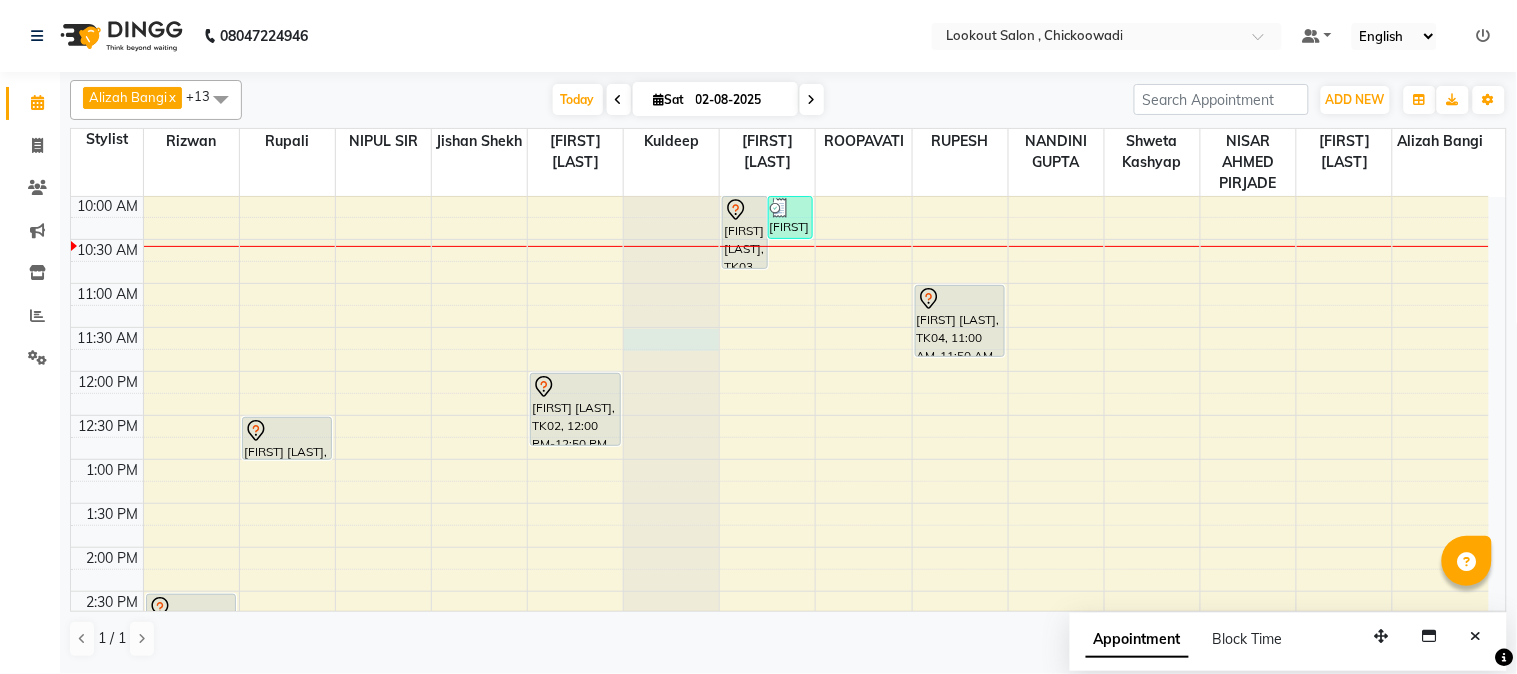 click at bounding box center (671, 20) 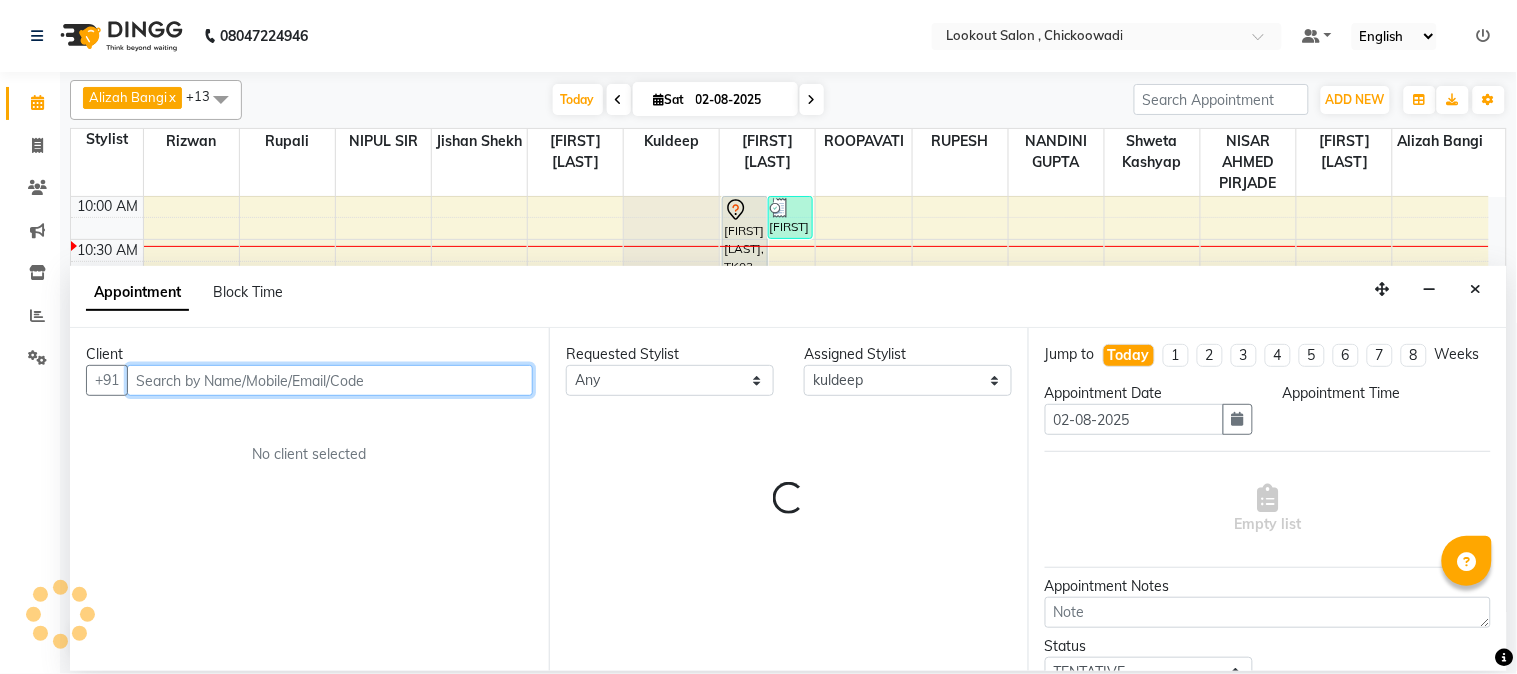 select on "690" 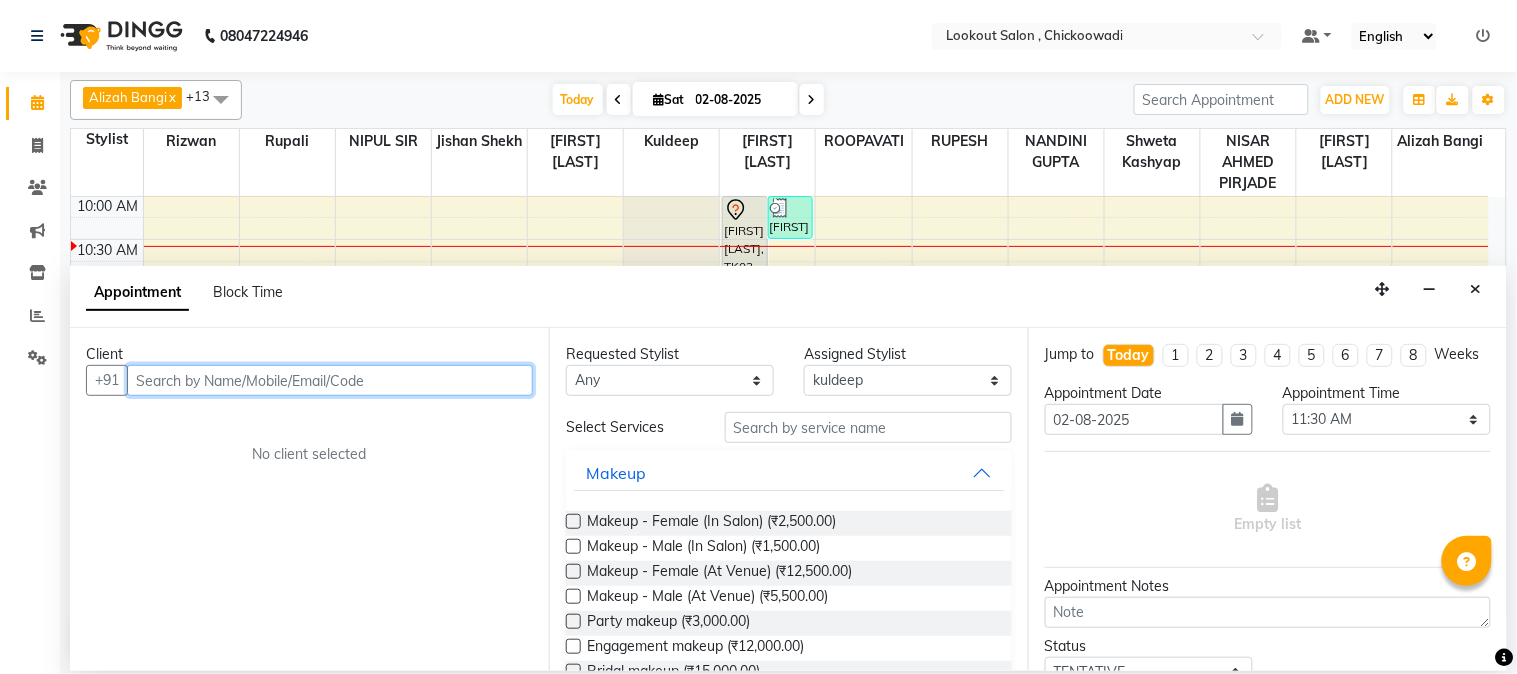 click at bounding box center (330, 380) 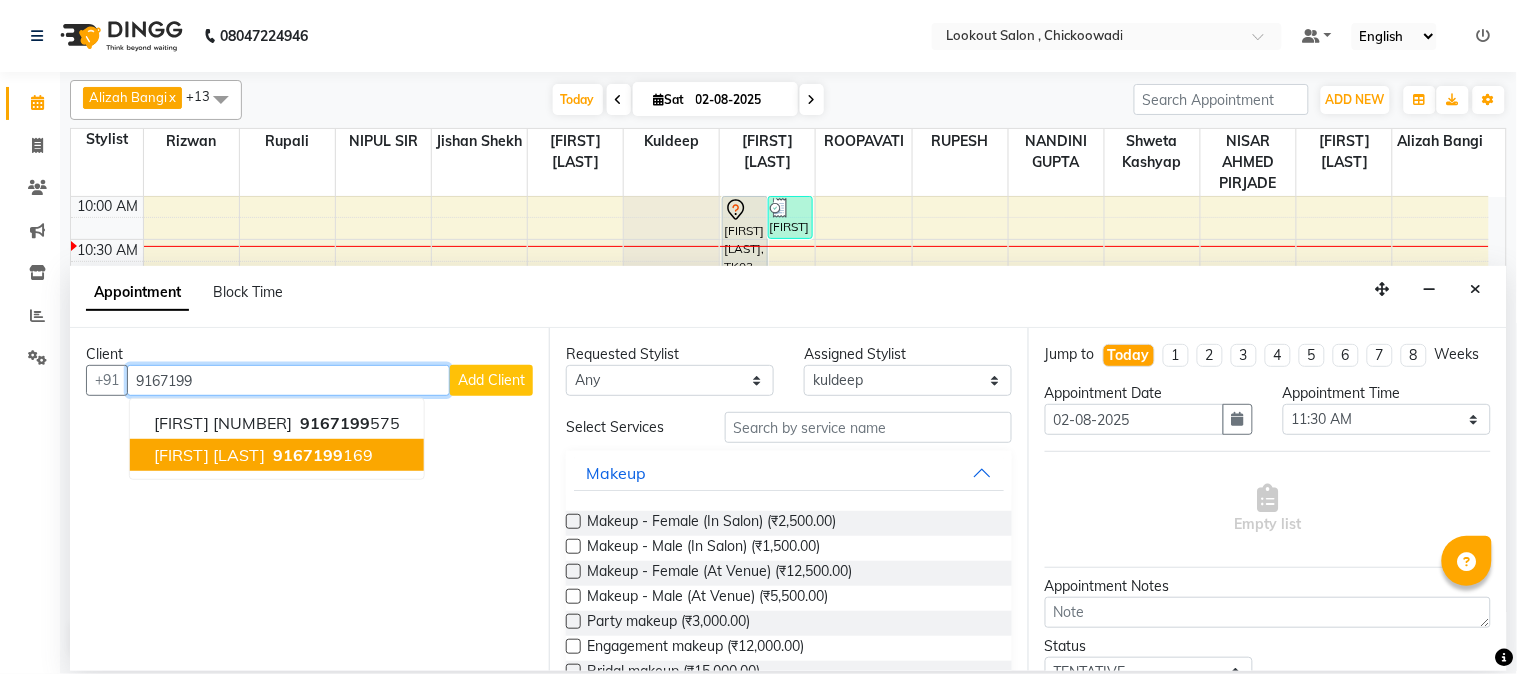 click on "9167199" at bounding box center [308, 455] 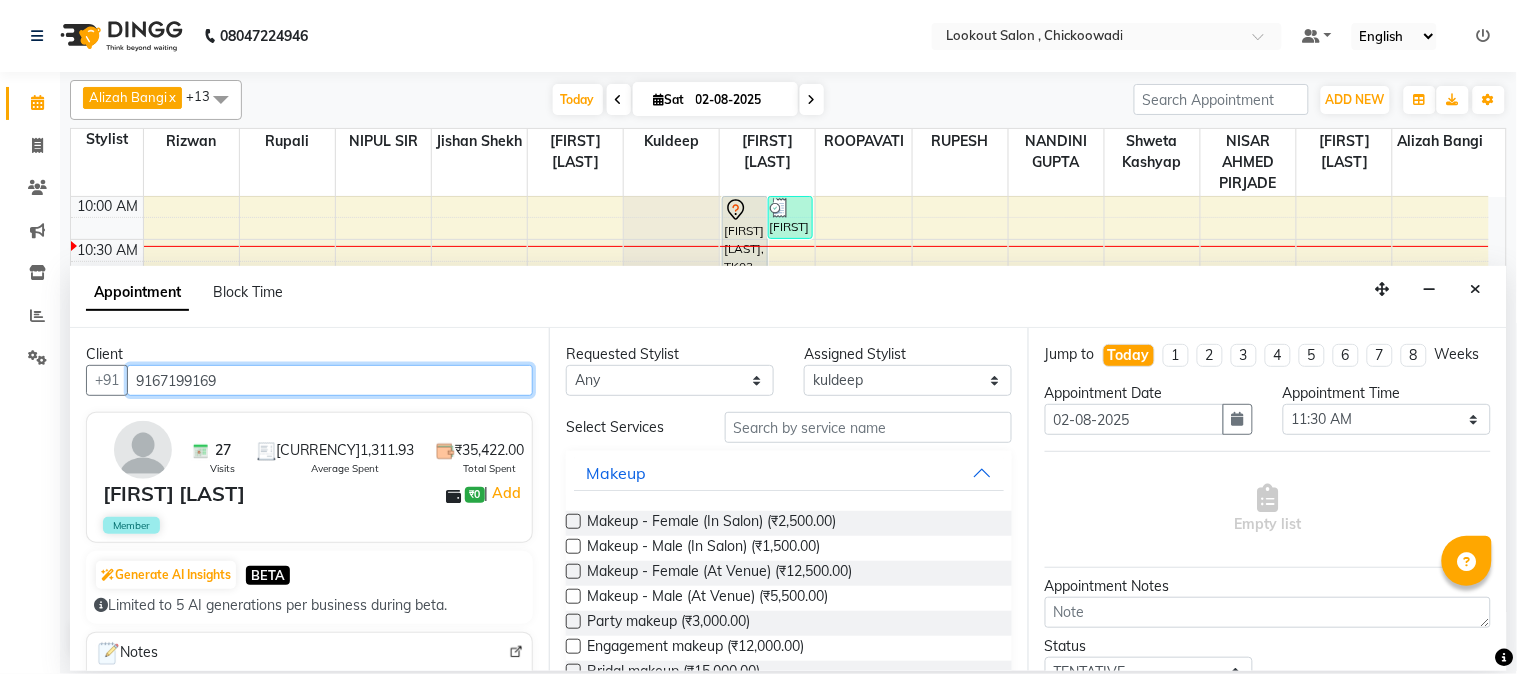 type on "9167199169" 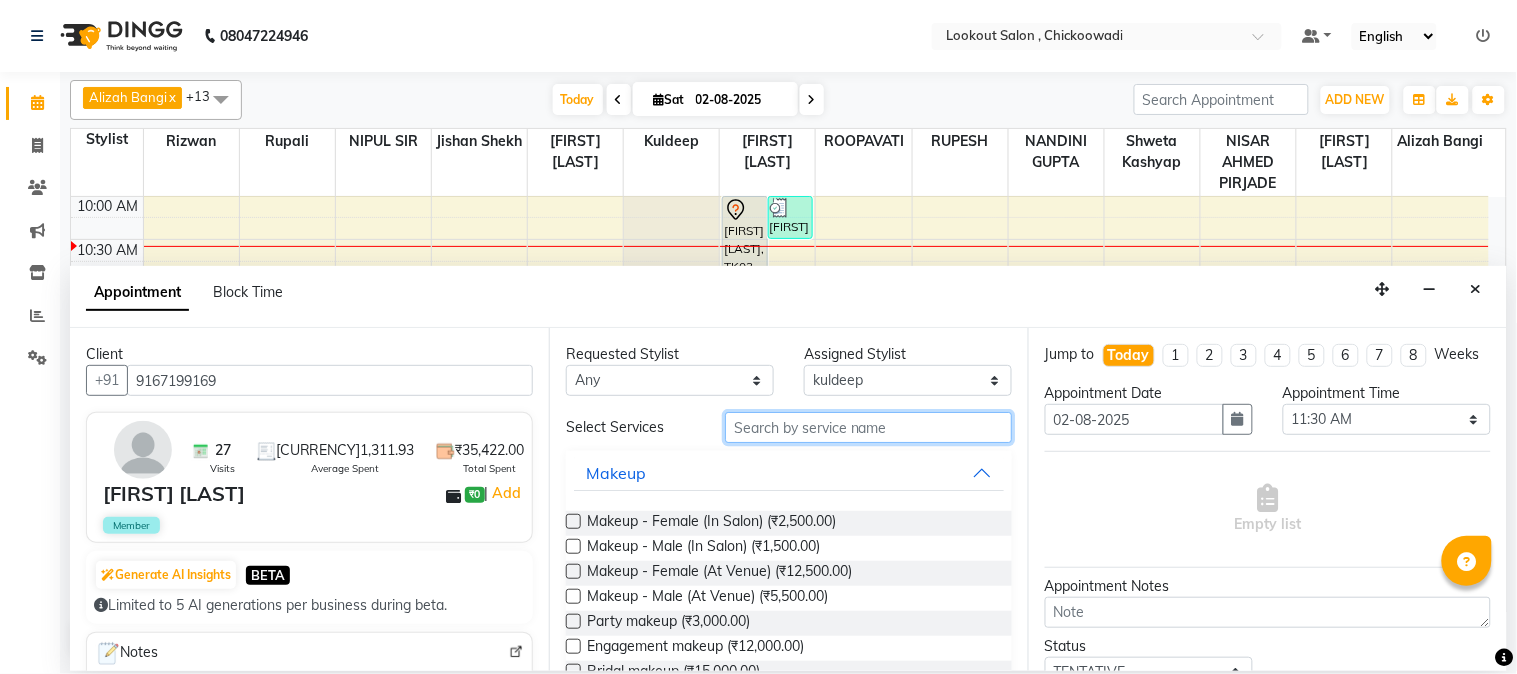 click at bounding box center [868, 427] 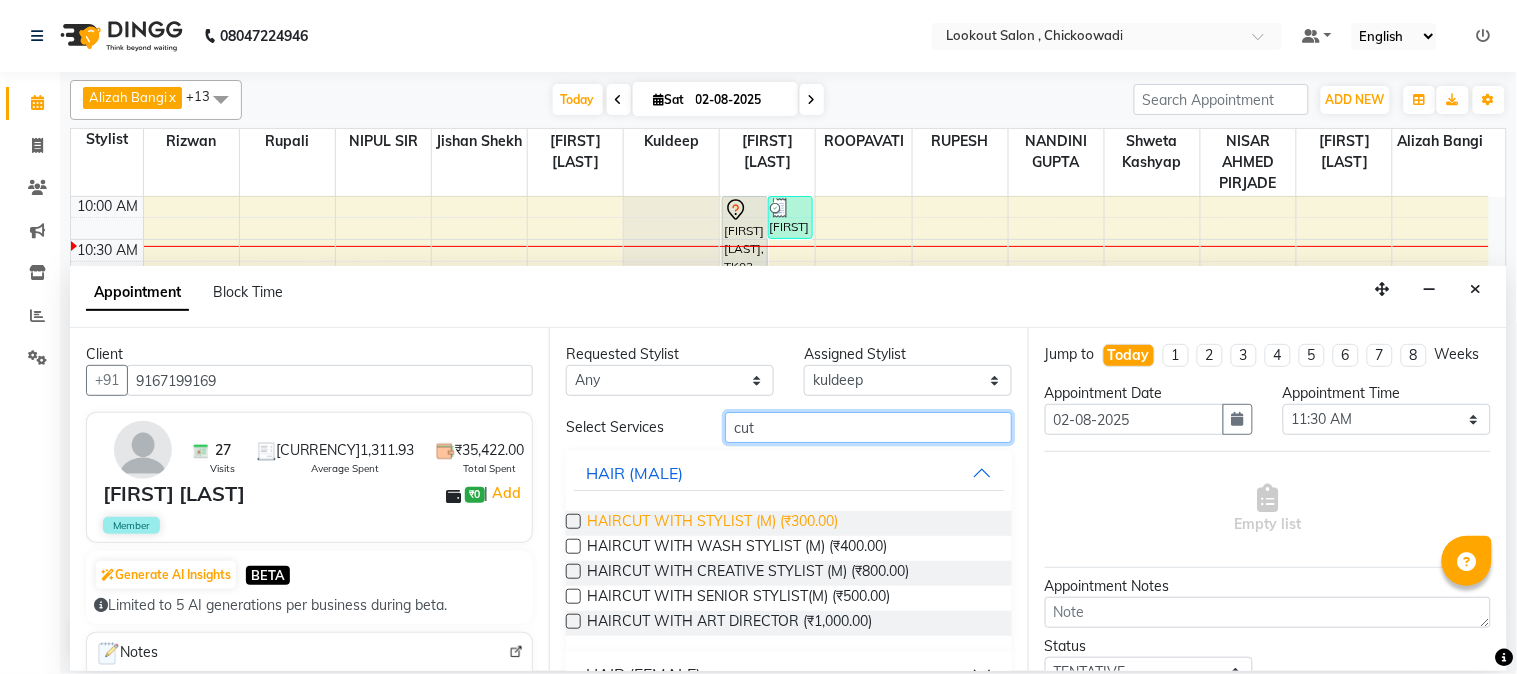 type on "cut" 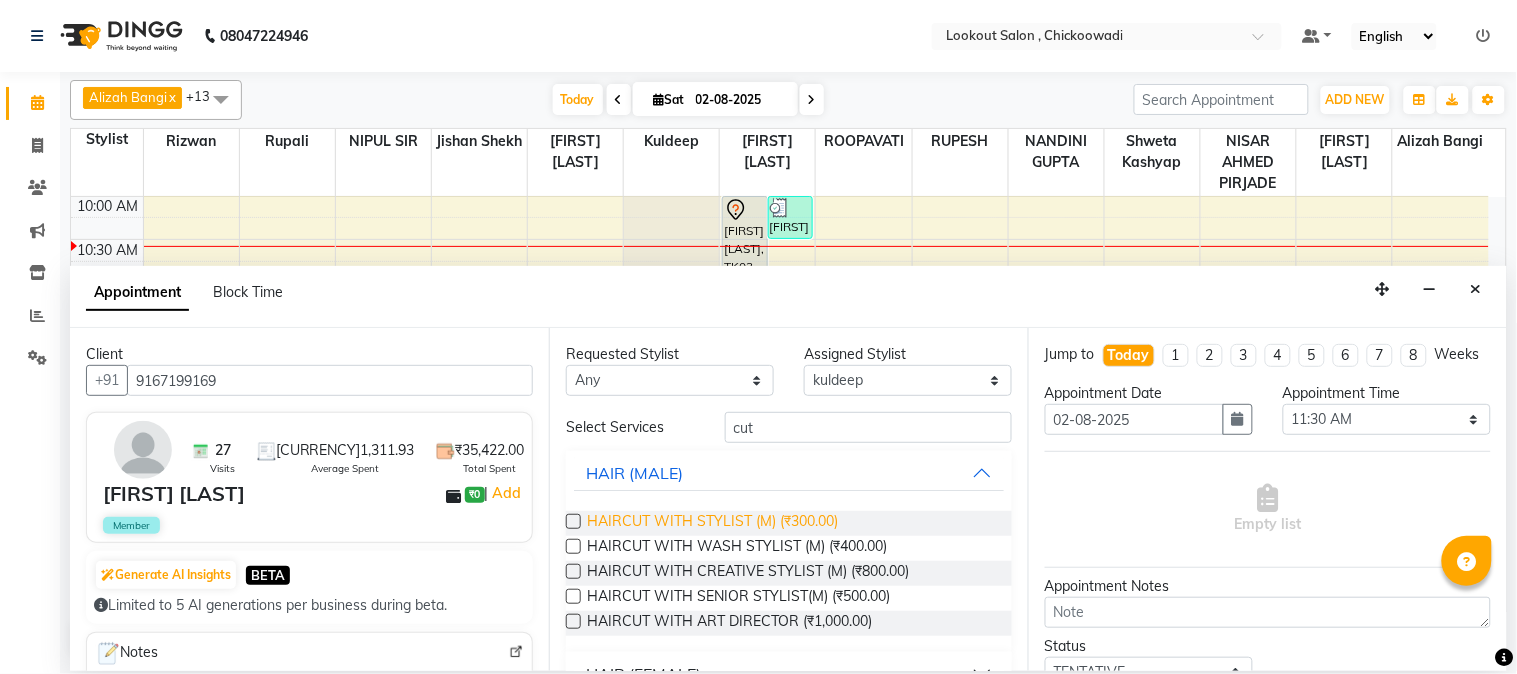 click on "HAIRCUT WITH STYLIST (M) (₹300.00)" at bounding box center [712, 523] 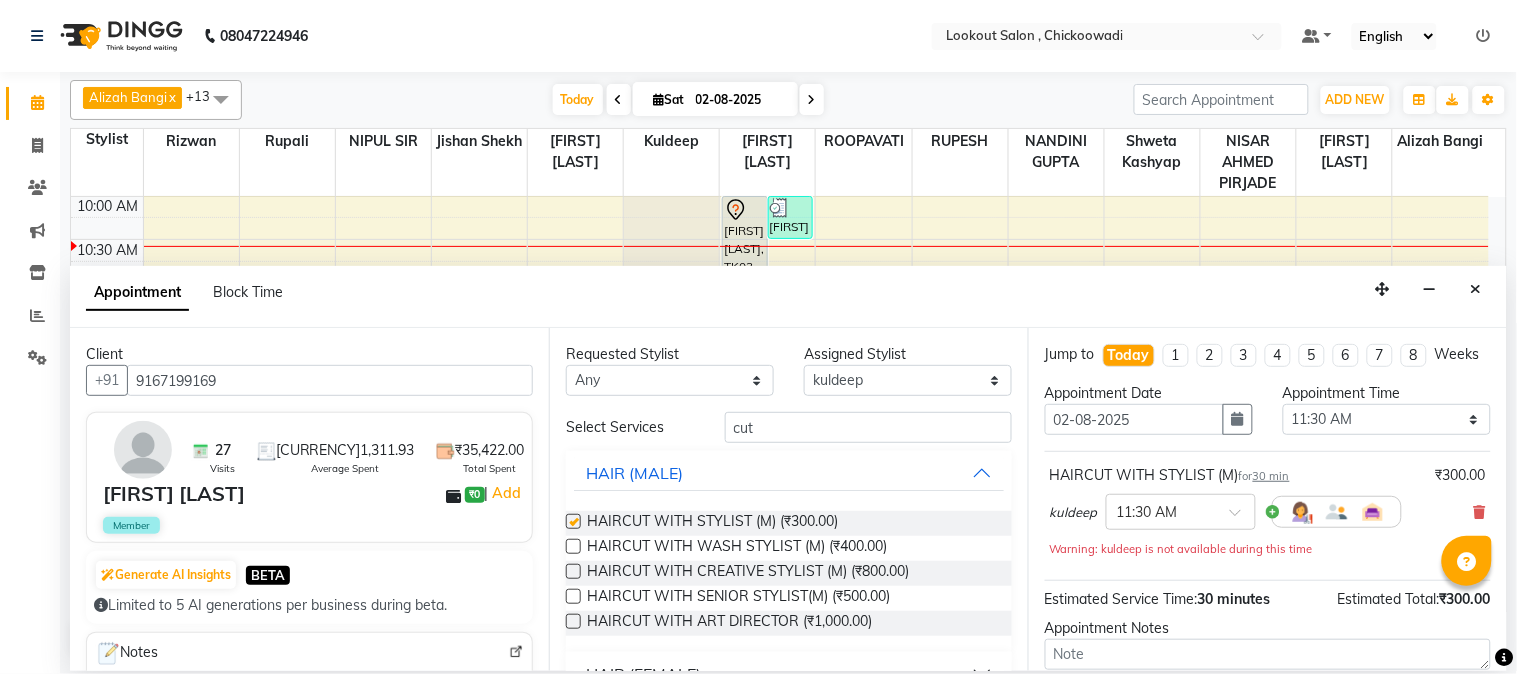 checkbox on "false" 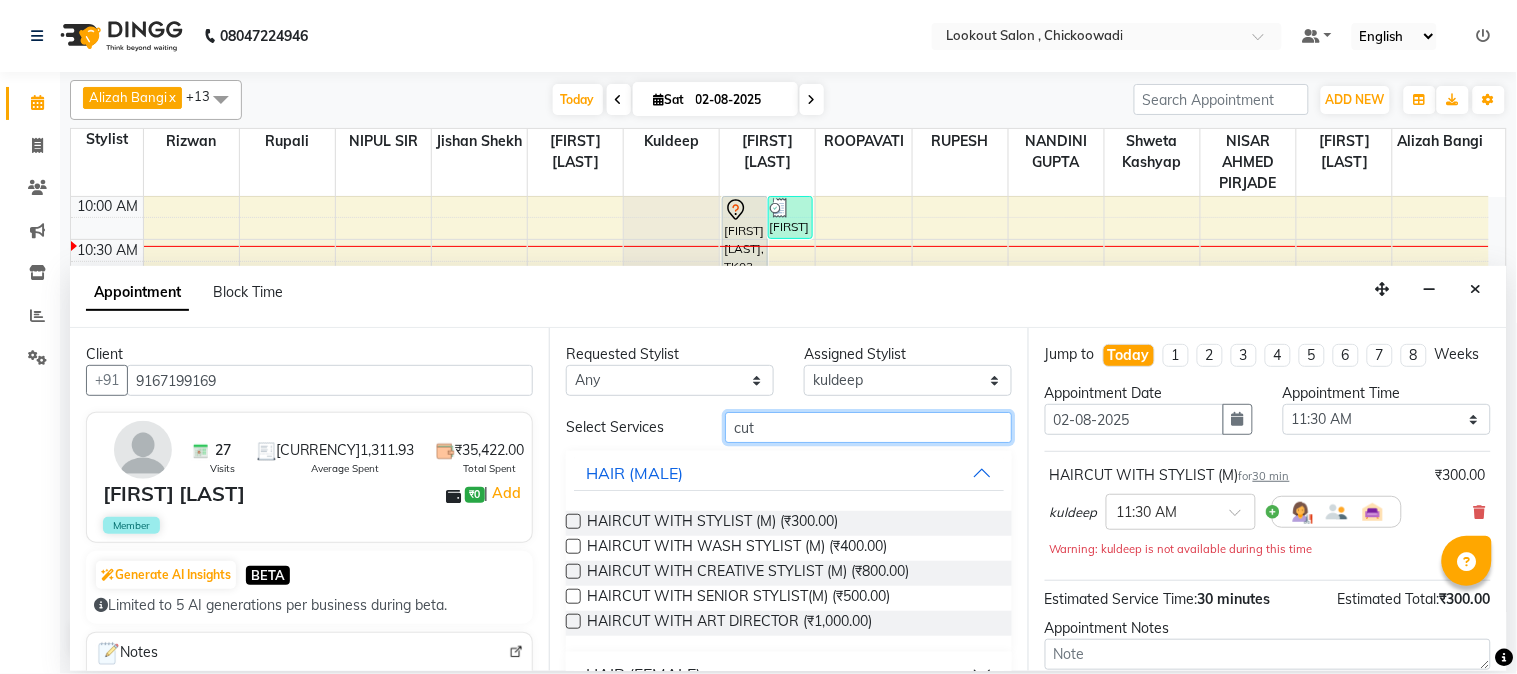 click on "cut" at bounding box center (868, 427) 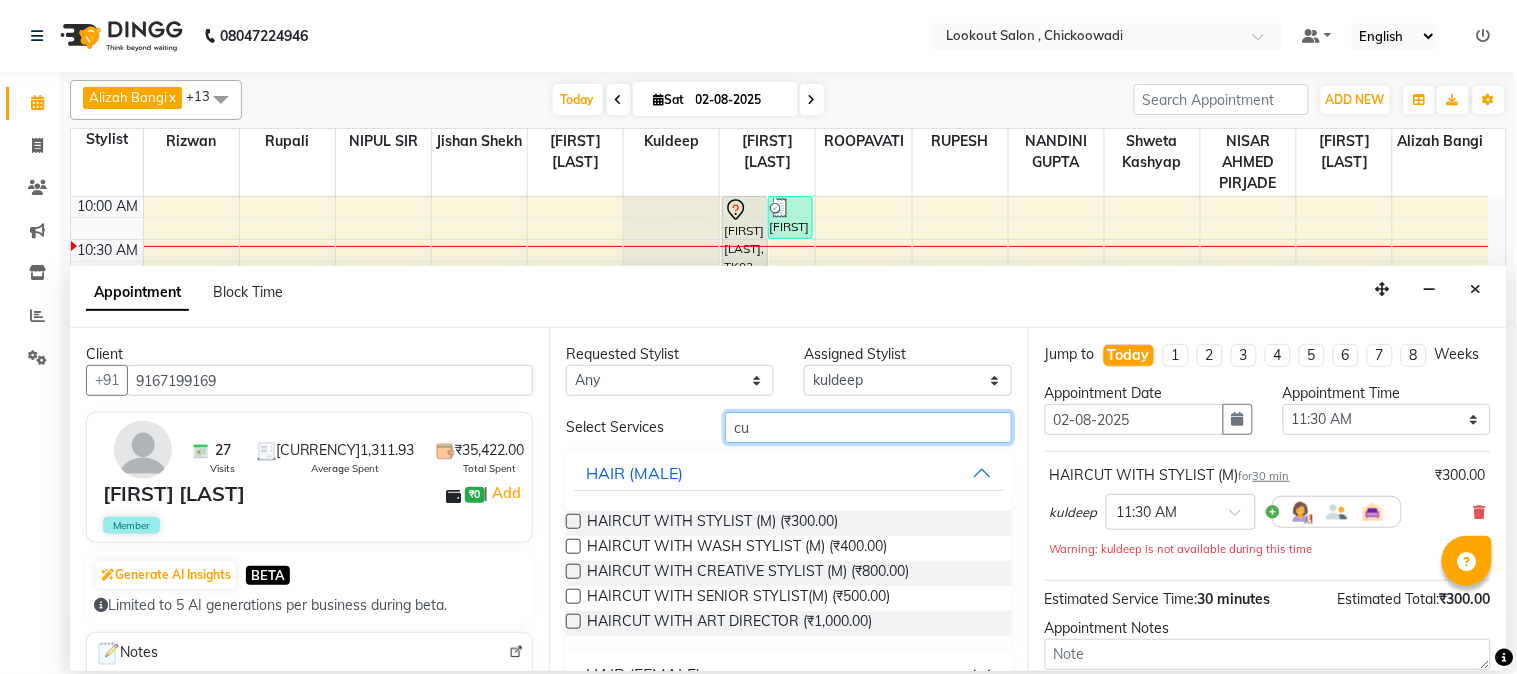 type on "c" 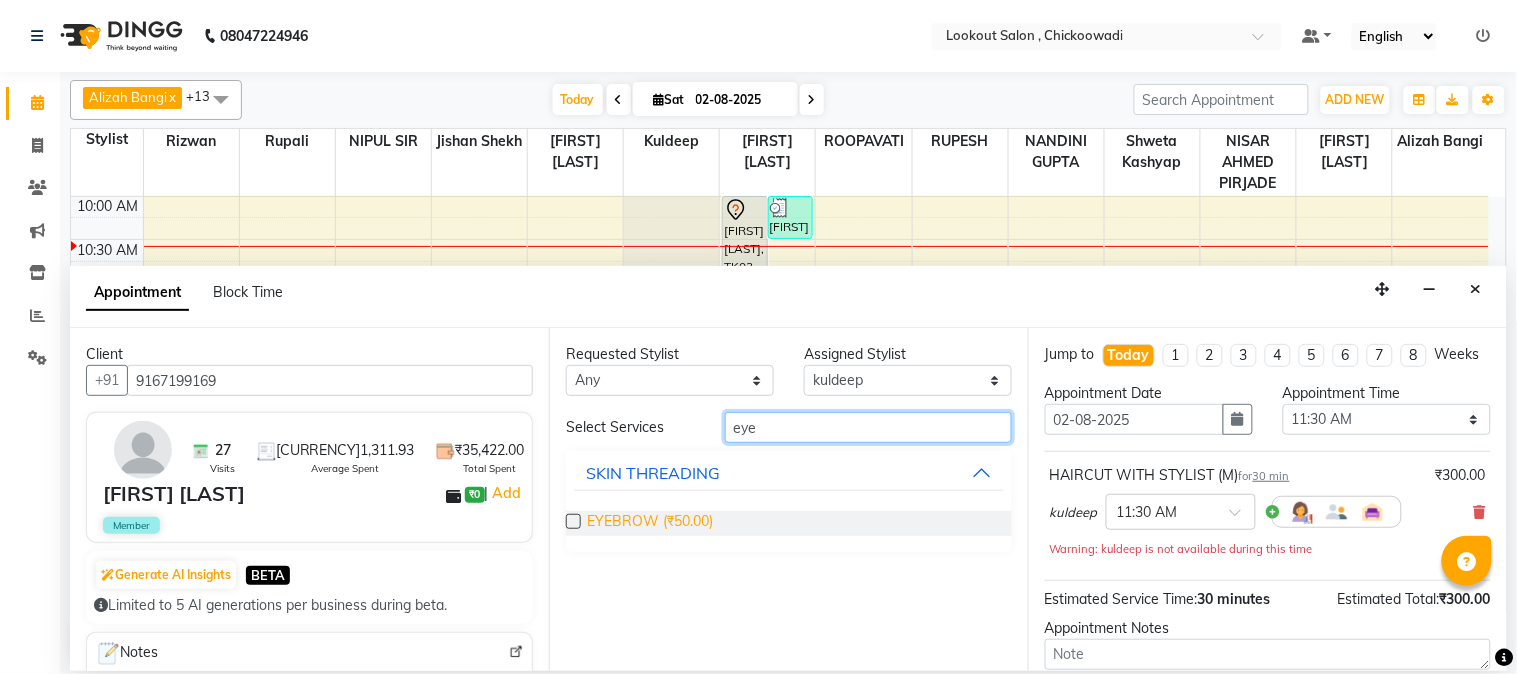 type on "eye" 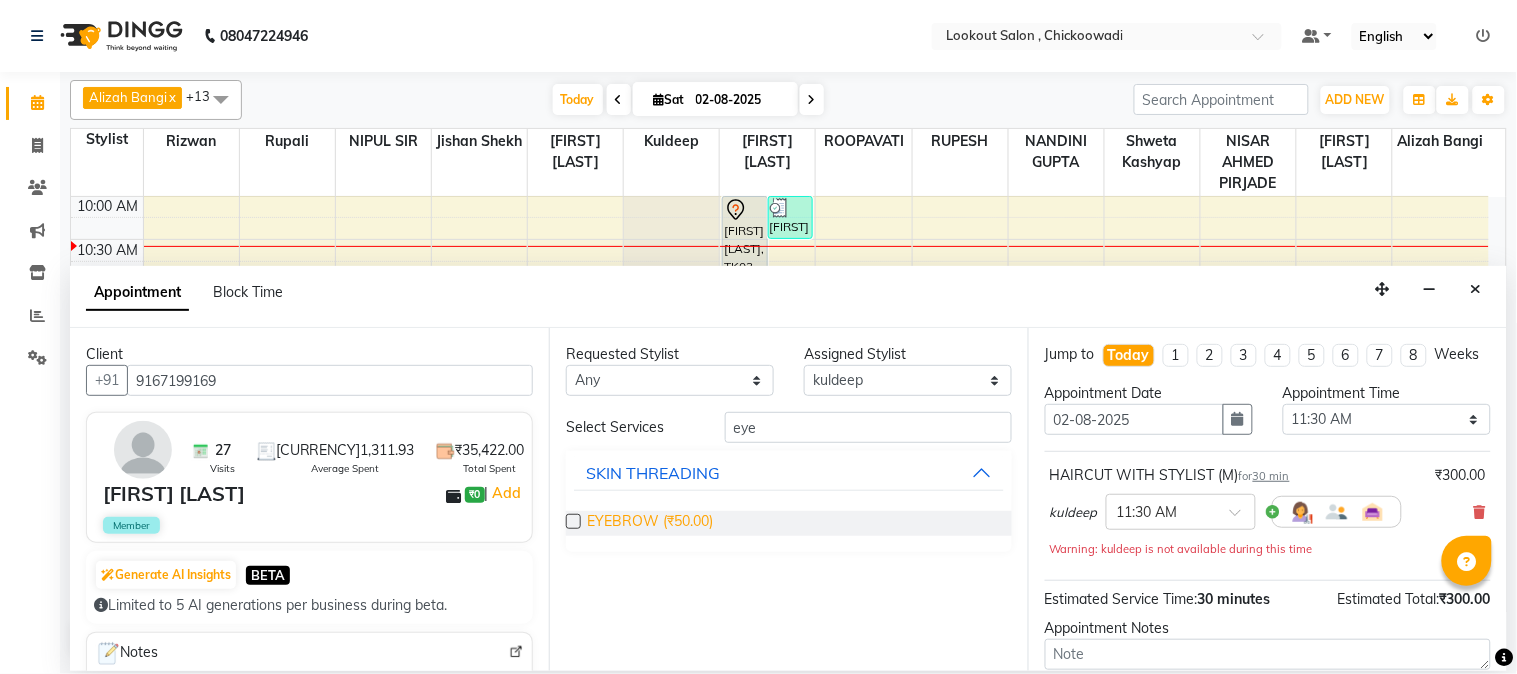 click on "EYEBROW (₹50.00)" at bounding box center (650, 523) 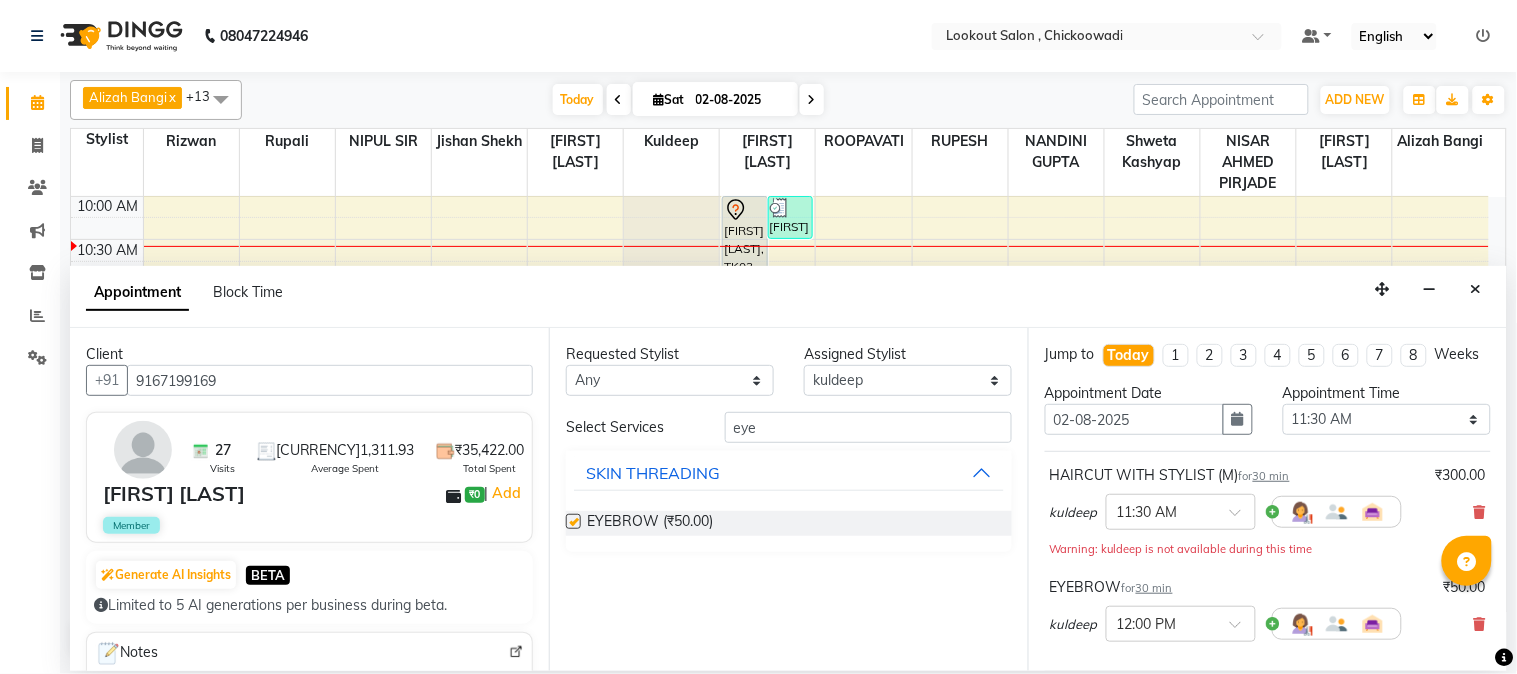 checkbox on "false" 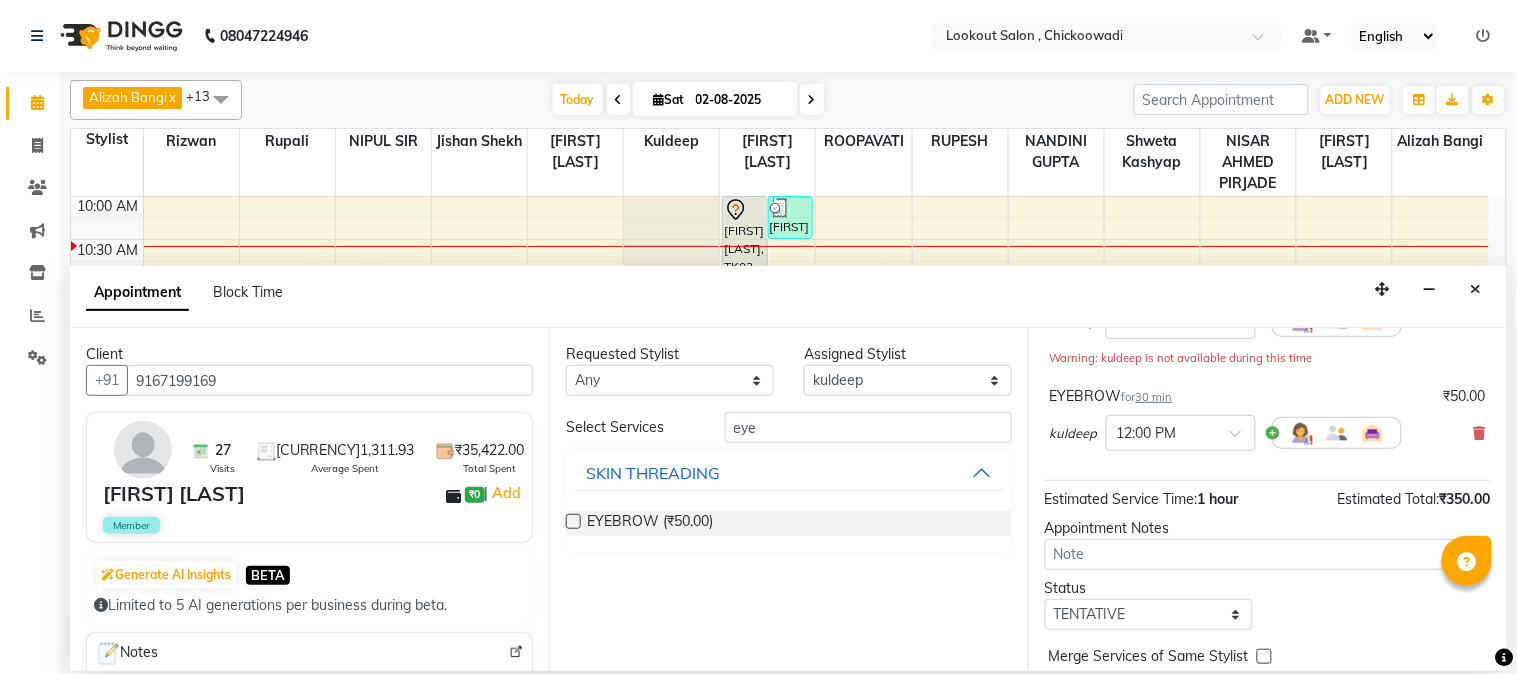 scroll, scrollTop: 295, scrollLeft: 0, axis: vertical 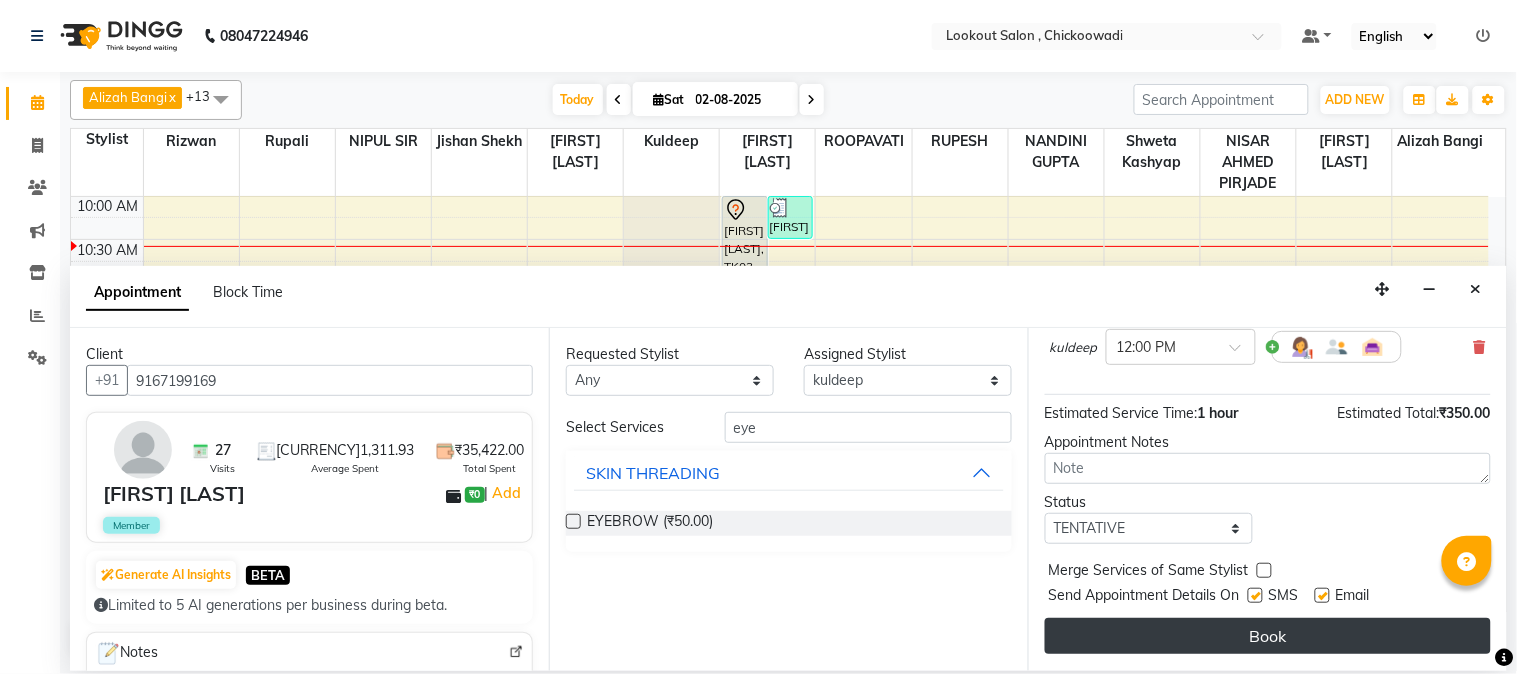 click on "Book" at bounding box center [1268, 636] 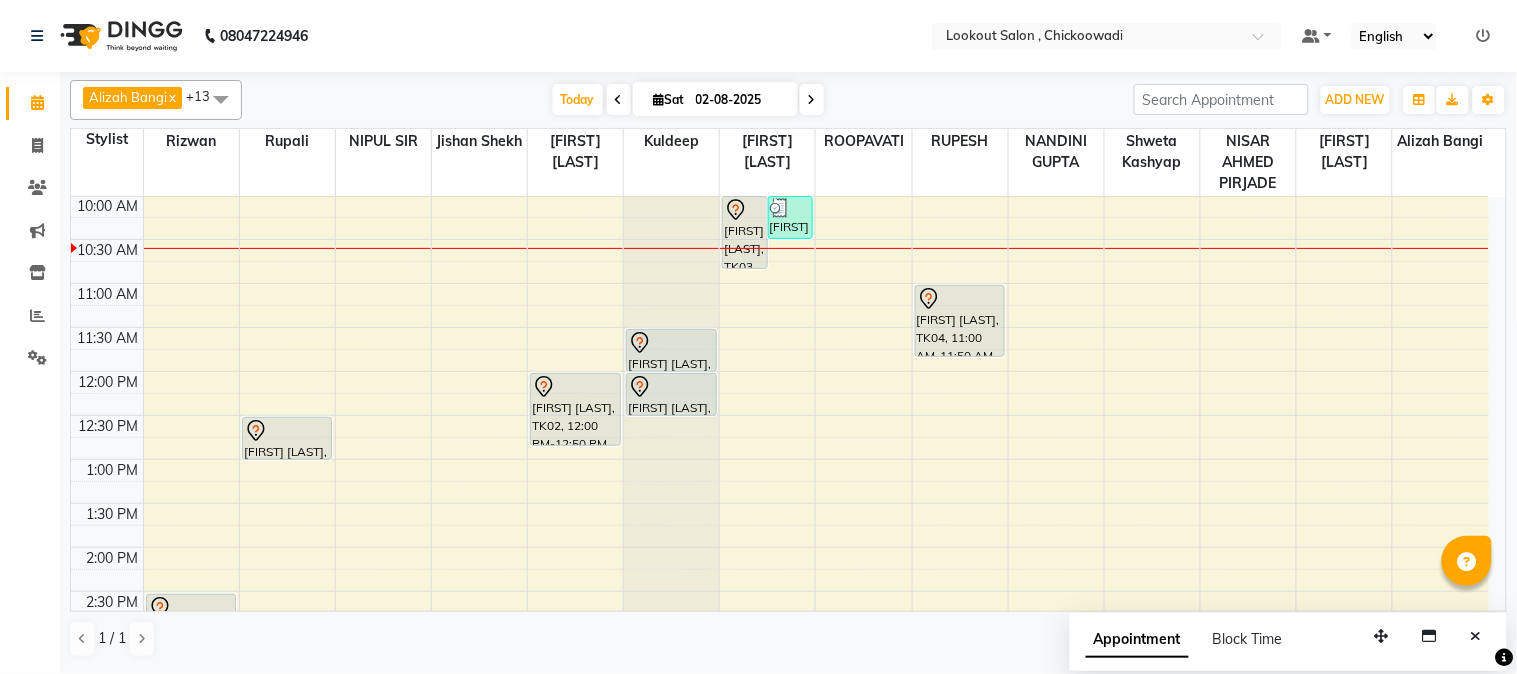 click on "8:00 AM 8:30 AM 9:00 AM 9:30 AM 10:00 AM 10:30 AM 11:00 AM 11:30 AM 12:00 PM 12:30 PM 1:00 PM 1:30 PM 2:00 PM 2:30 PM 3:00 PM 3:30 PM 4:00 PM 4:30 PM 5:00 PM 5:30 PM 6:00 PM 6:30 PM 7:00 PM 7:30 PM 8:00 PM 8:30 PM 9:00 PM 9:30 PM 10:00 PM 10:30 PM 11:00 PM 11:30 PM             [FIRST] [LAST], TK05, 02:30 PM-03:30 PM, 1 INCH TOUCH-UP  (WITHOUT AMMONIA)             [FIRST] [LAST], TK01, 12:30 PM-01:00 PM, EYEBROW             [FIRST] [LAST], TK02, 12:00 PM-12:50 PM, WASH & BLAST DRY (F)             [FIRST] [LAST], TK08, 11:30 AM-12:00 PM, HAIRCUT WITH STYLIST (M)             [FIRST] [LAST], TK08, 12:00 PM-12:30 PM, EYEBROW             [FIRST] [LAST], TK06, 03:00 PM-03:45 PM, GLOBAL COLOR (WITH AMMONIA)             [FIRST] [LAST], TK03, 10:00 AM-10:50 AM, HAIRCUT WITH SENIOR STYLIST(M)     [FIRST] [LAST], TK07, 10:00 AM-10:30 AM, HAIRCUT WITH SENIOR STYLIST(M)             [FIRST] [LAST], TK04, 11:00 AM-11:50 AM, HAIRCUT WITH STYLIST (M)" at bounding box center (780, 723) 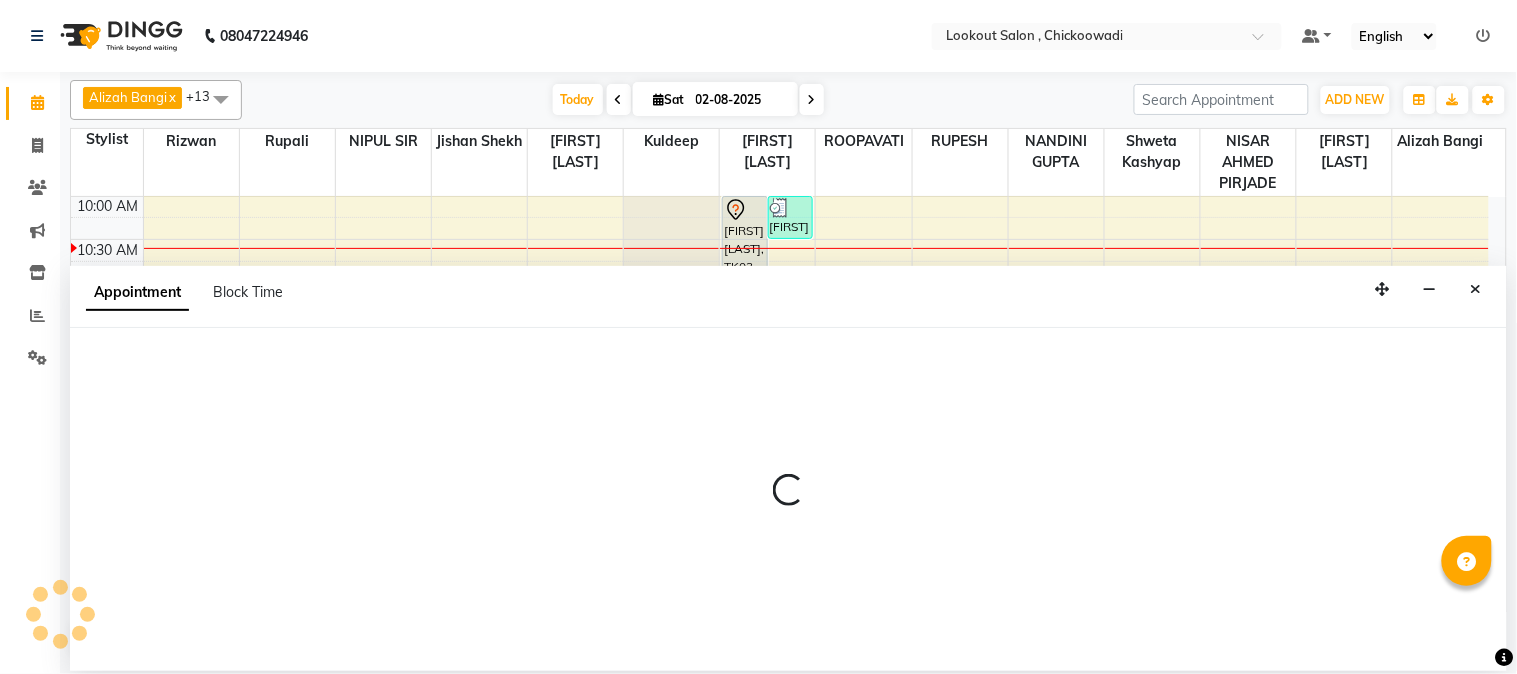 select on "7174" 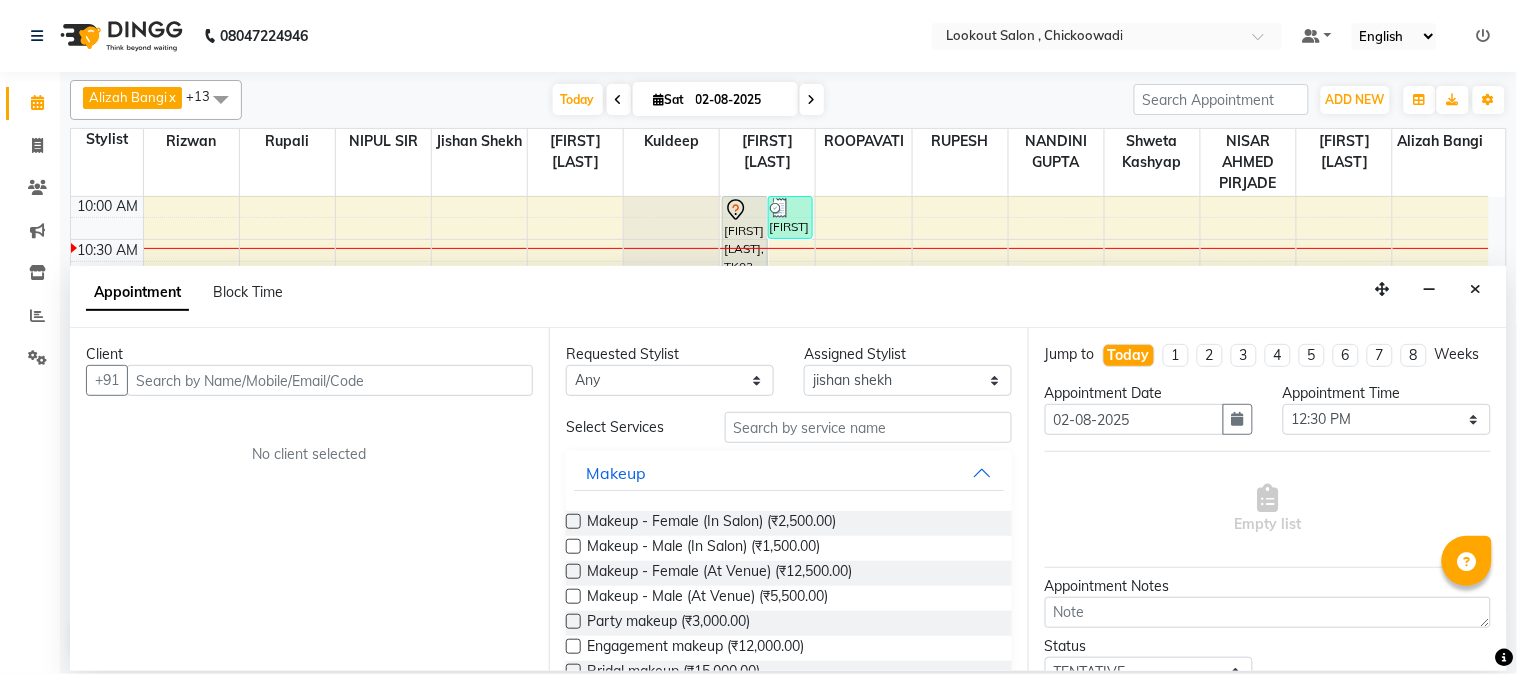 click at bounding box center (330, 380) 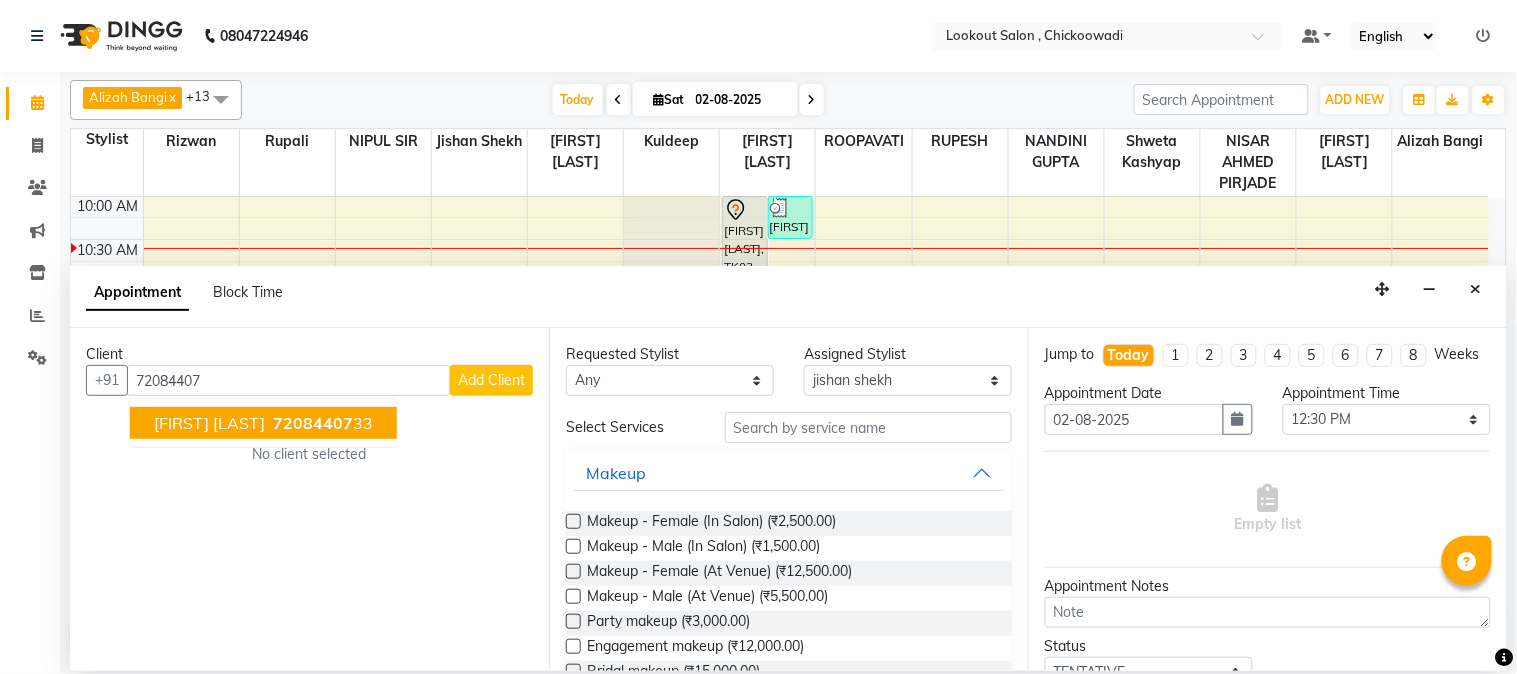 click on "72084407" at bounding box center [313, 423] 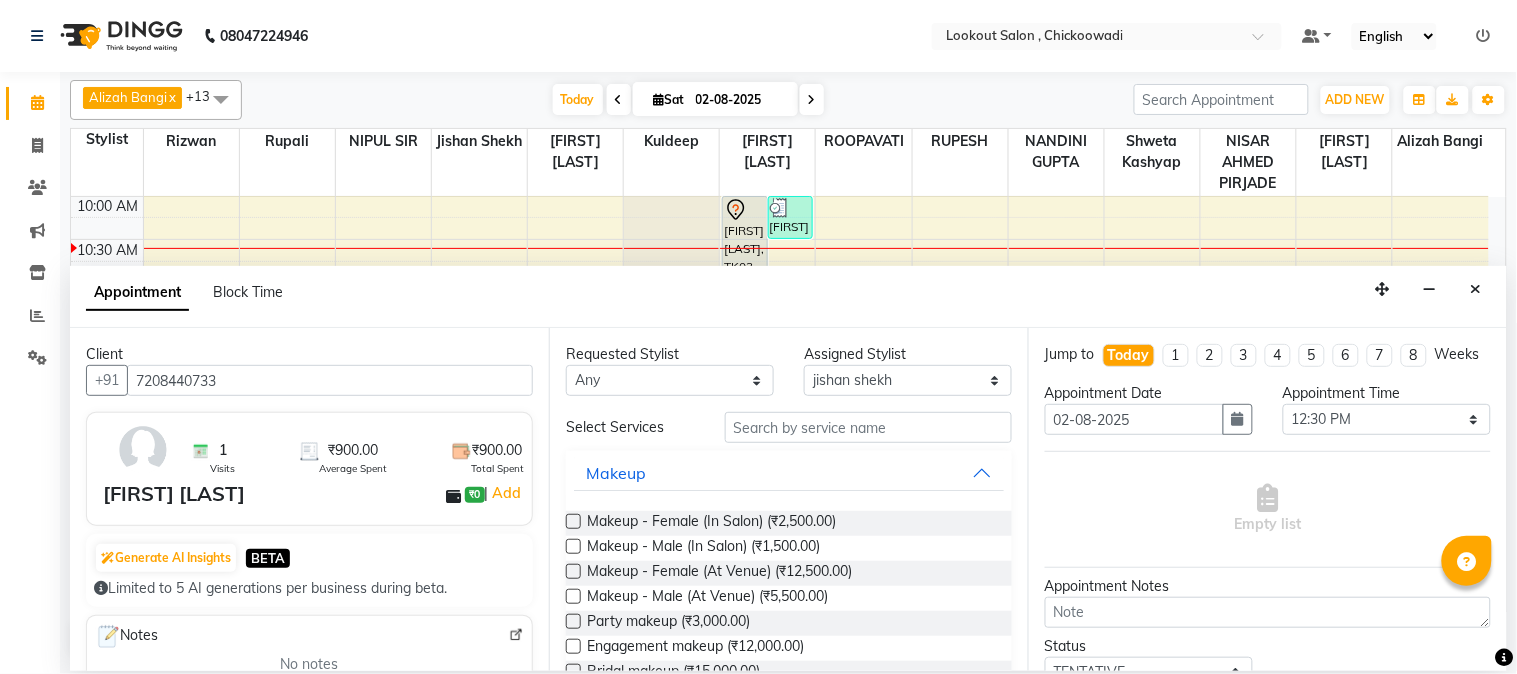type on "7208440733" 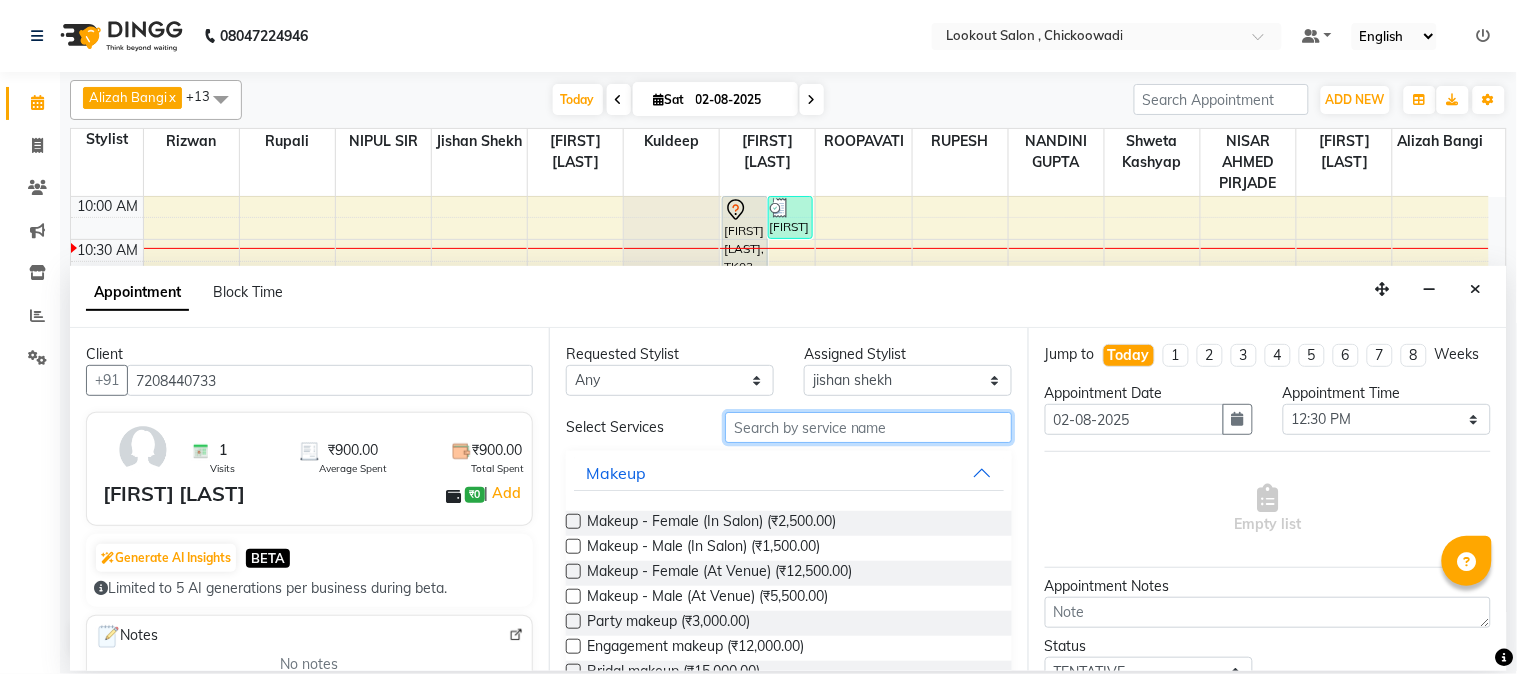 click at bounding box center [868, 427] 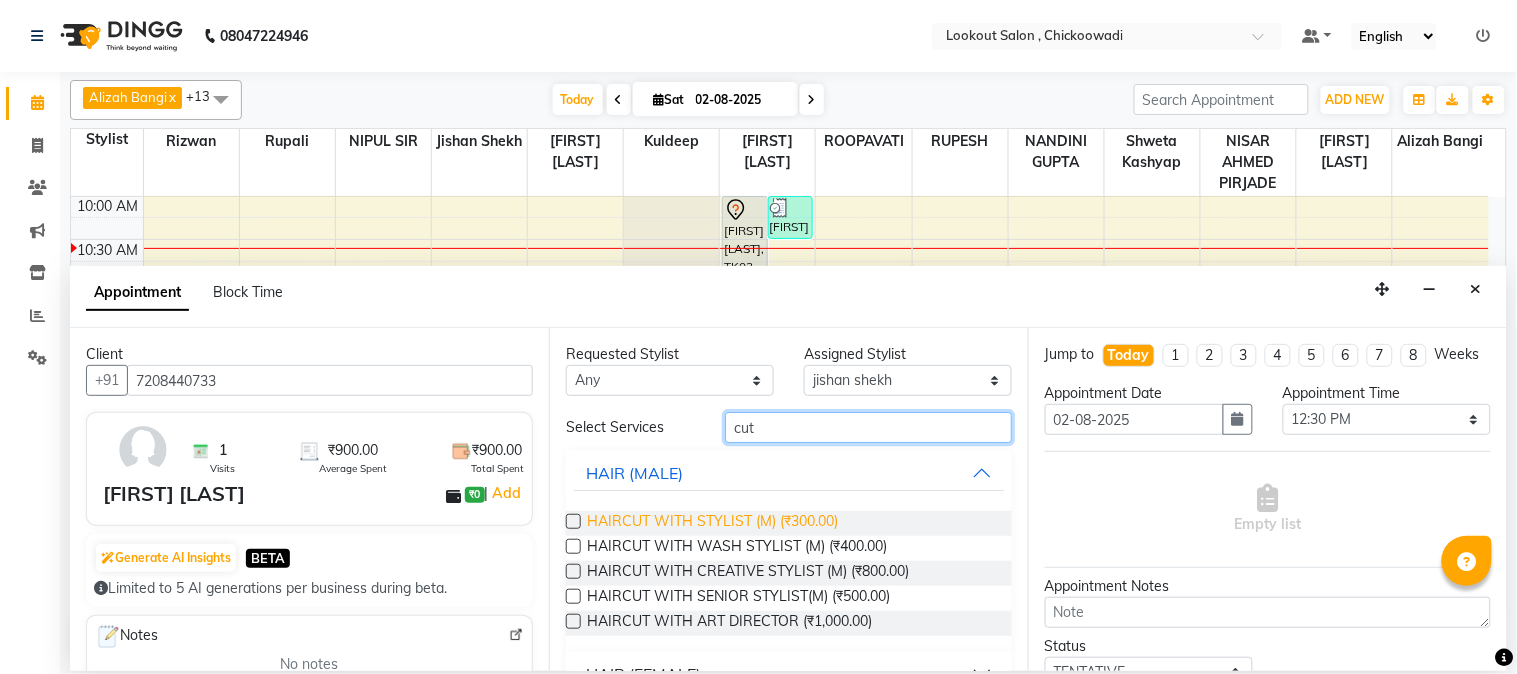 type on "cut" 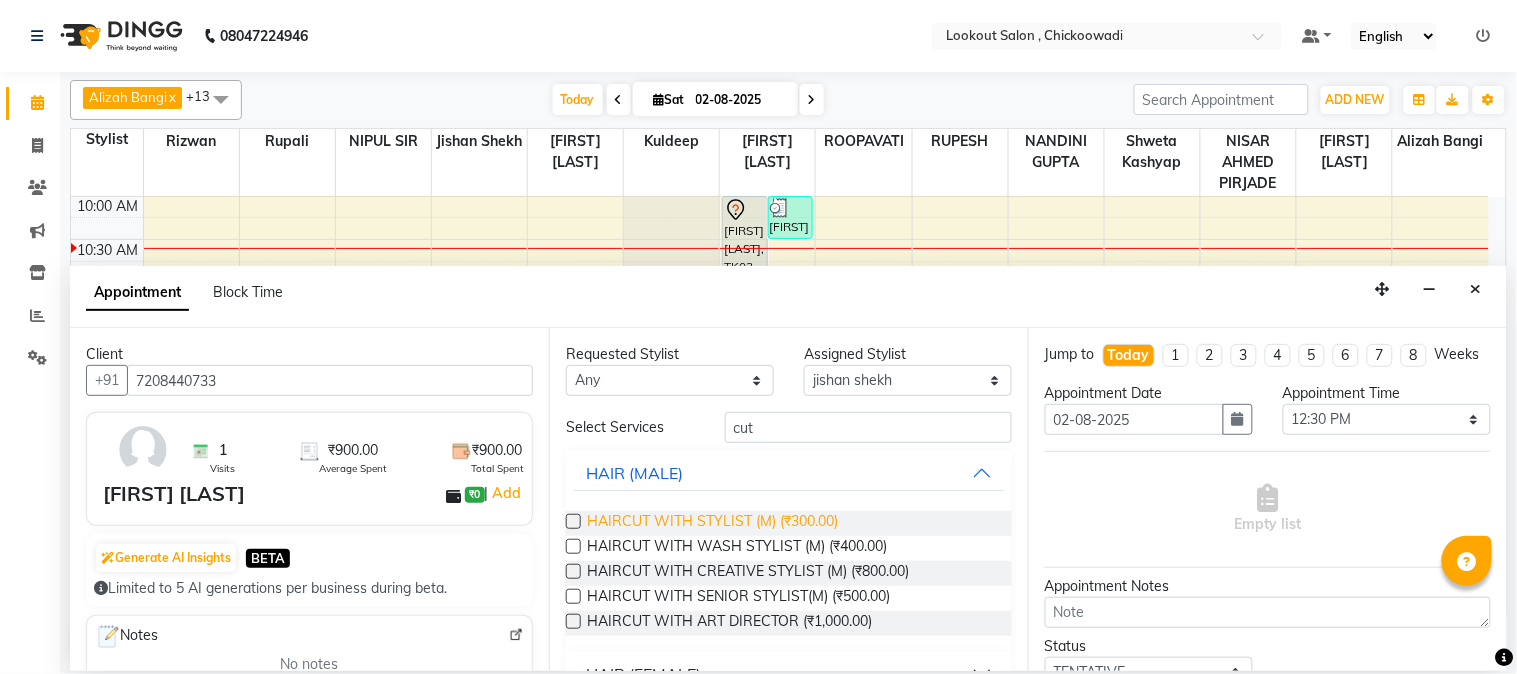 click on "HAIRCUT WITH STYLIST (M) (₹300.00)" at bounding box center (712, 523) 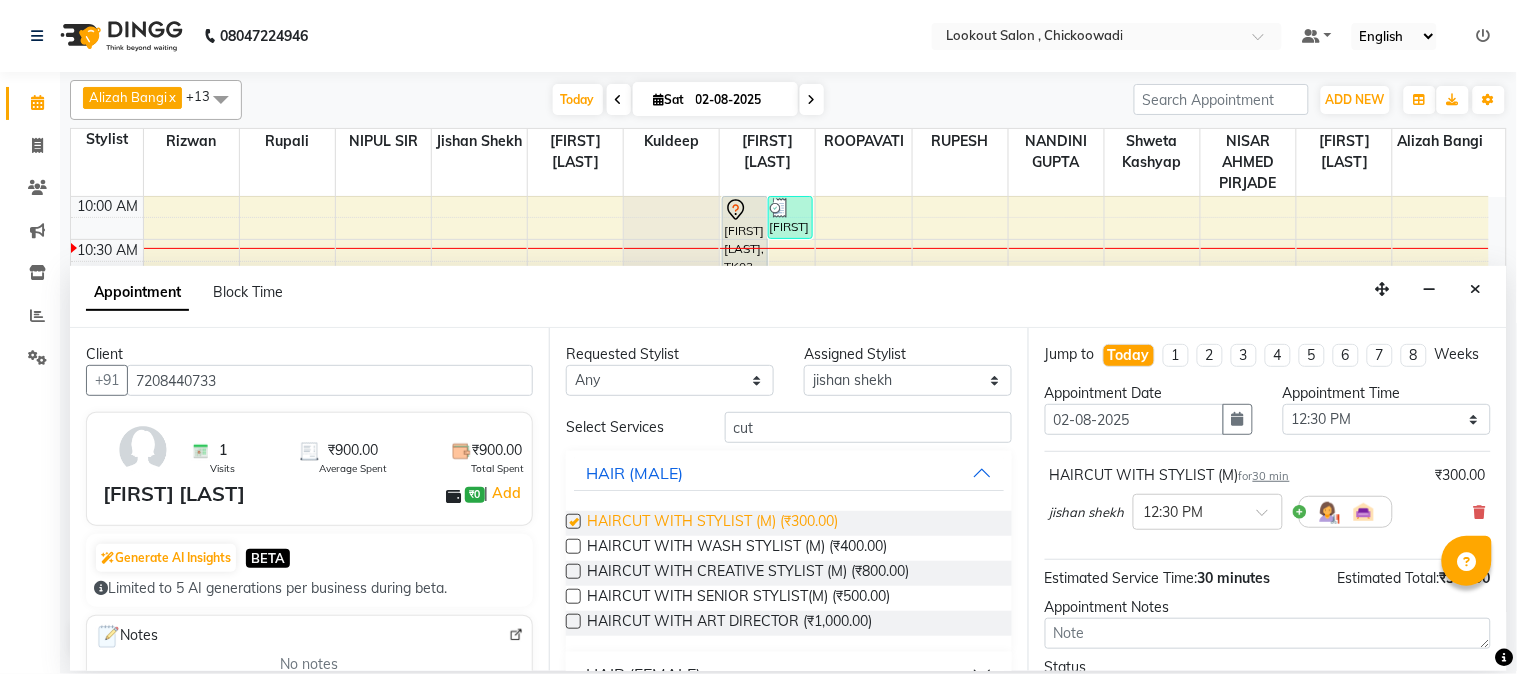checkbox on "false" 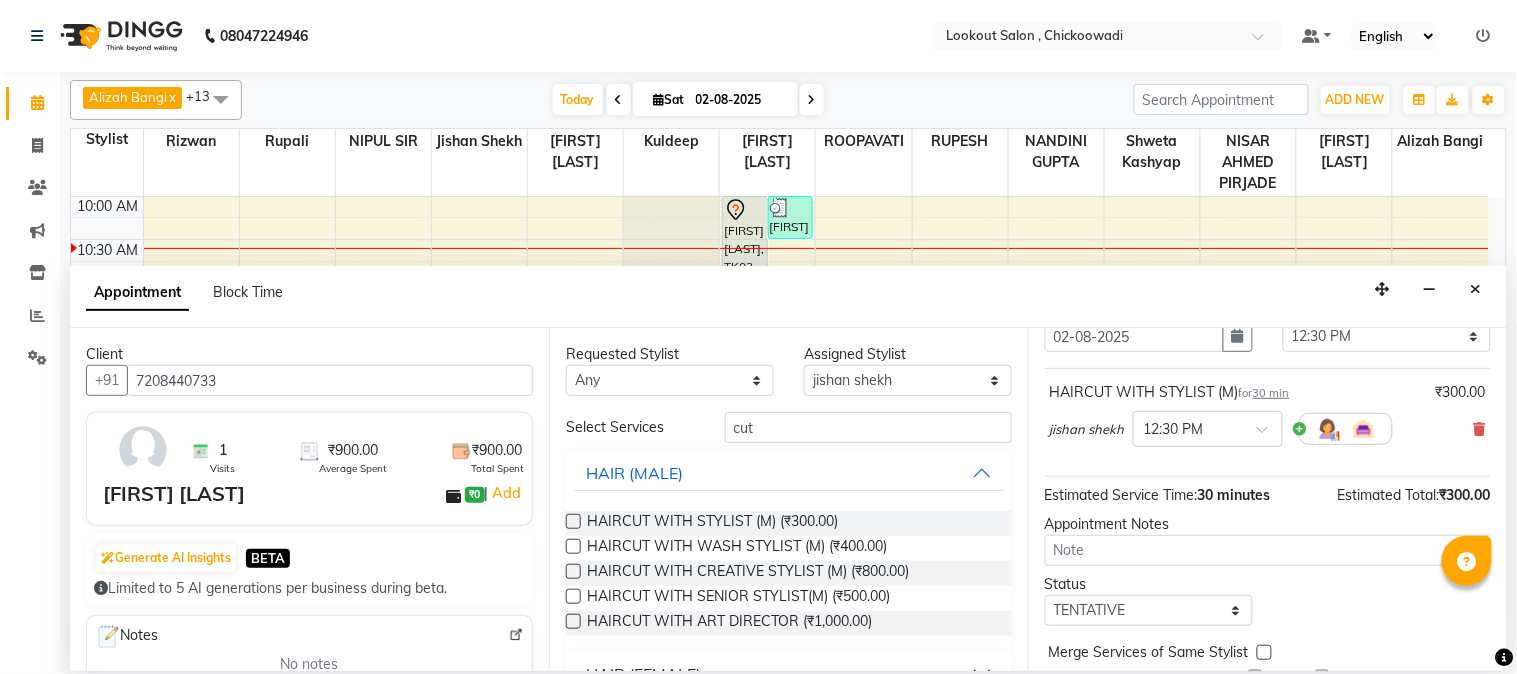 scroll, scrollTop: 183, scrollLeft: 0, axis: vertical 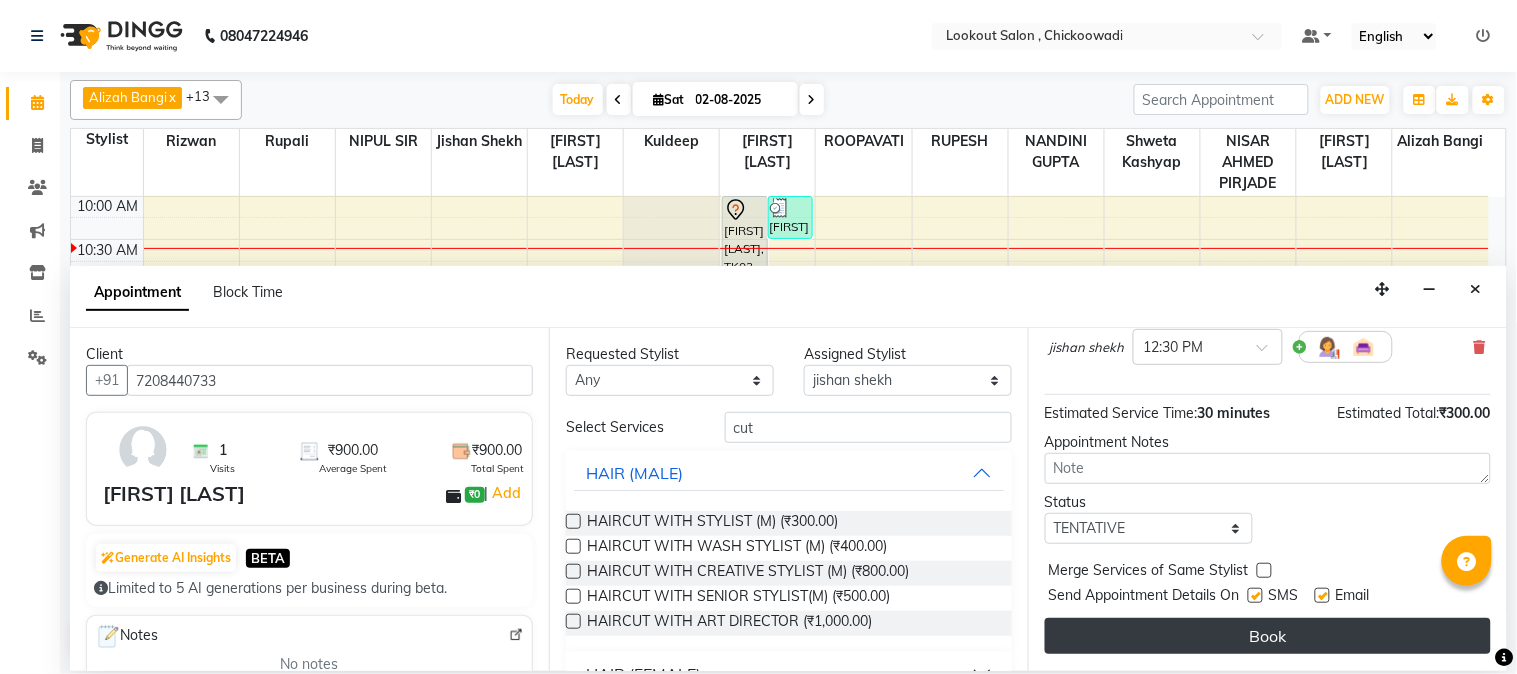 click on "Book" at bounding box center [1268, 636] 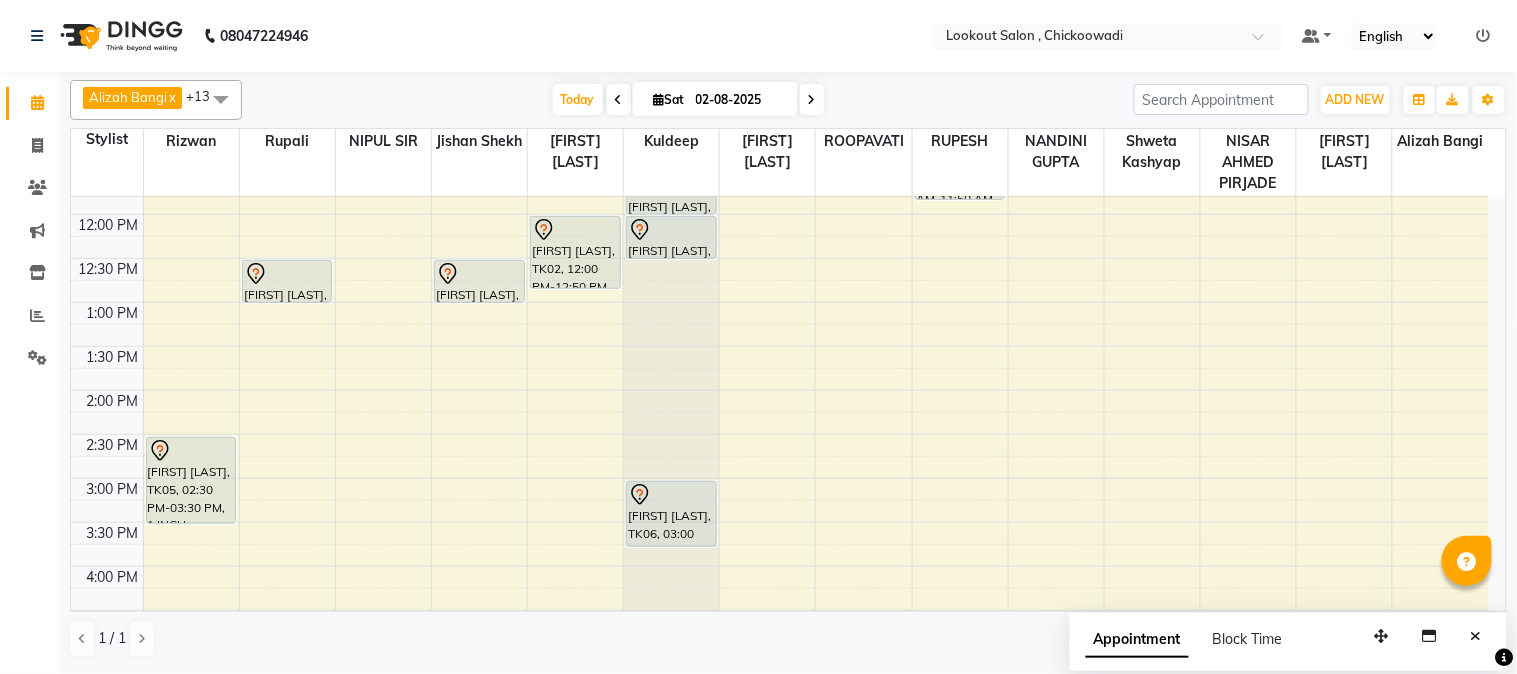 scroll, scrollTop: 66, scrollLeft: 0, axis: vertical 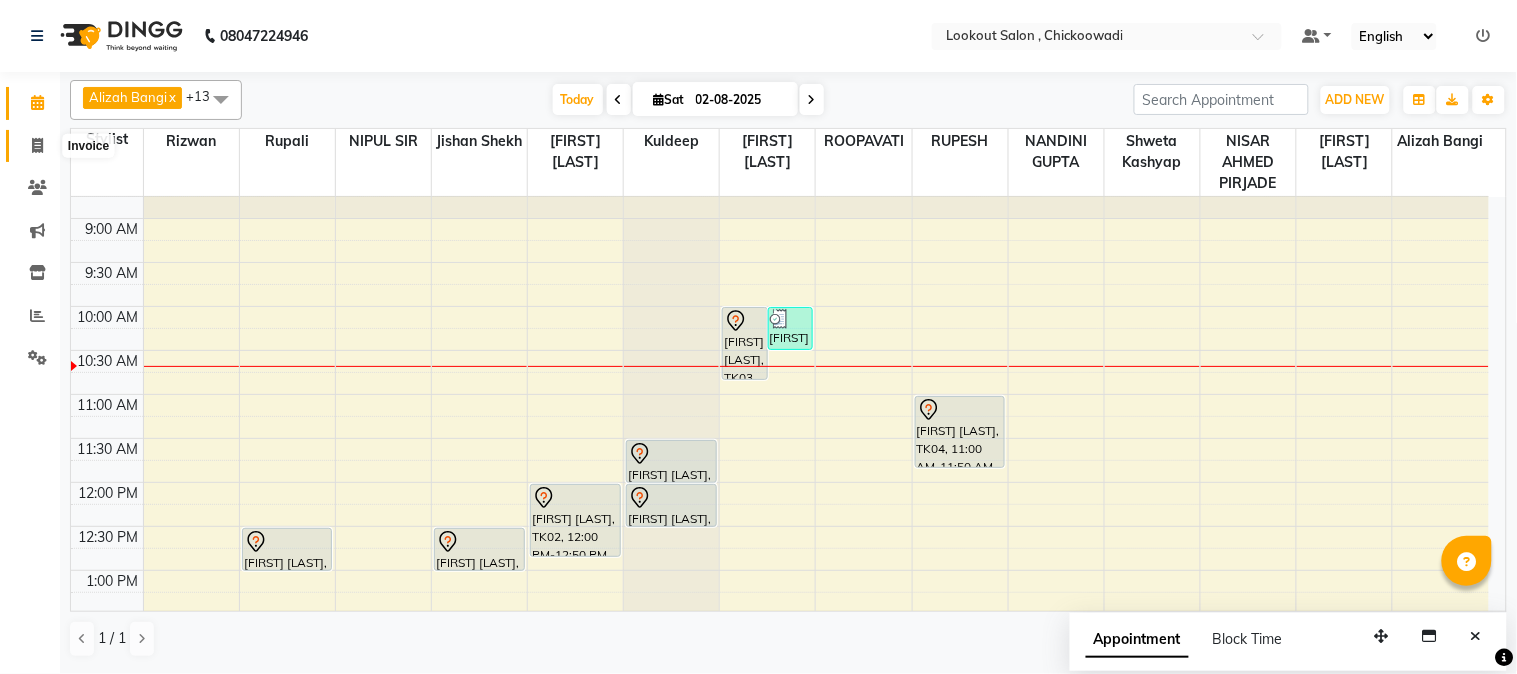 click 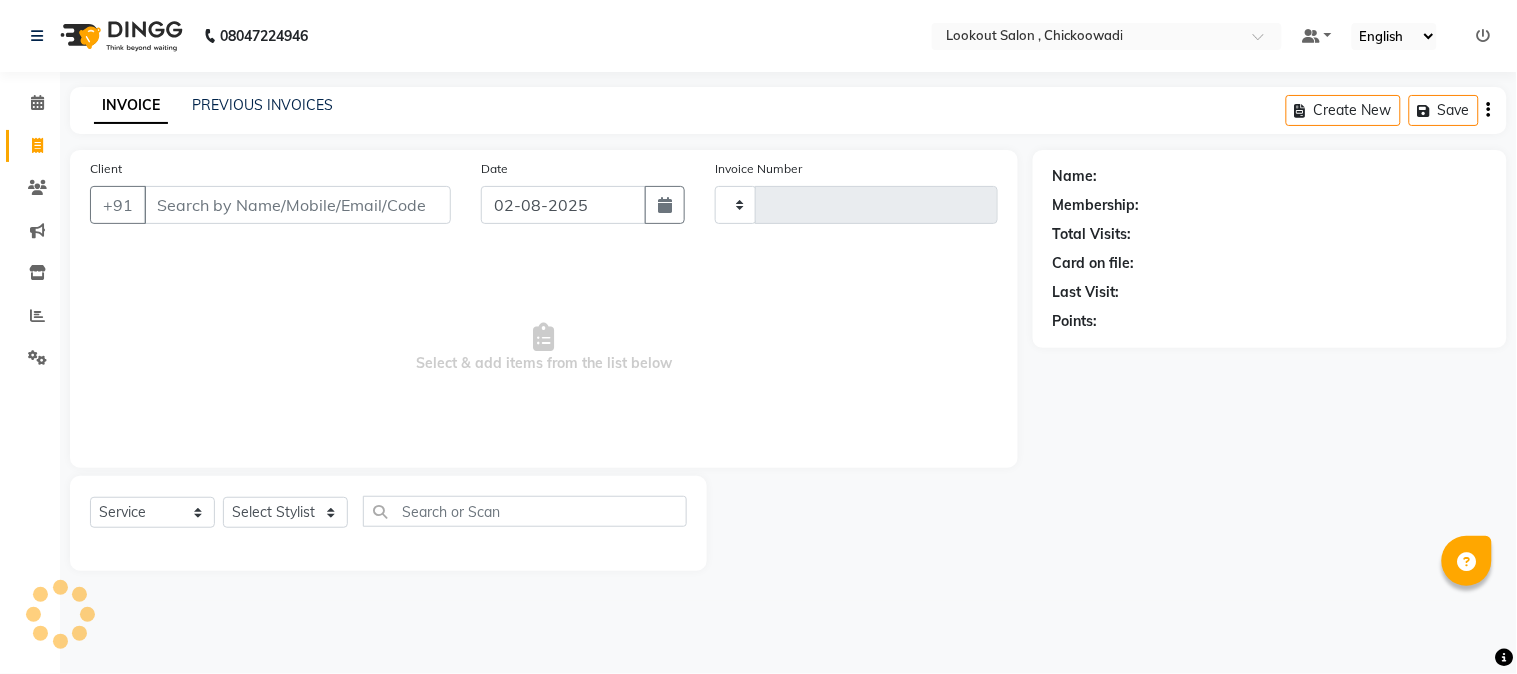 type on "4900" 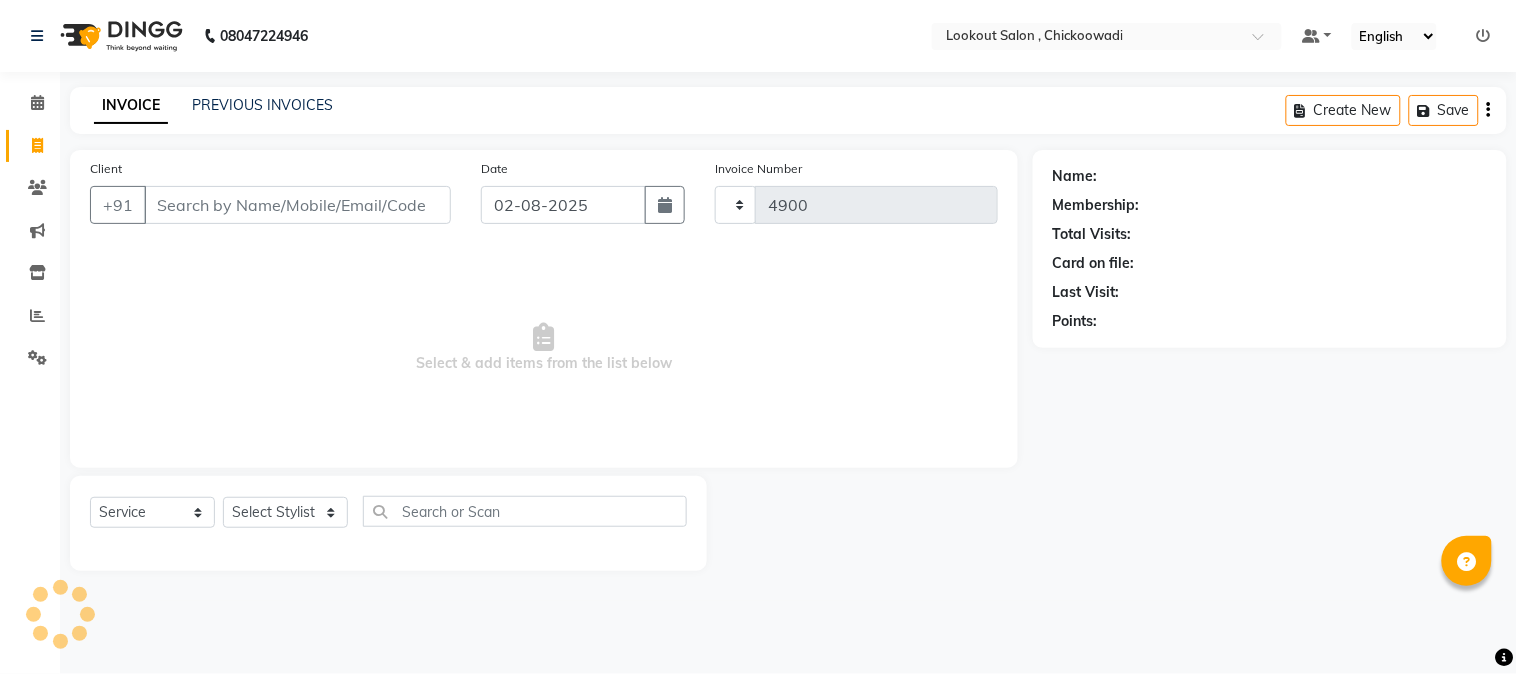 select on "151" 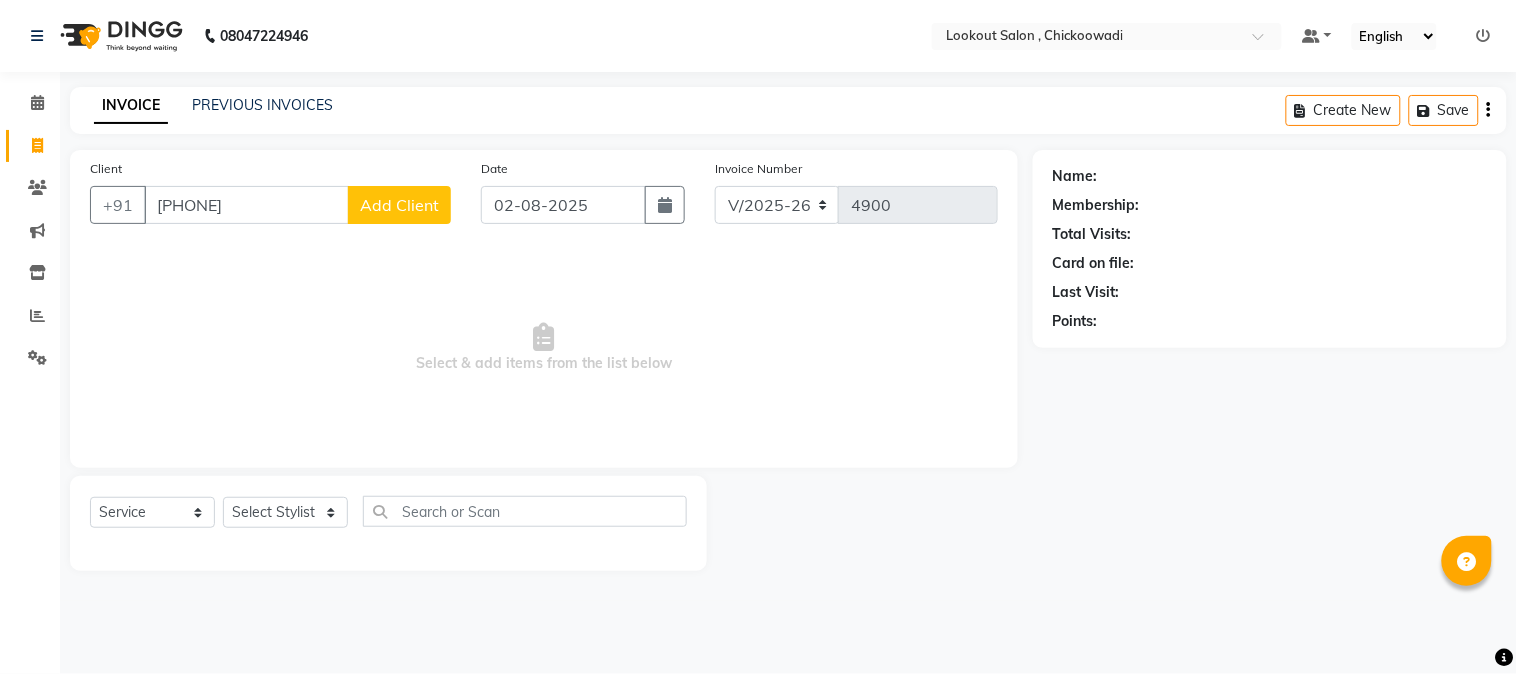 type on "[PHONE]" 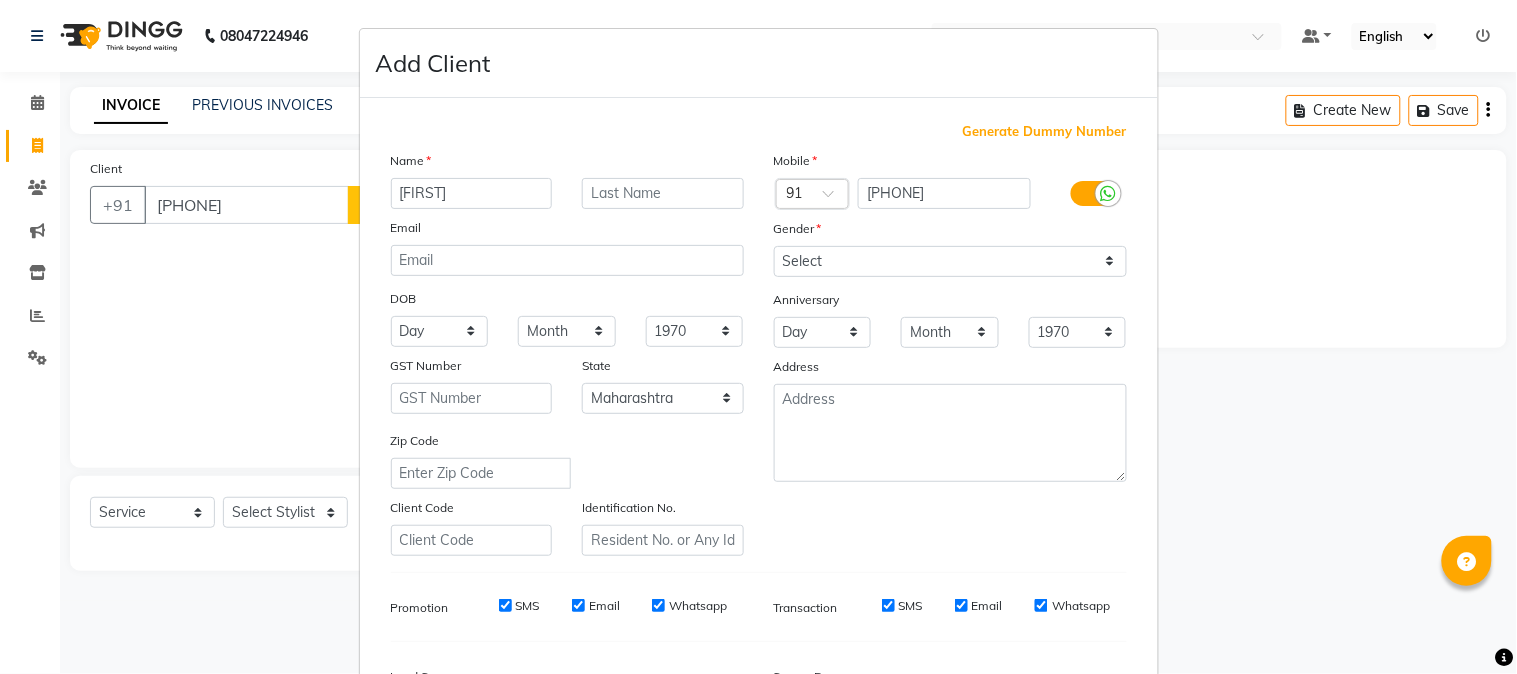 type on "[FIRST]" 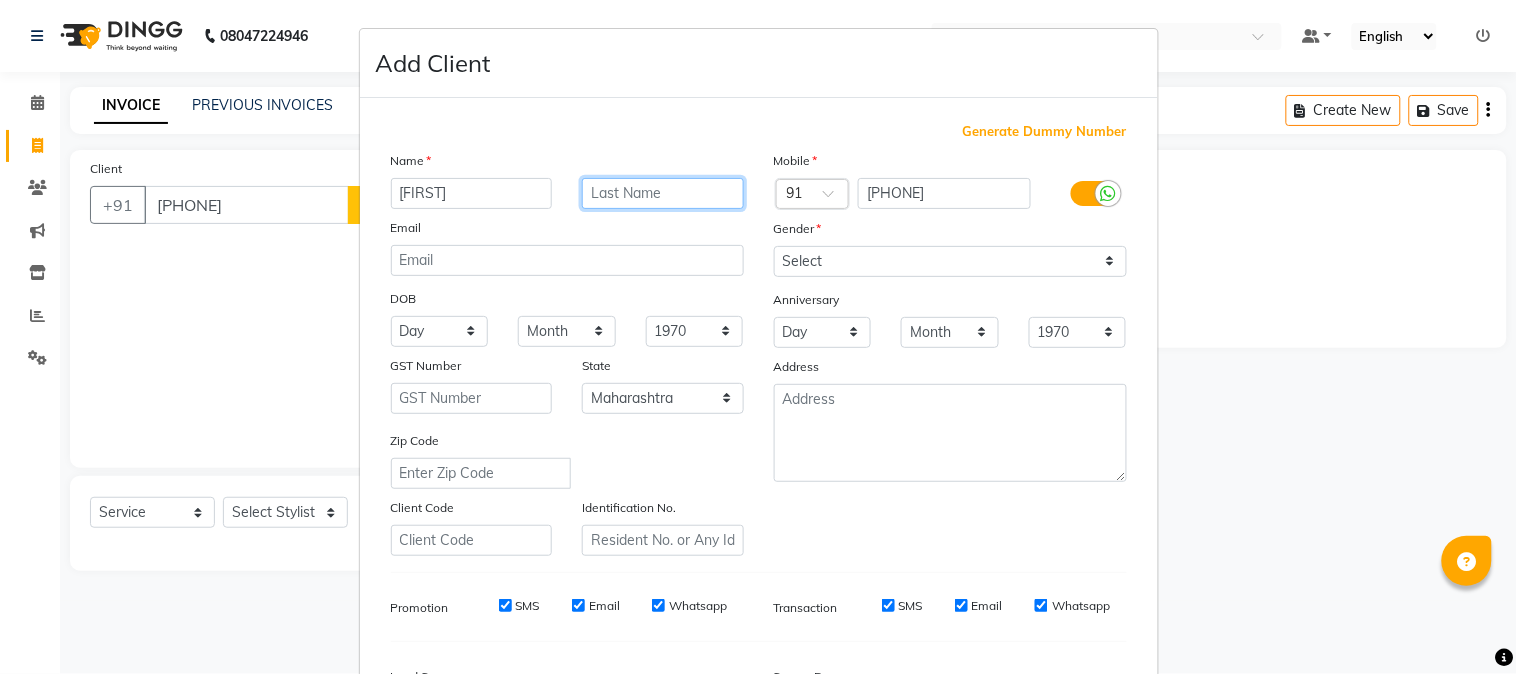 click at bounding box center (663, 193) 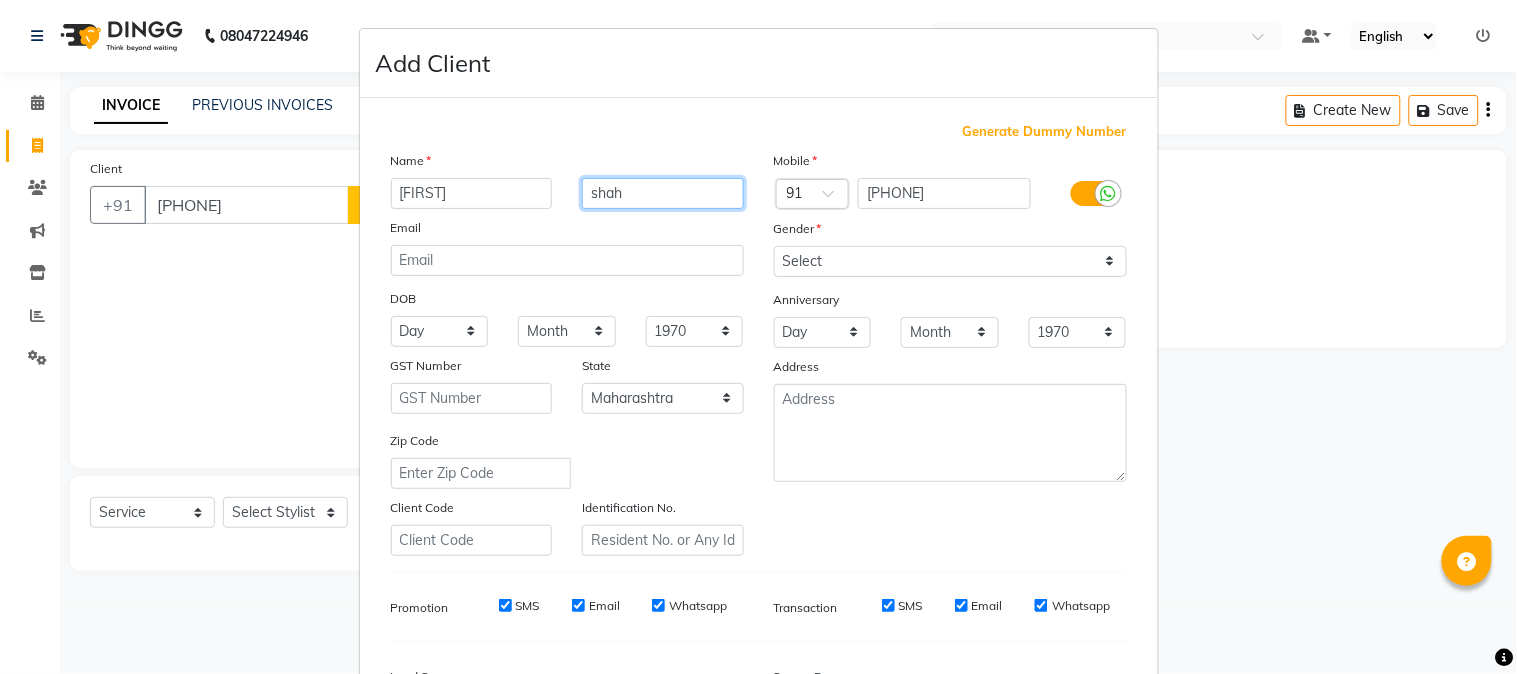 type on "shah" 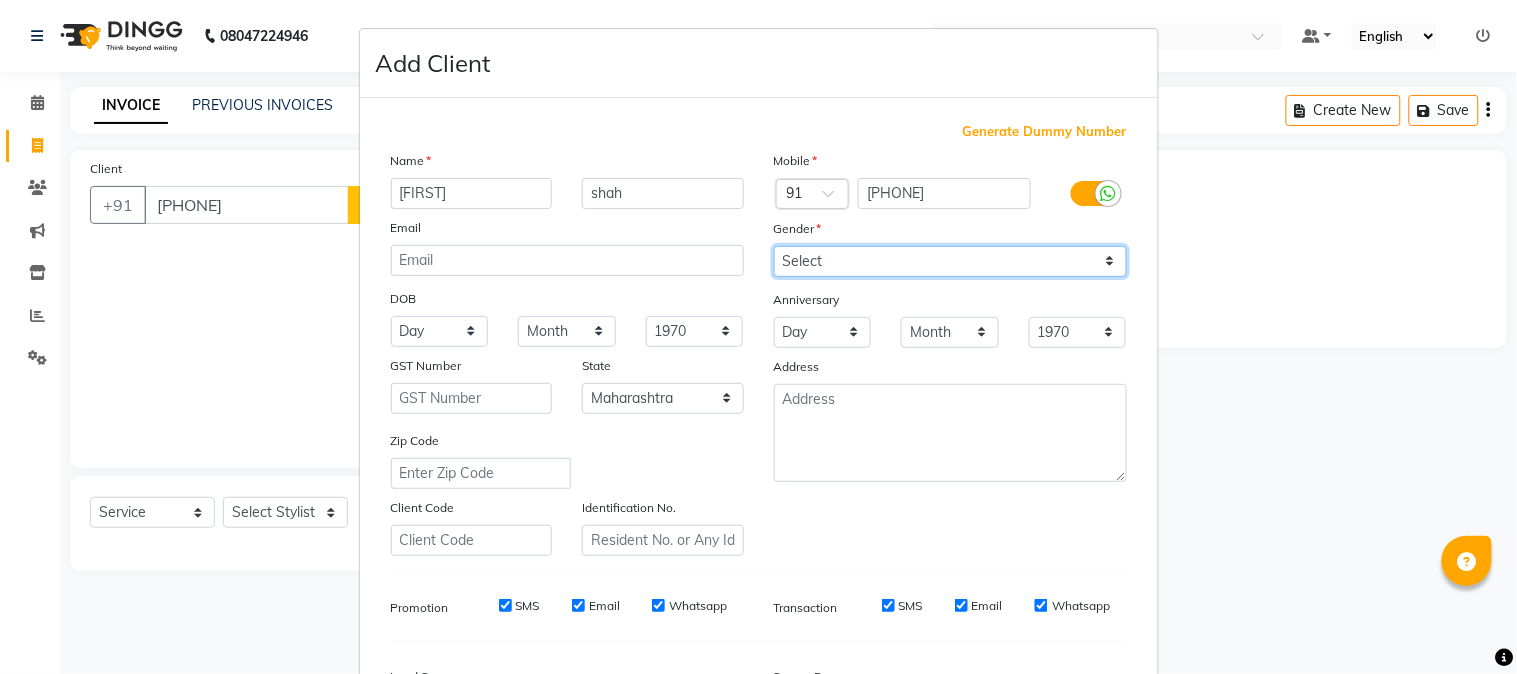 click on "Select Male Female Other Prefer Not To Say" at bounding box center (950, 261) 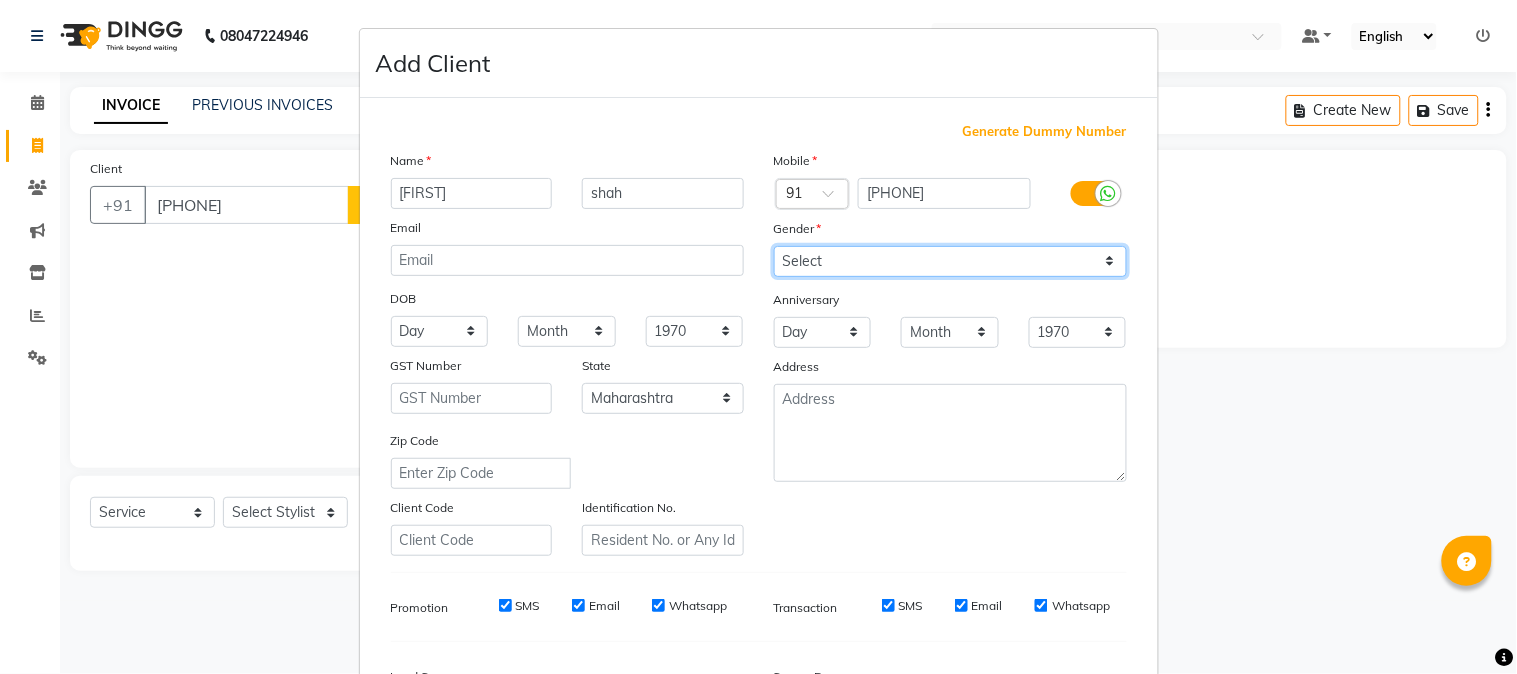 select on "female" 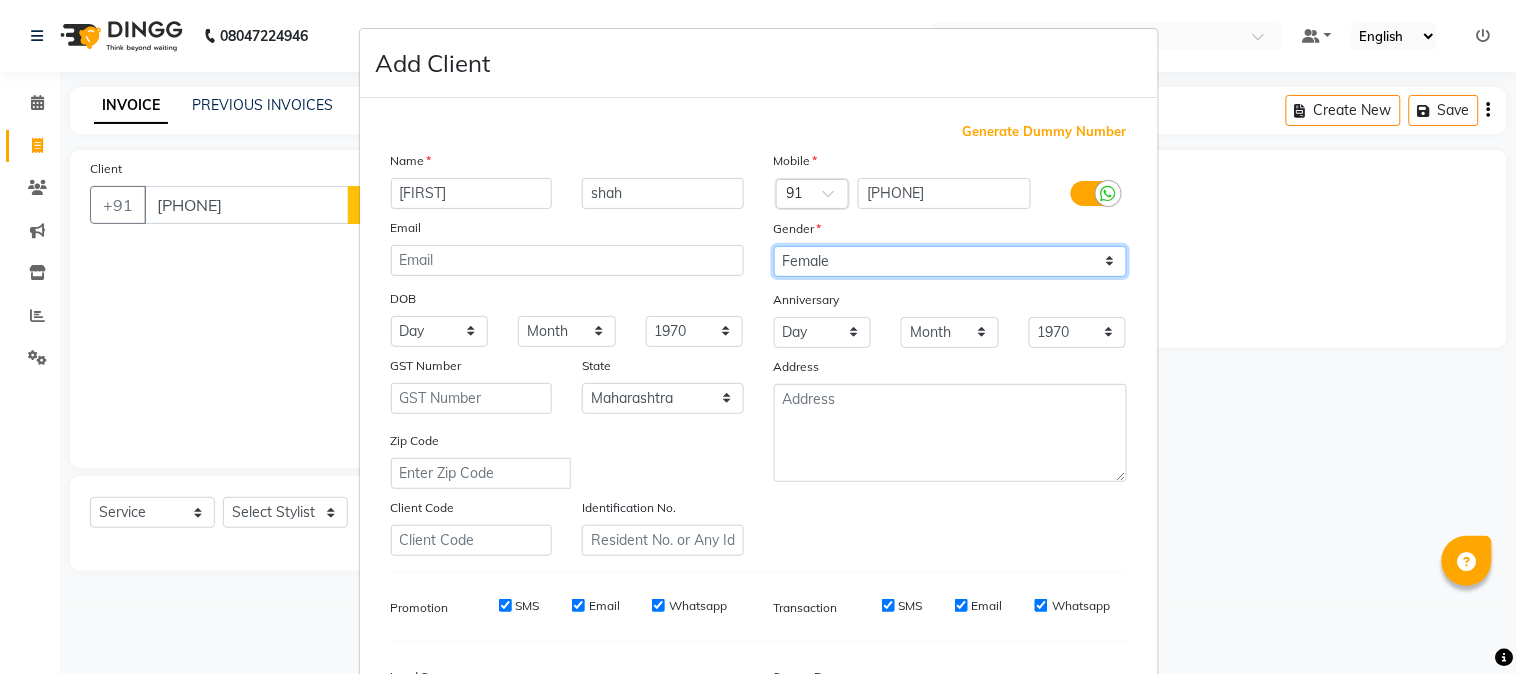 click on "Select Male Female Other Prefer Not To Say" at bounding box center [950, 261] 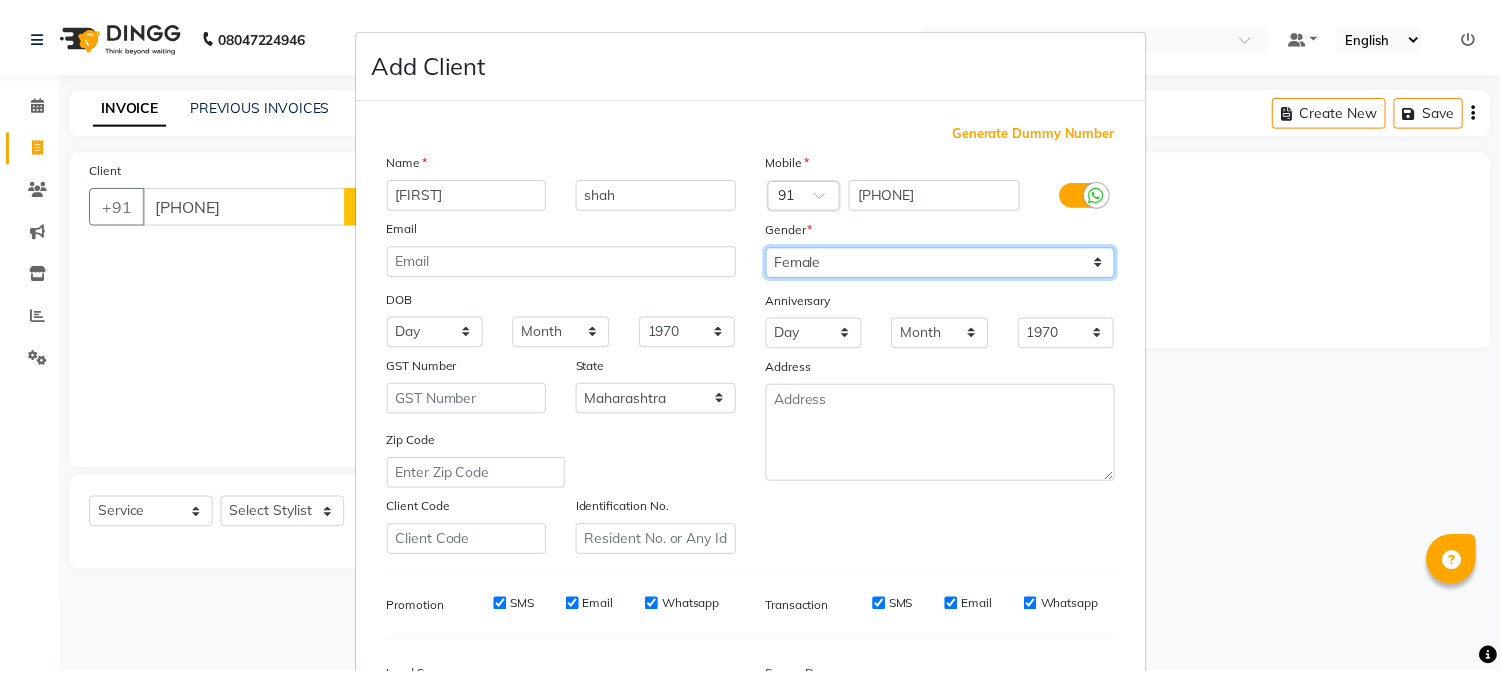scroll, scrollTop: 250, scrollLeft: 0, axis: vertical 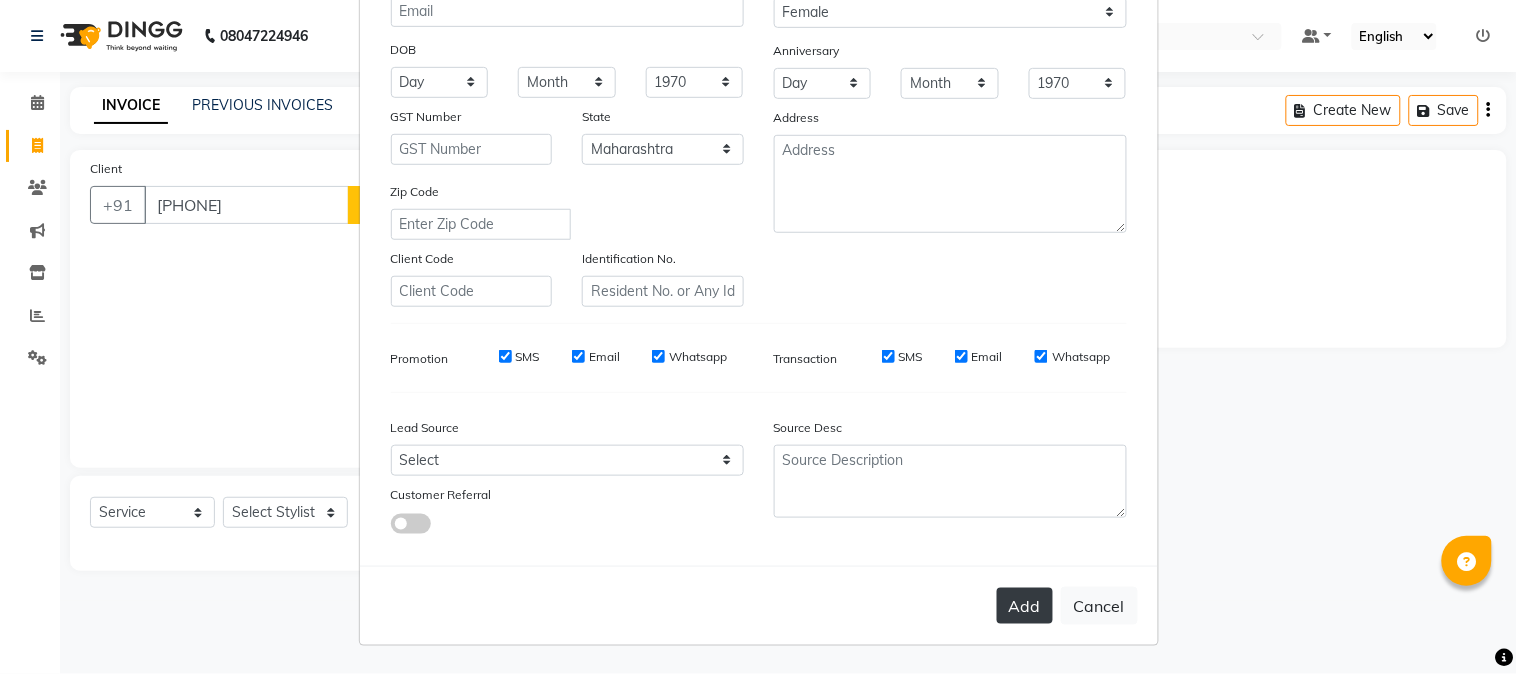 click on "Add" at bounding box center (1025, 606) 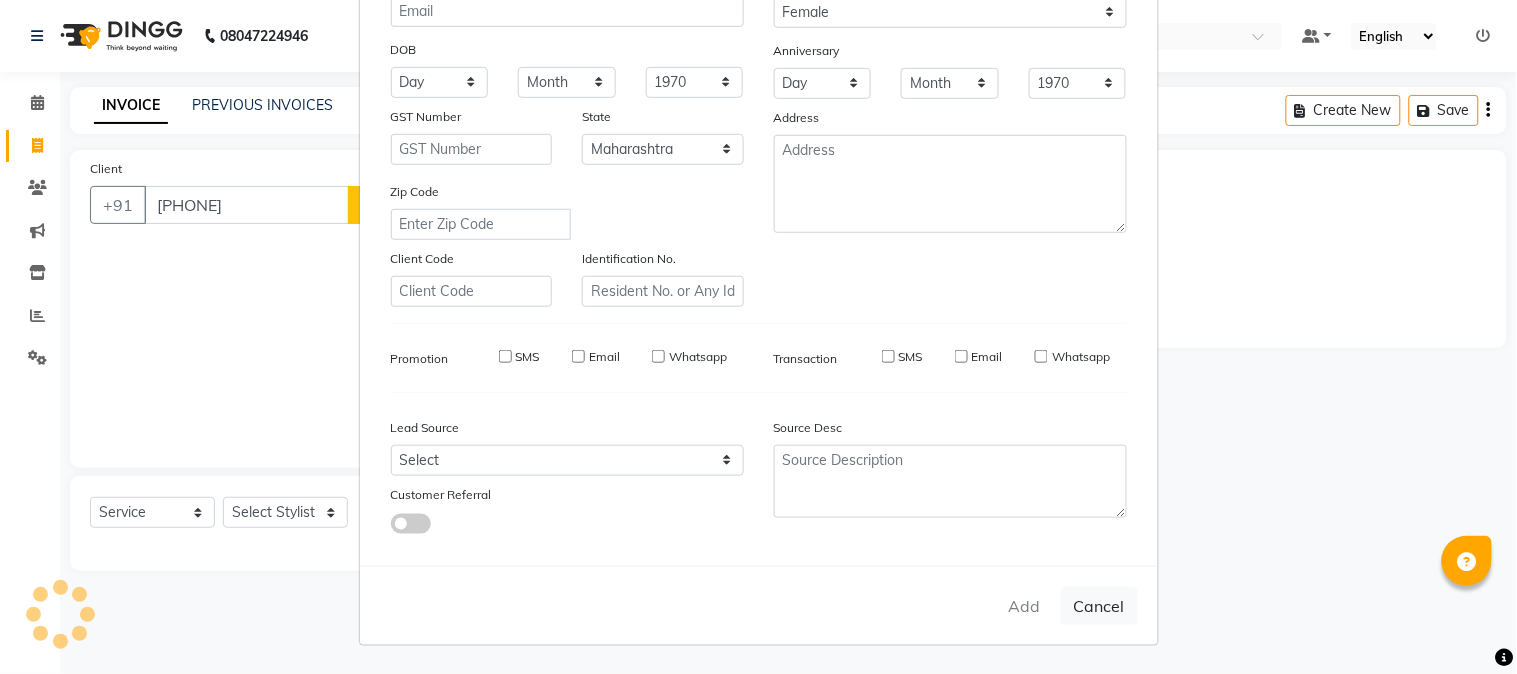 type 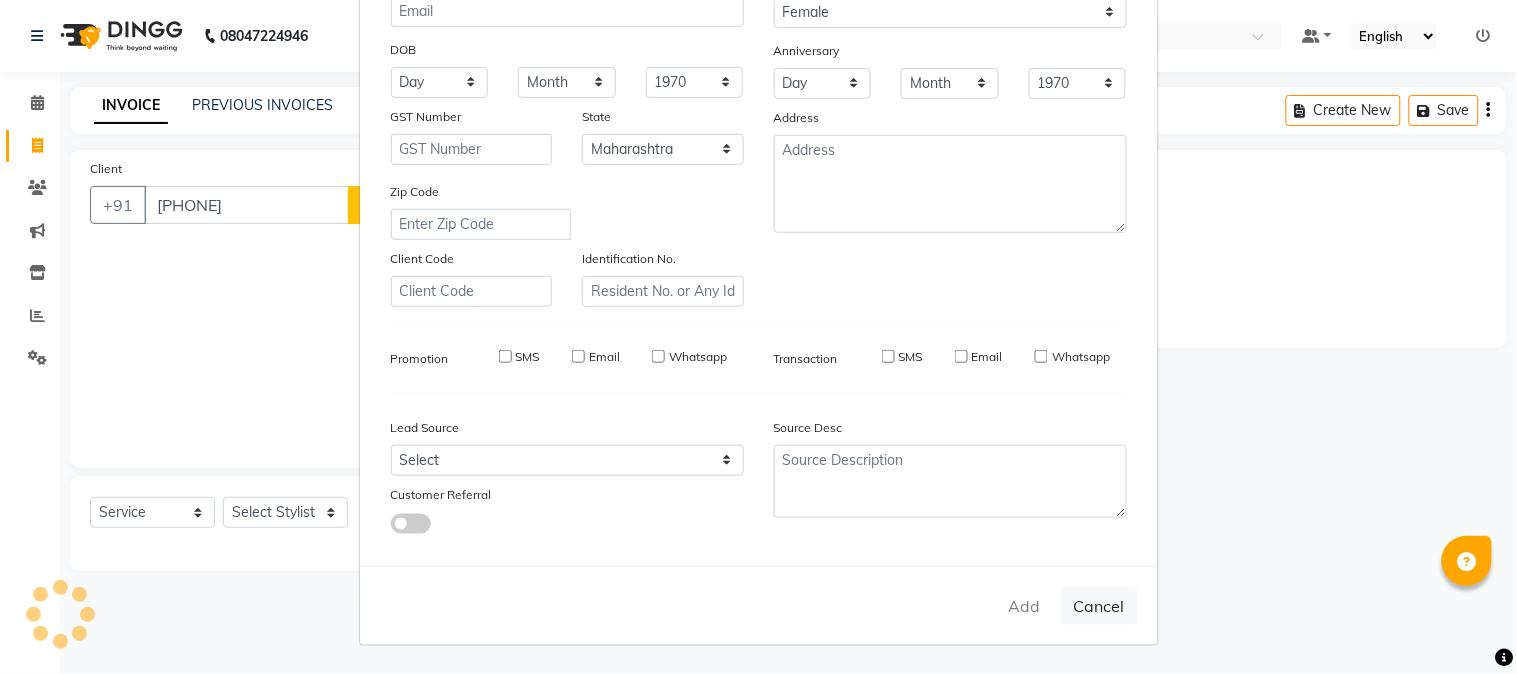 select 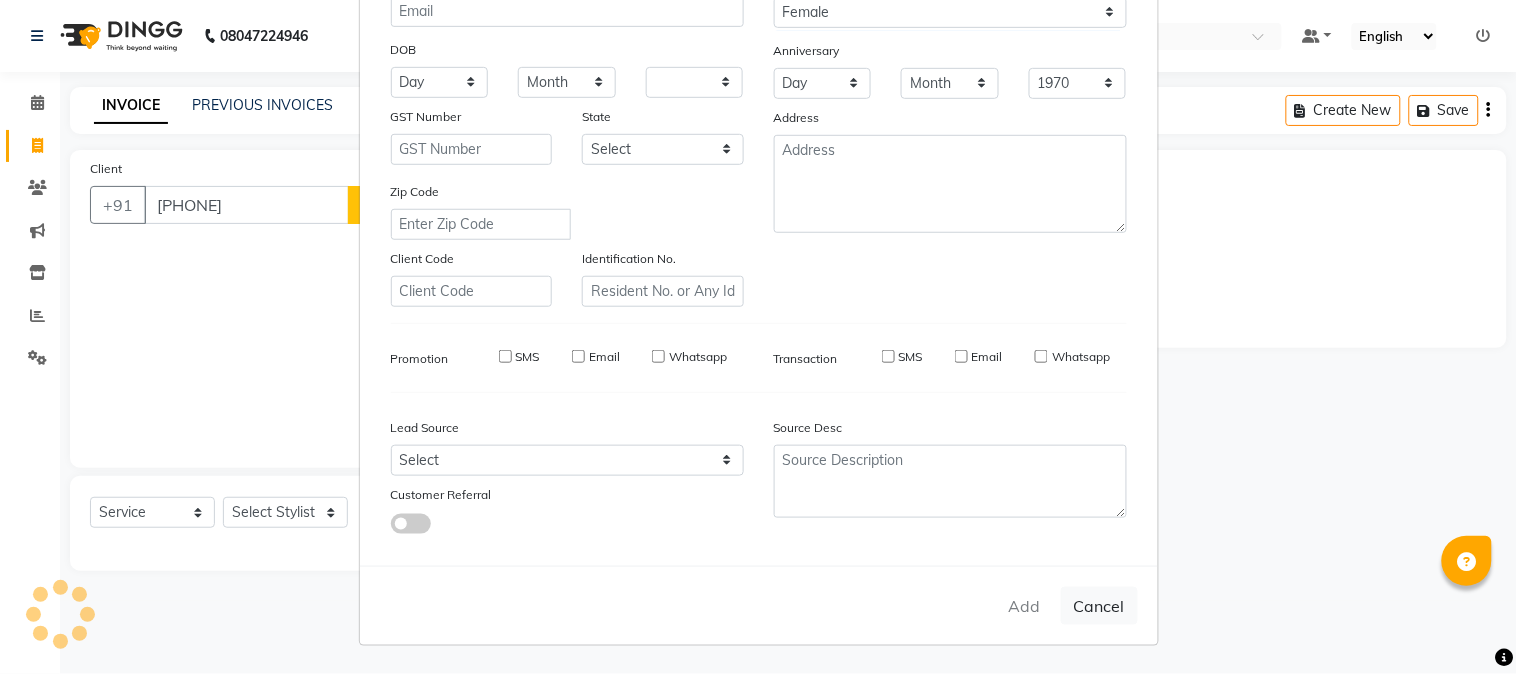 select 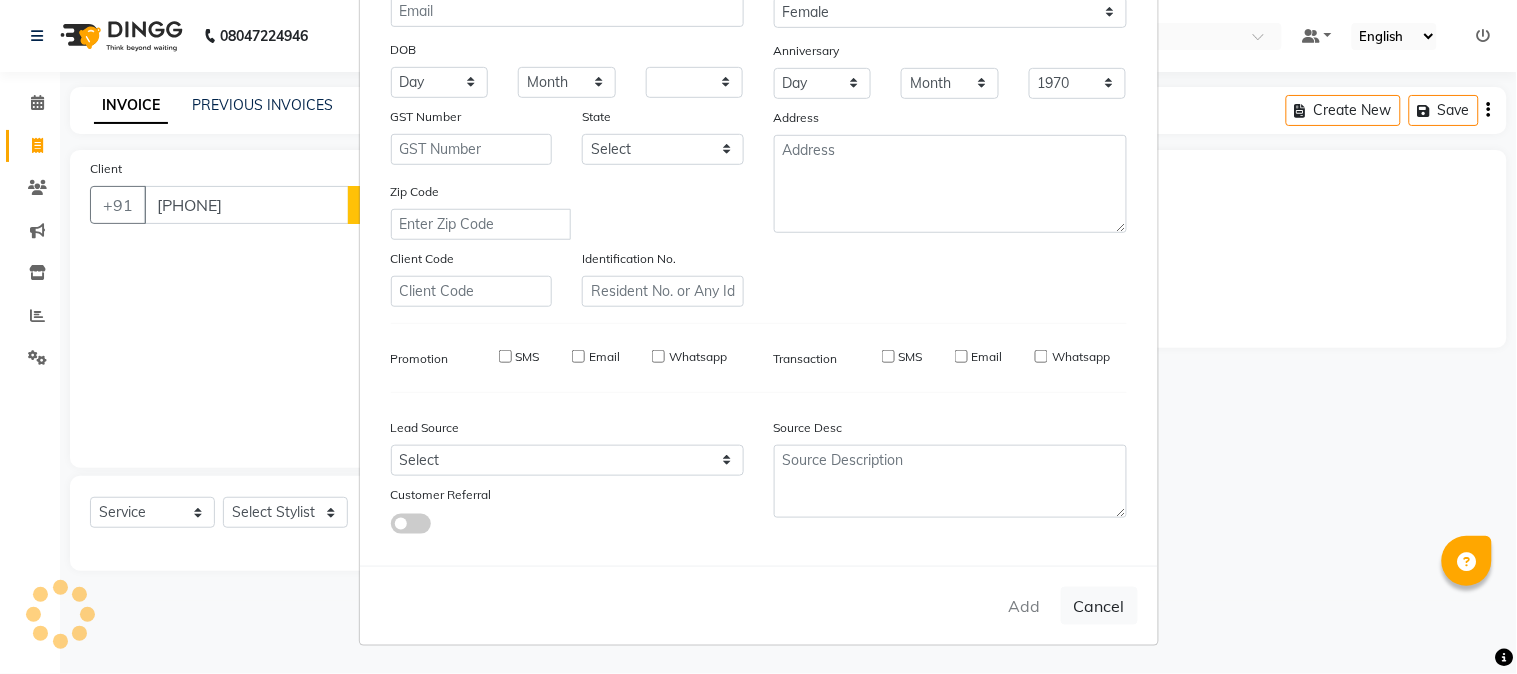 checkbox on "false" 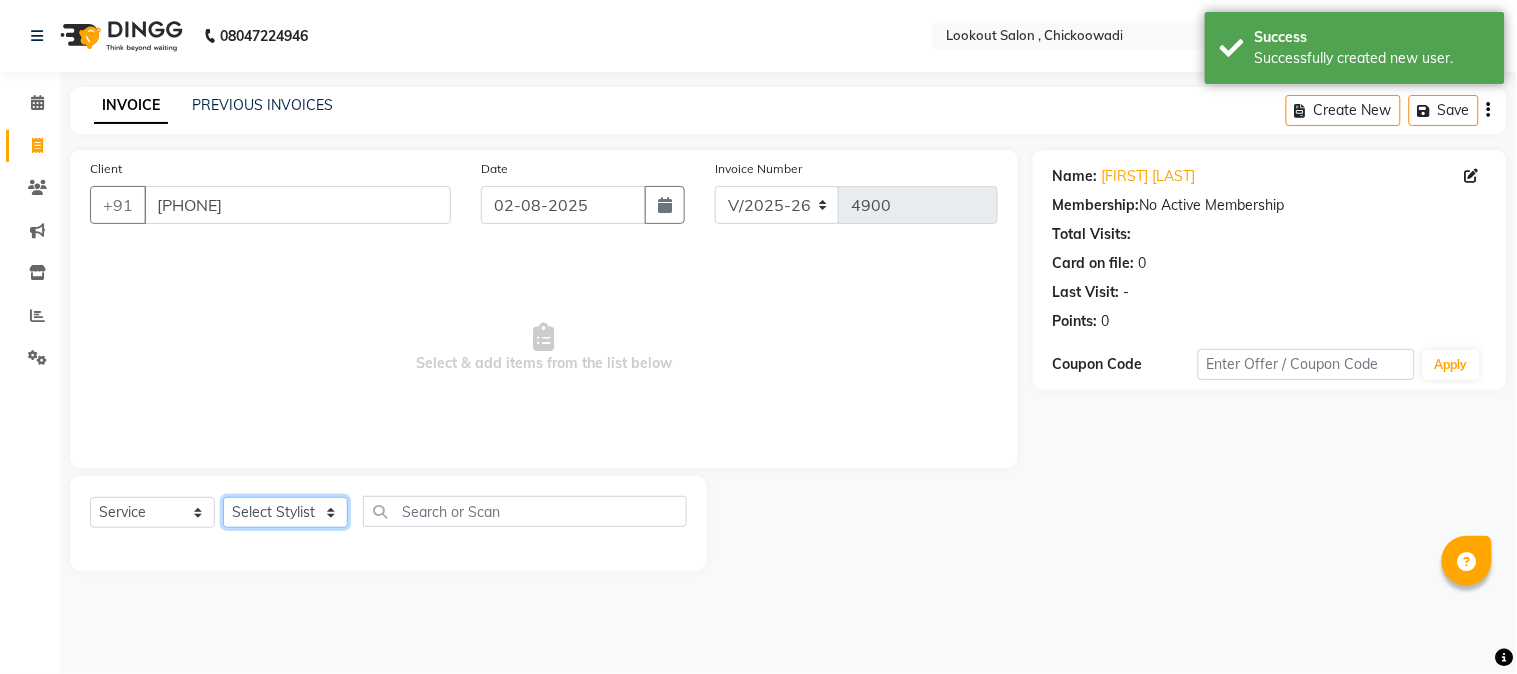click on "Select Stylist [FIRST] [LAST] [FIRST] [LAST] [FIRST] [LAST] [FIRST] [FIRST] [LAST] [FIRST] [LAST] [FIRST] [LAST] [FIRST] [LAST] [FIRST] [FIRST] [FIRST] [FIRST] [FIRST] [FIRST] [FIRST] [LAST] [FIRST] [LAST]" 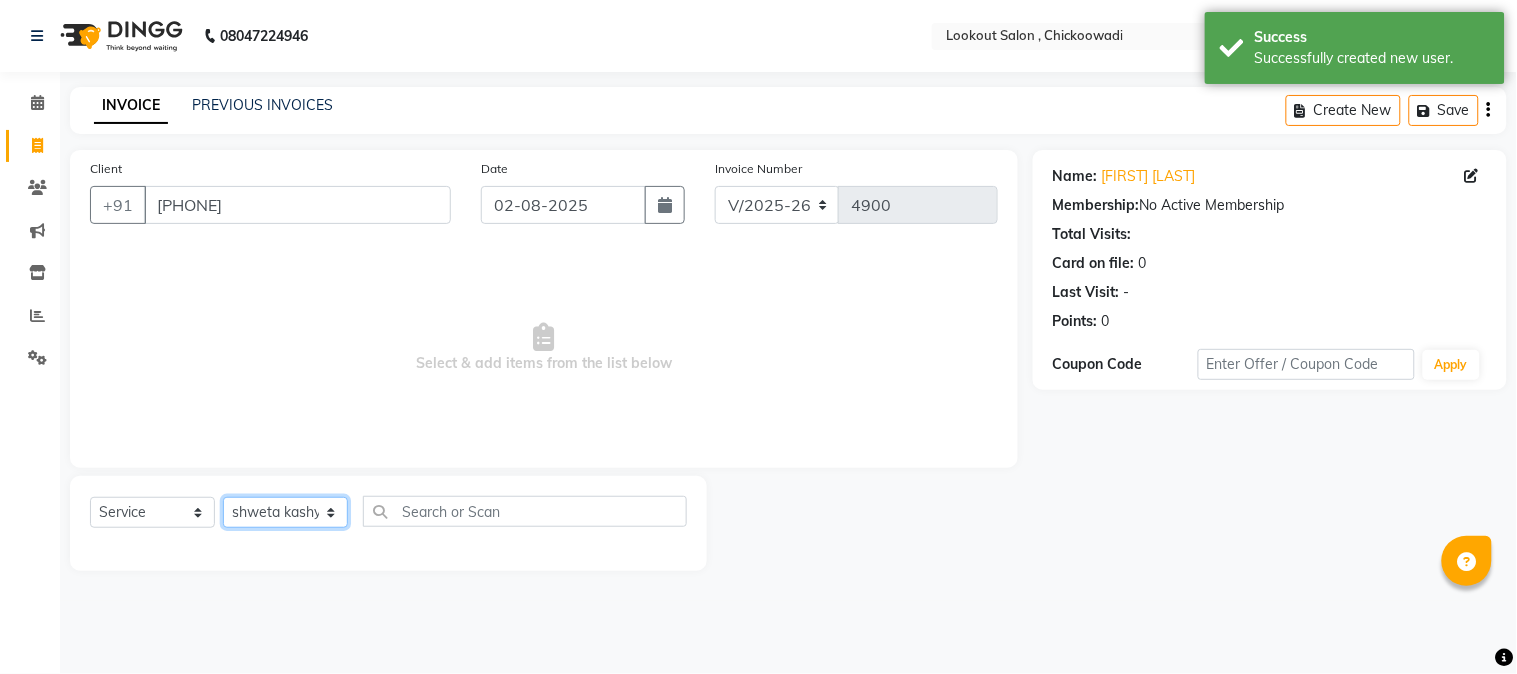 click on "Select Stylist [FIRST] [LAST] [FIRST] [LAST] [FIRST] [LAST] [FIRST] [FIRST] [LAST] [FIRST] [LAST] [FIRST] [LAST] [FIRST] [LAST] [FIRST] [FIRST] [FIRST] [FIRST] [FIRST] [FIRST] [FIRST] [LAST] [FIRST] [LAST]" 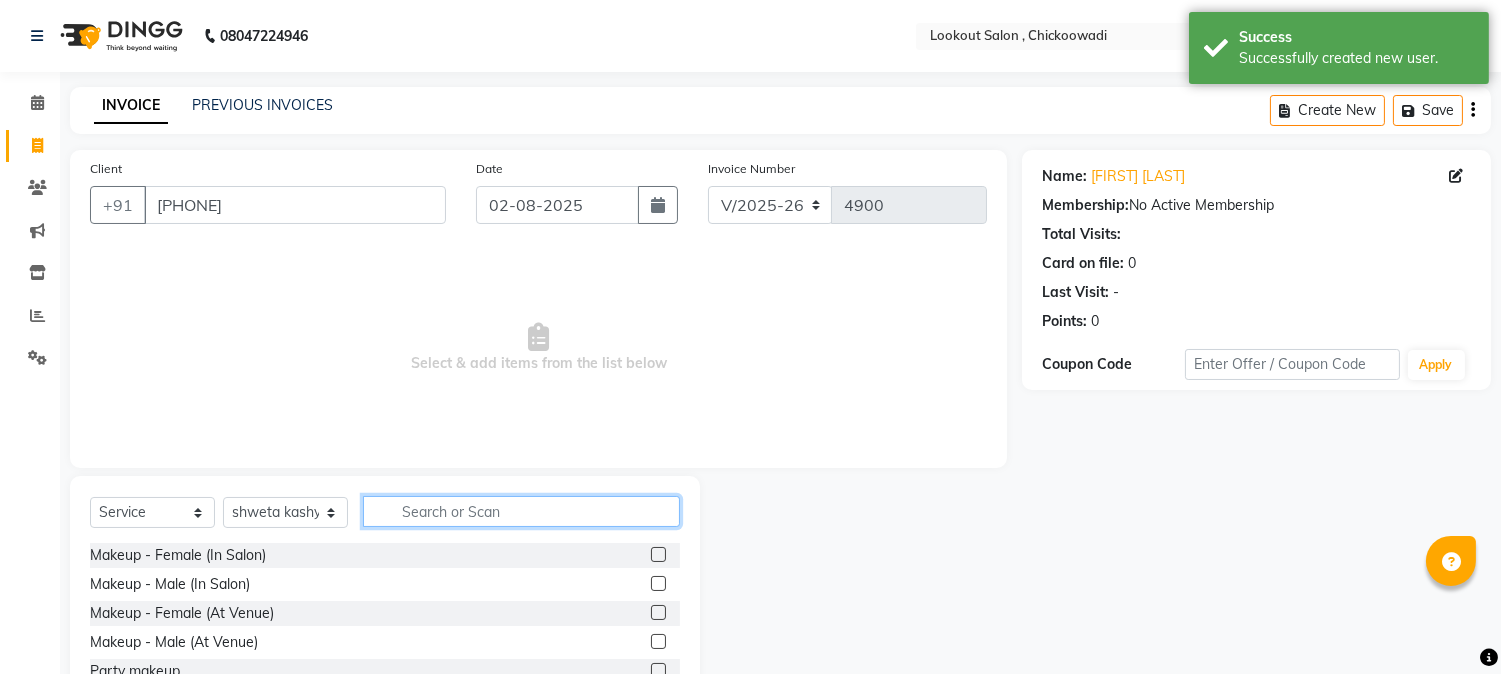 click 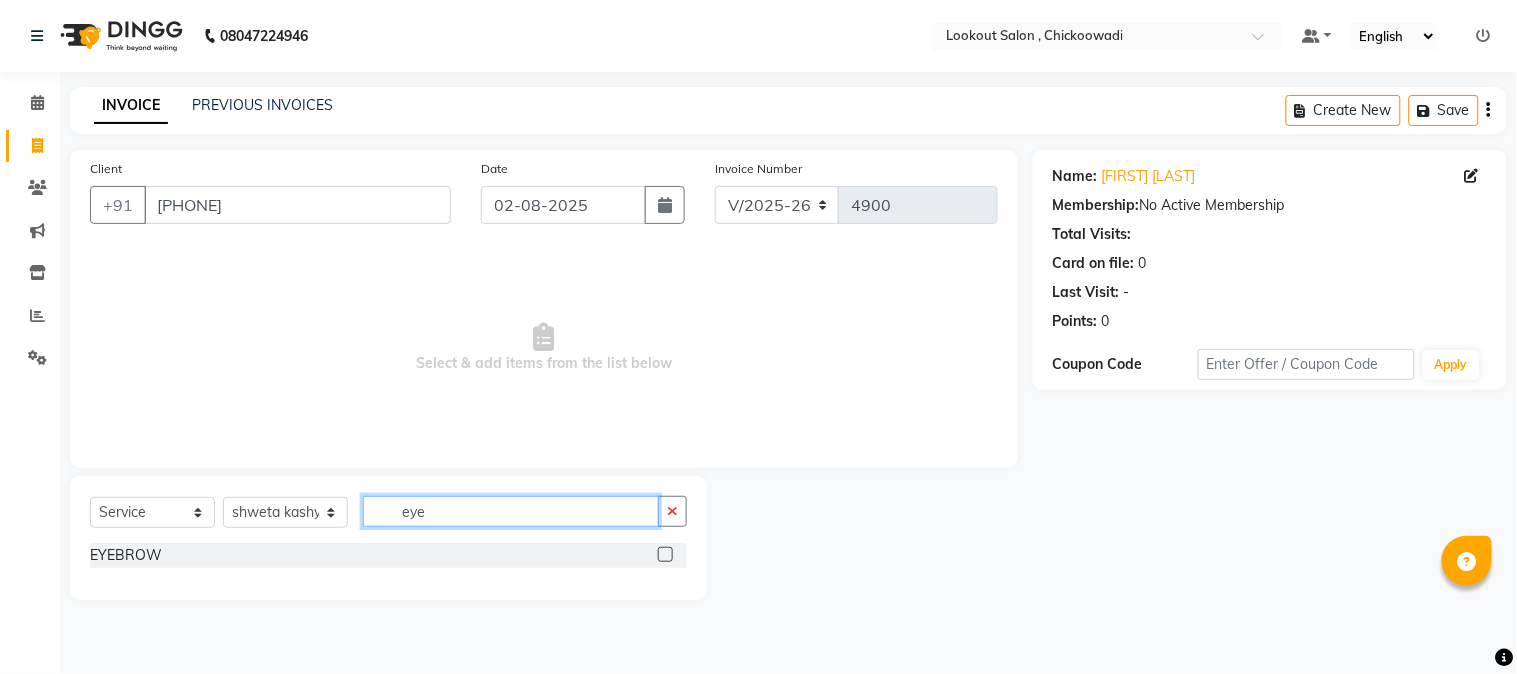 type on "eye" 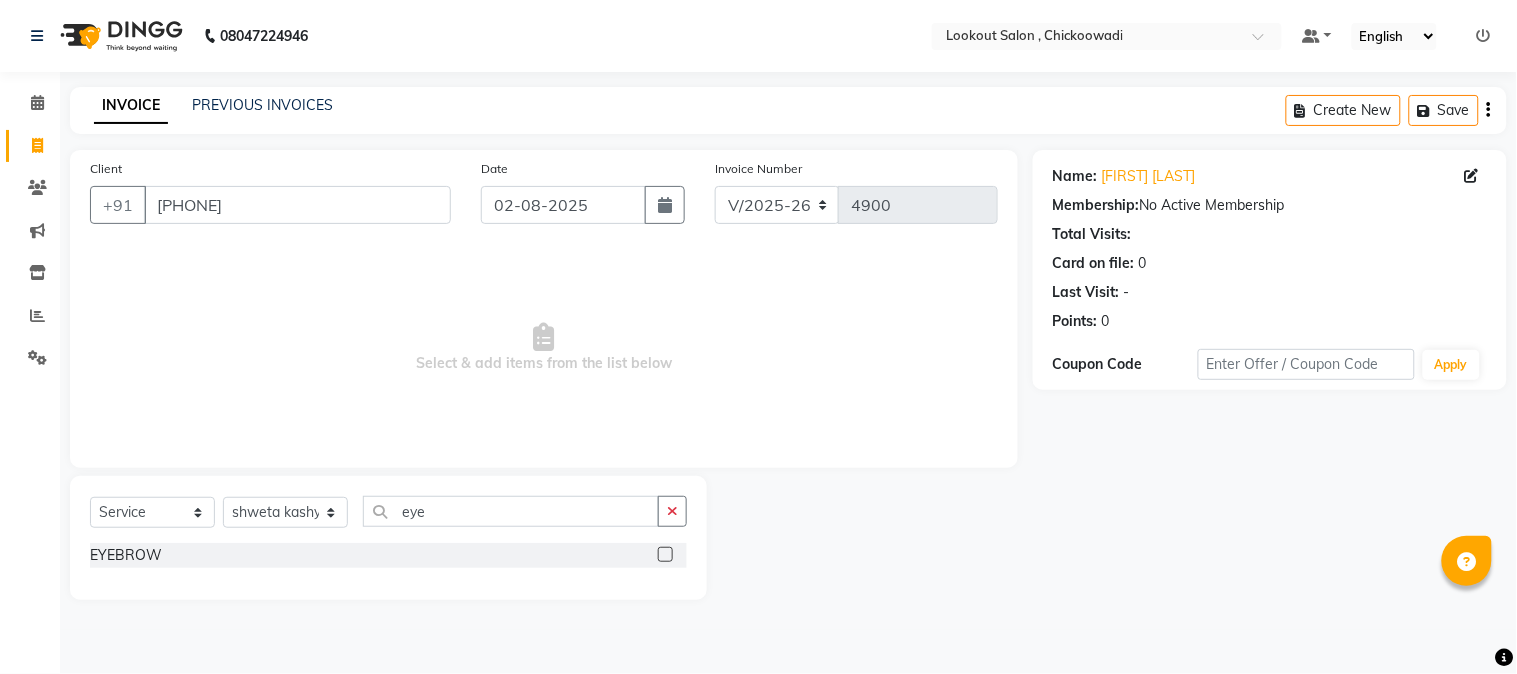 click on "EYEBROW" 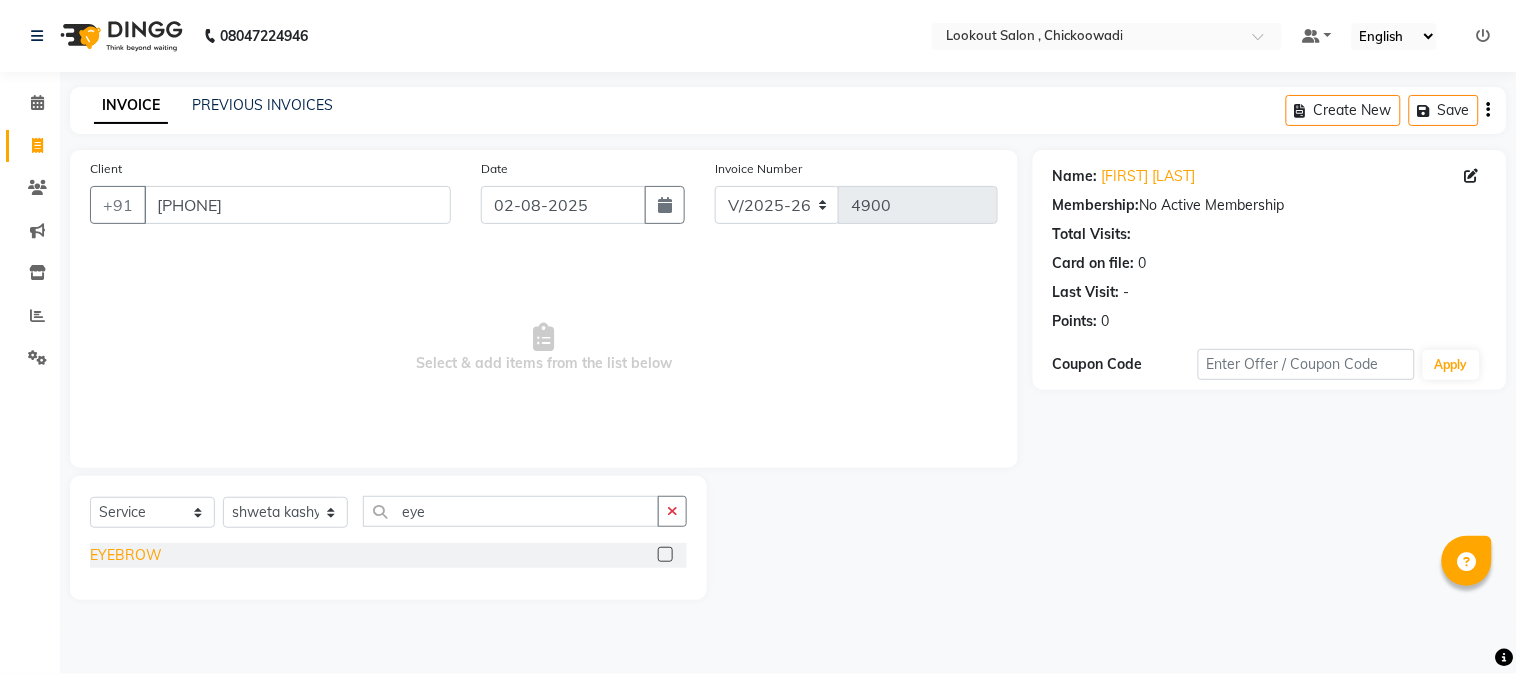 click on "EYEBROW" 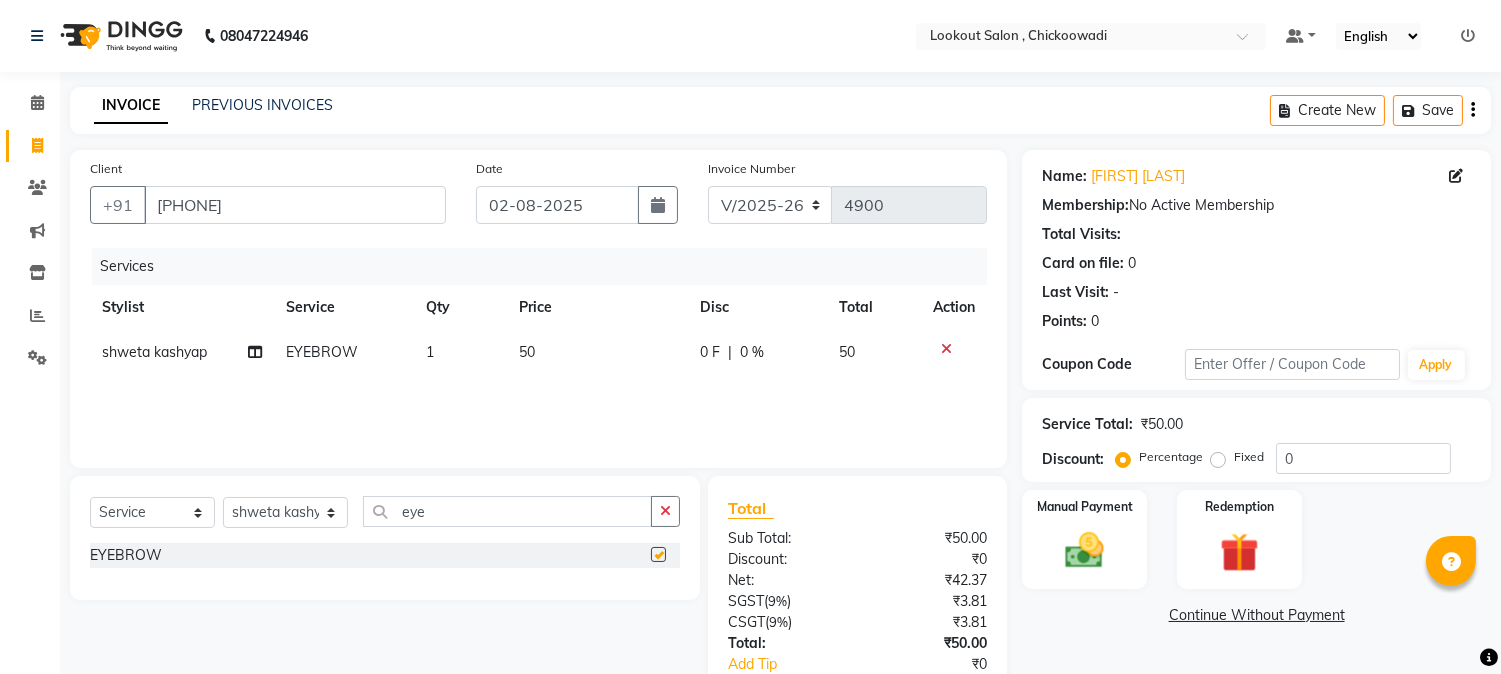 checkbox on "false" 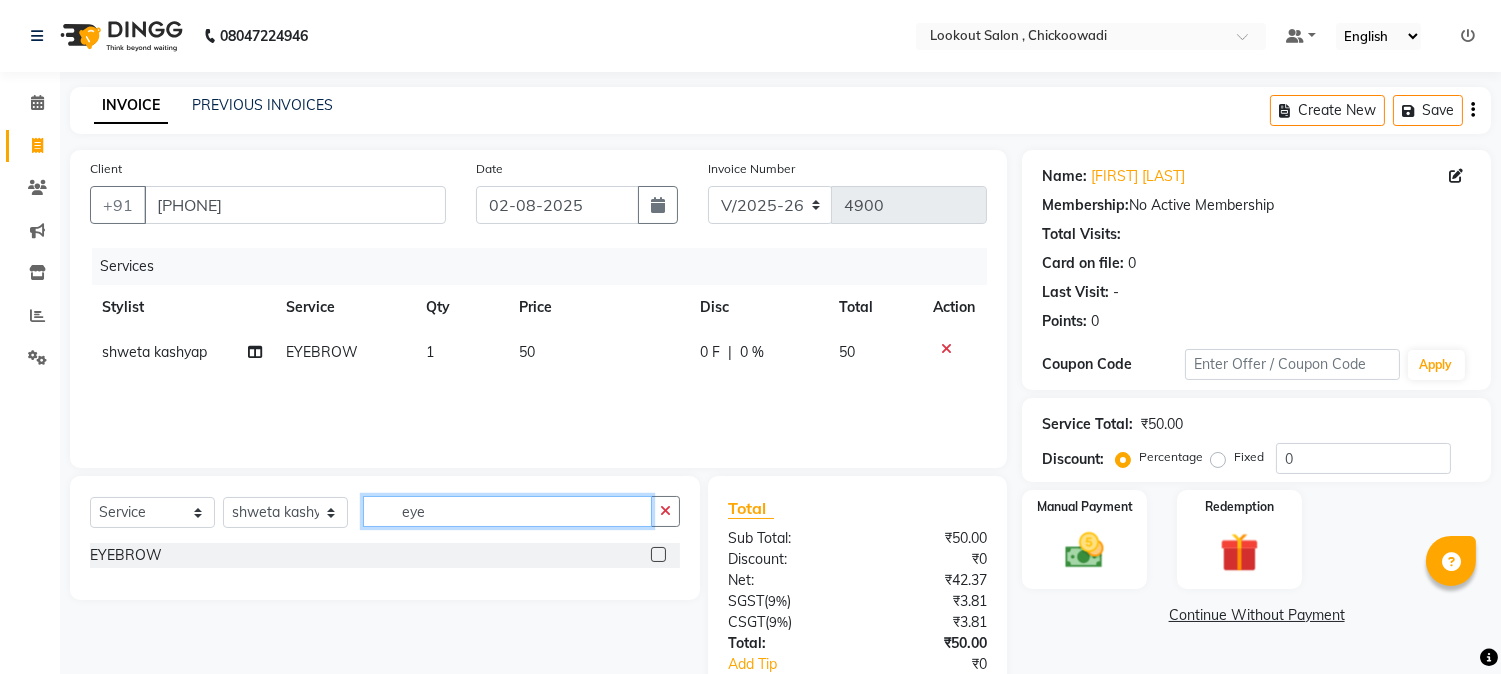 click on "eye" 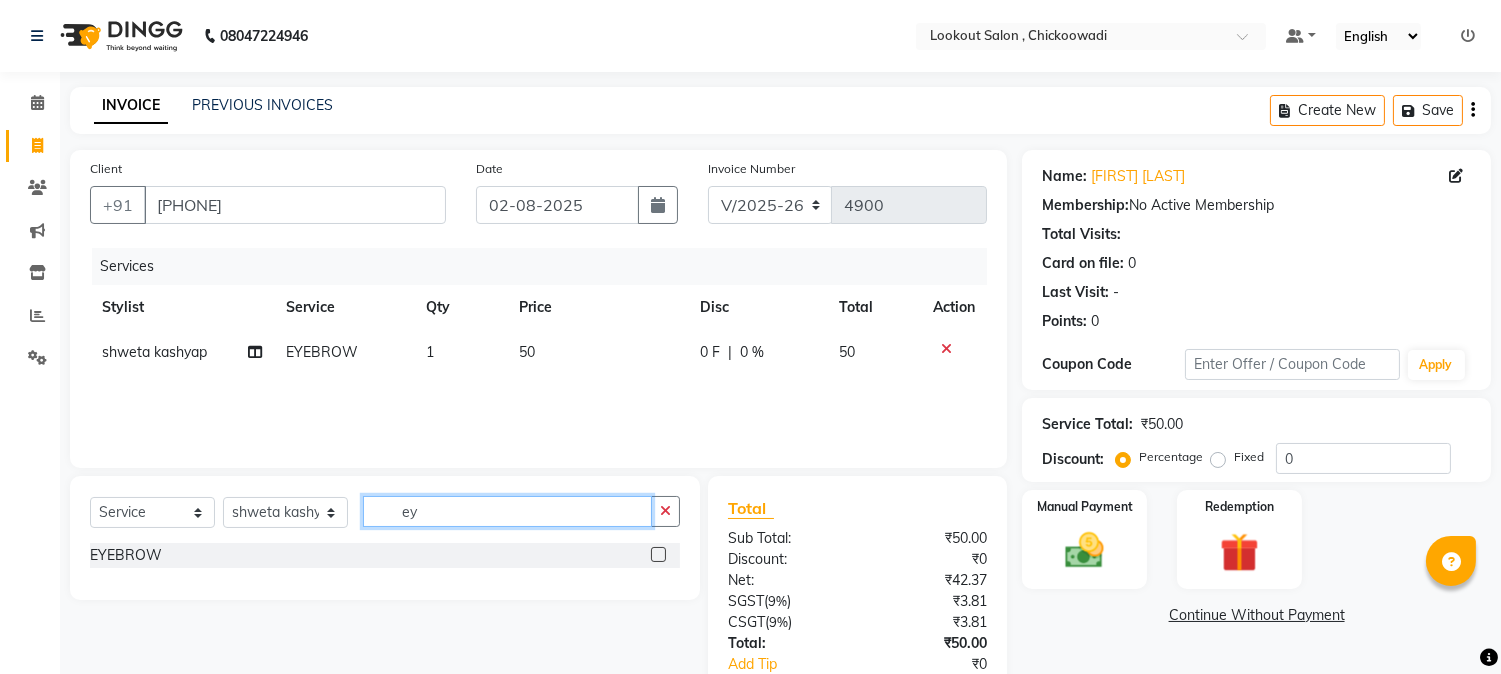 type on "e" 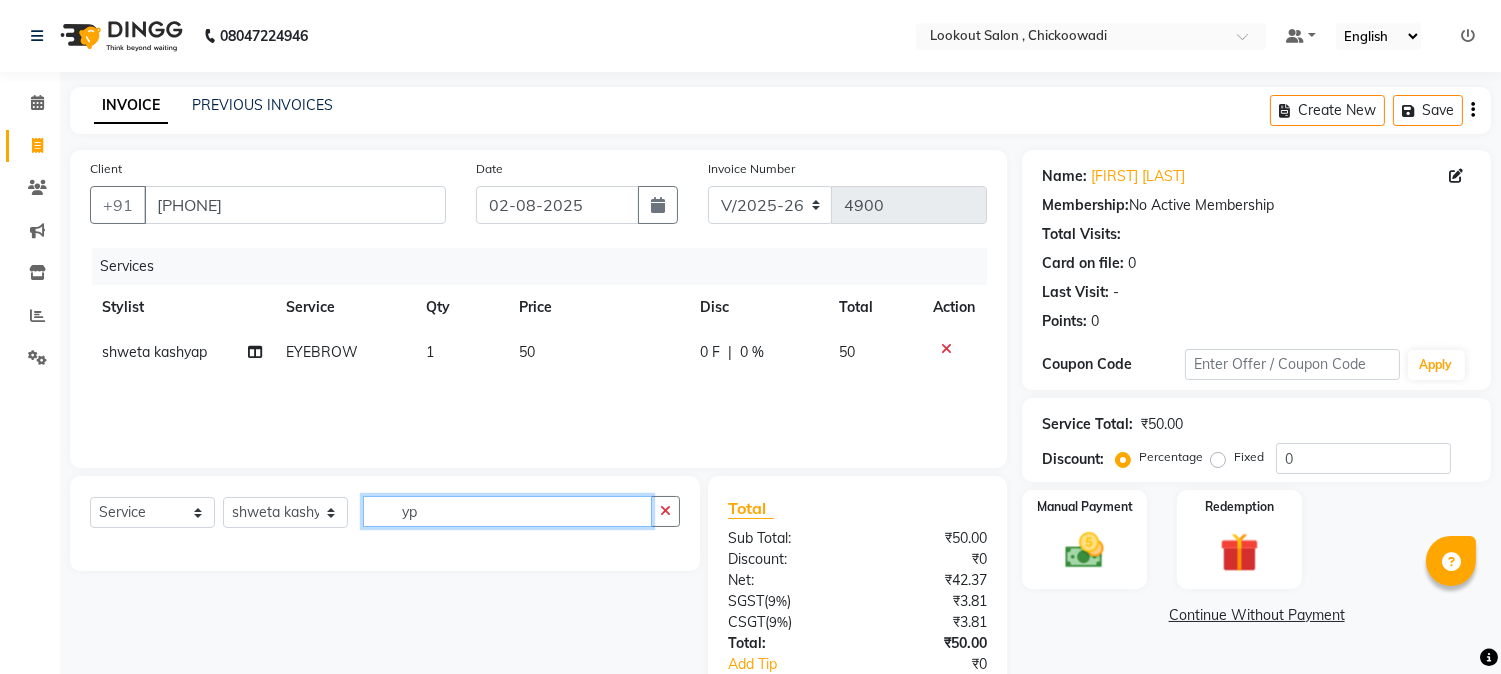 type on "y" 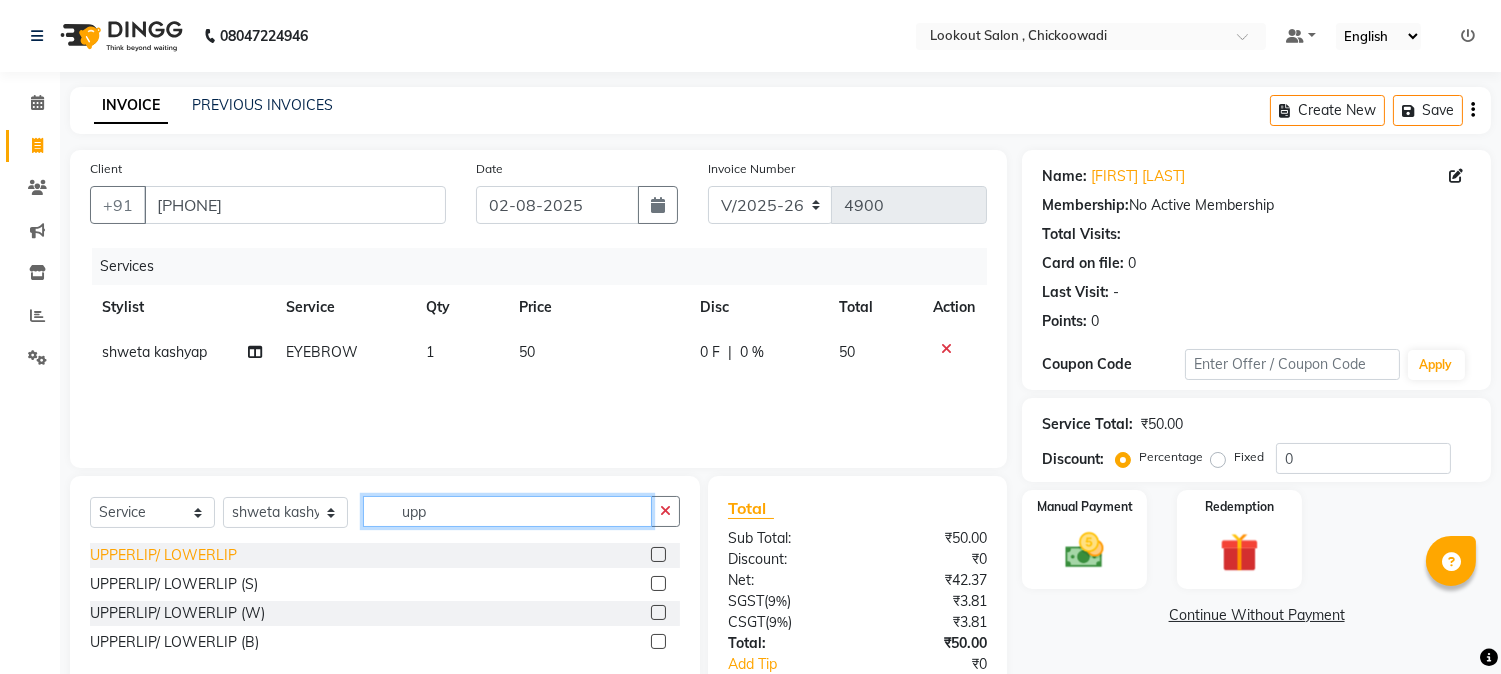 type on "upp" 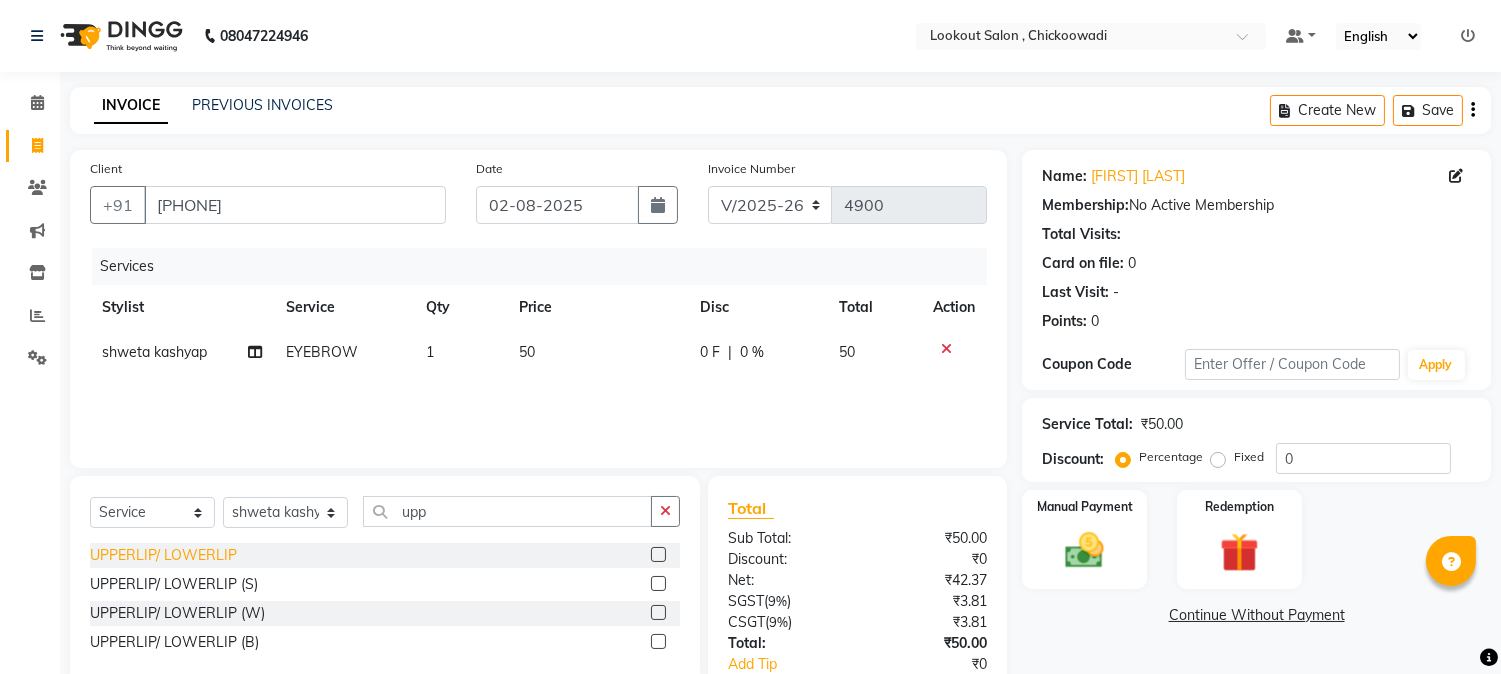 click on "UPPERLIP/ LOWERLIP" 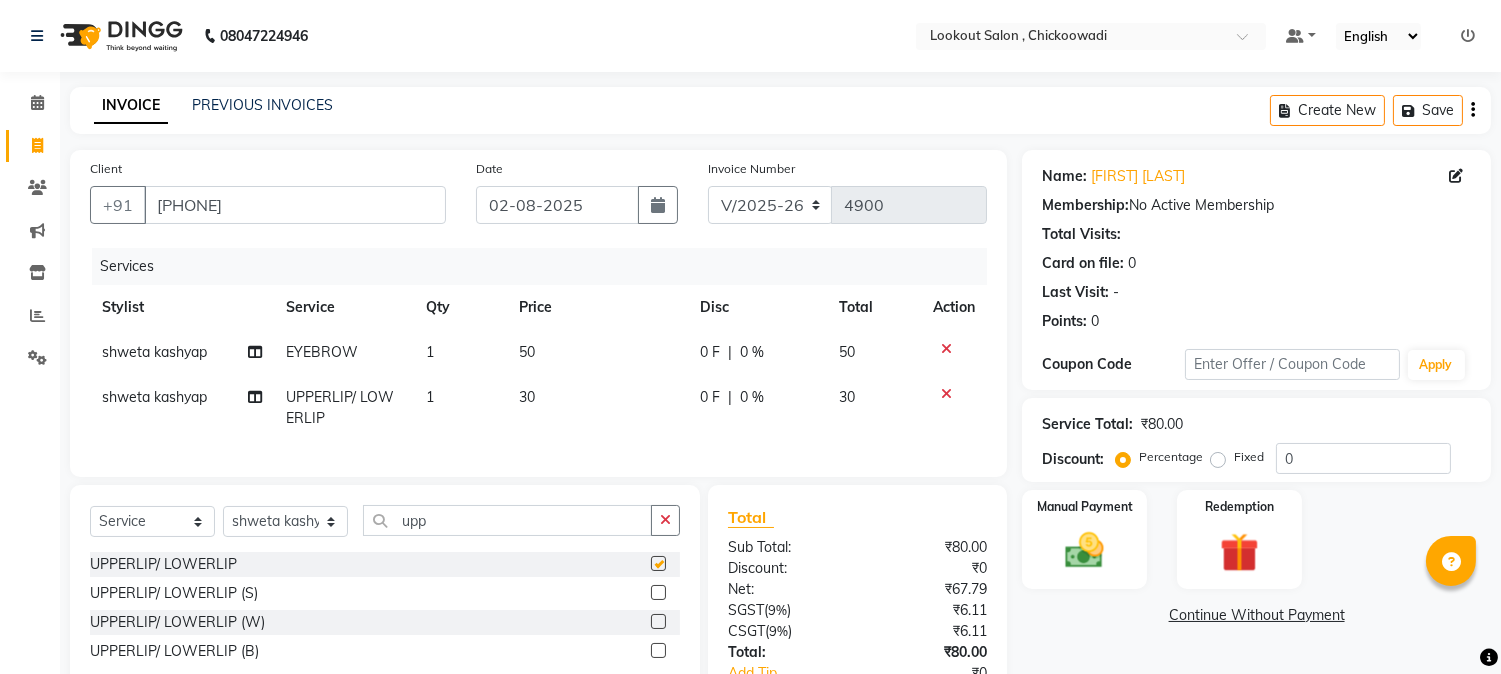 checkbox on "false" 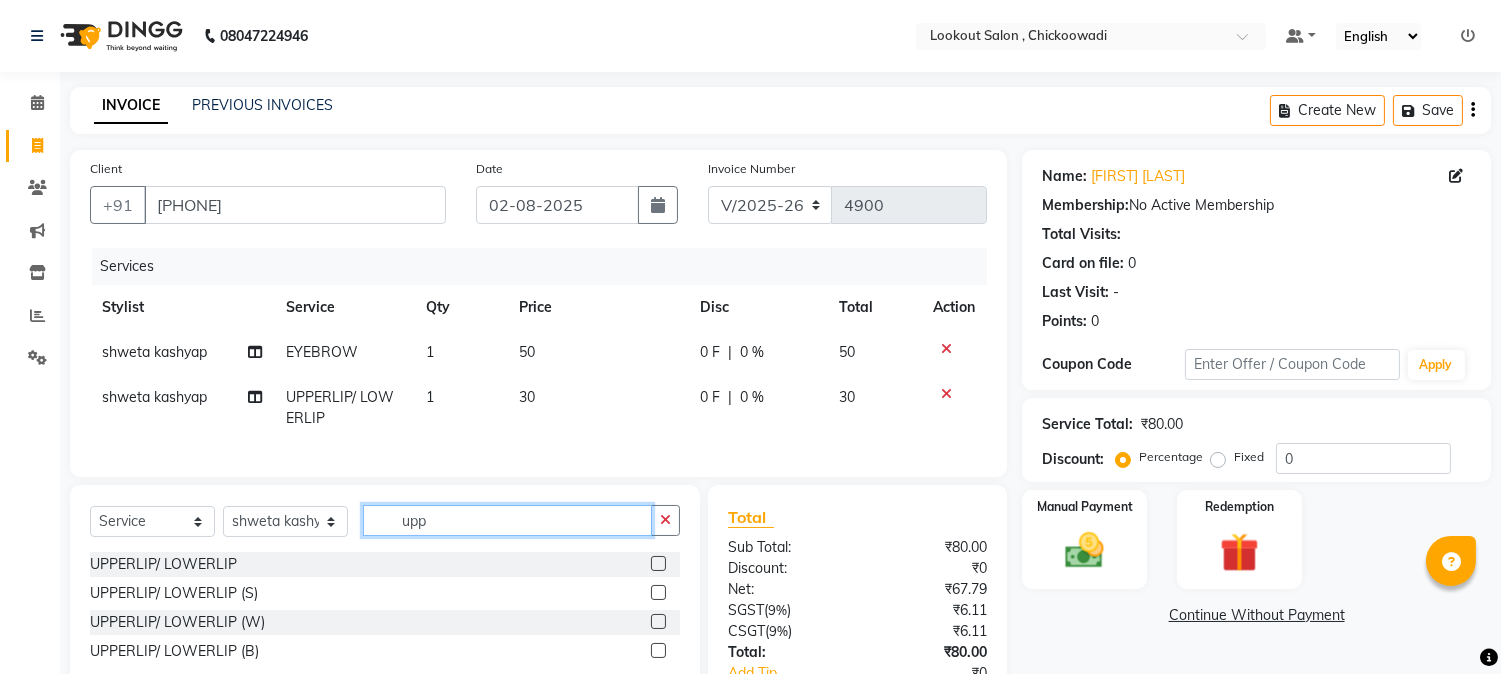 click on "upp" 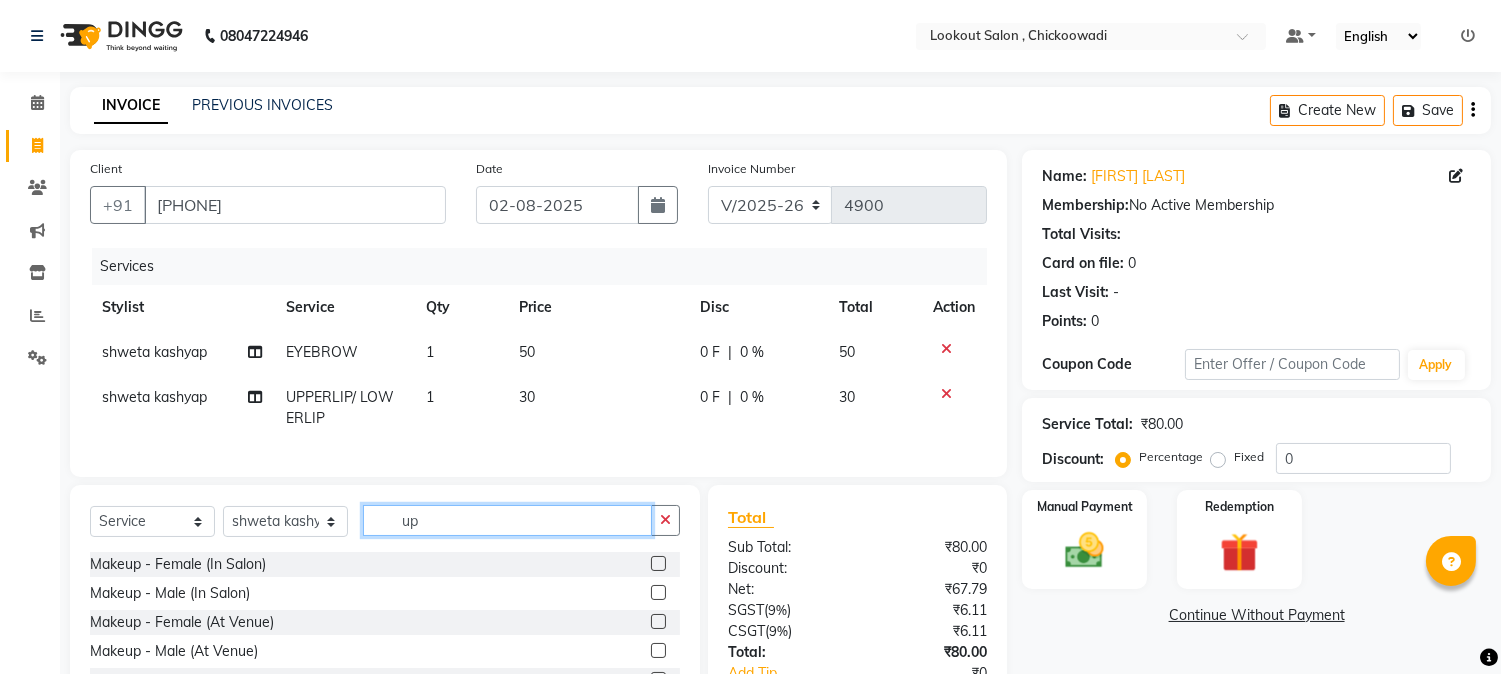 type on "u" 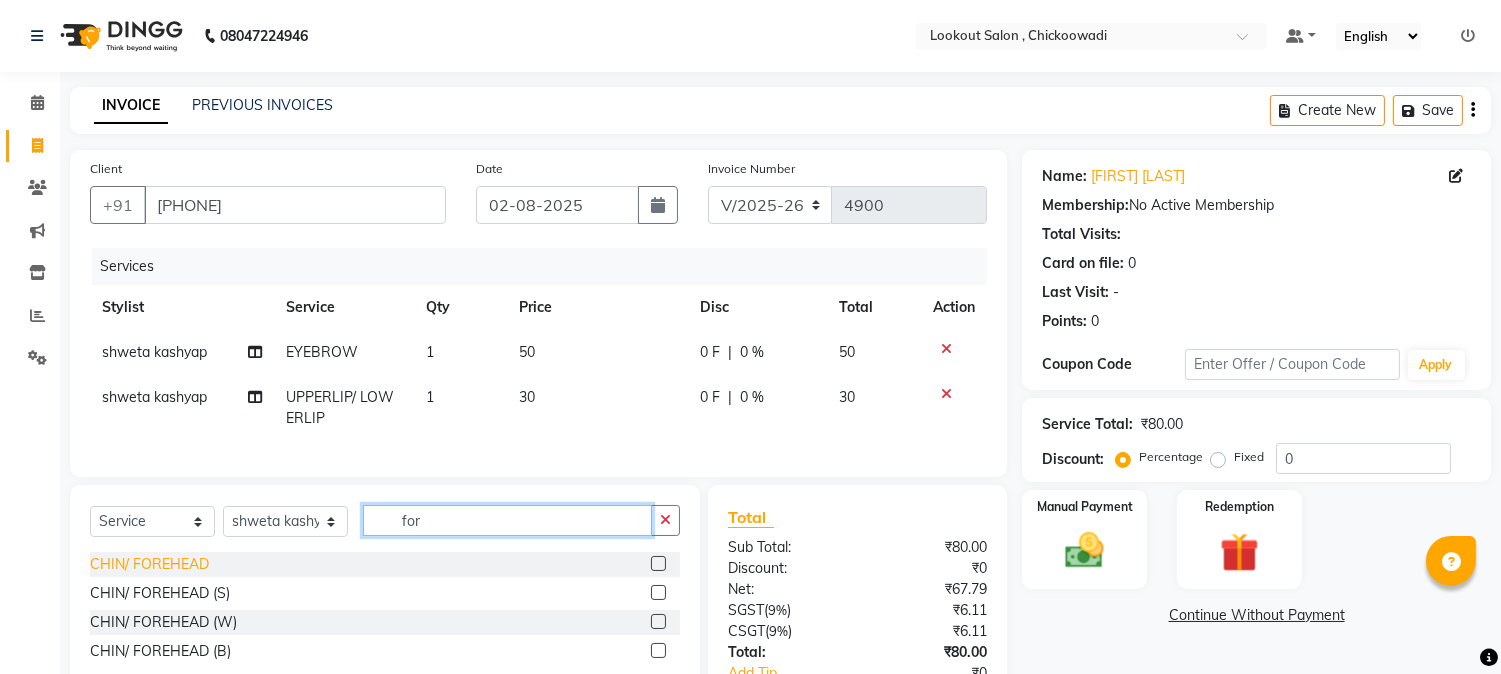 type on "for" 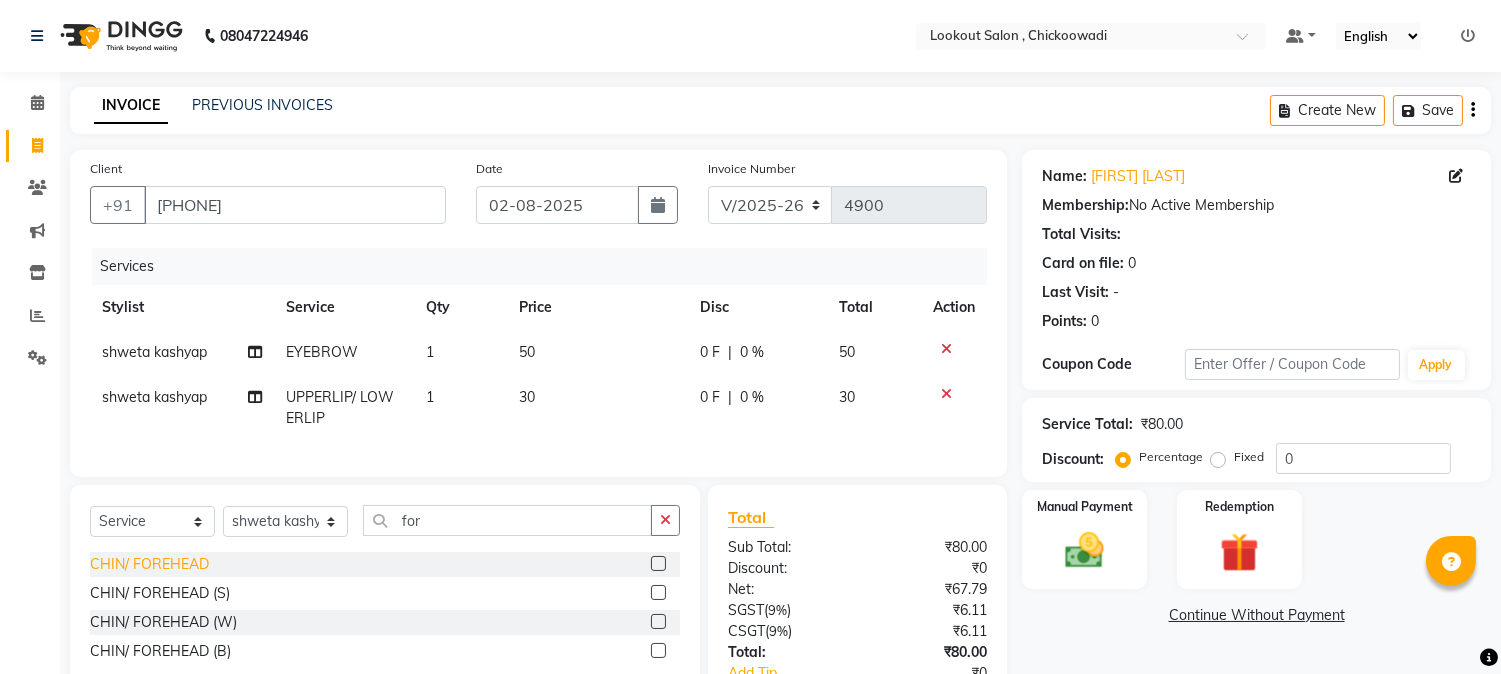 click on "CHIN/ FOREHEAD" 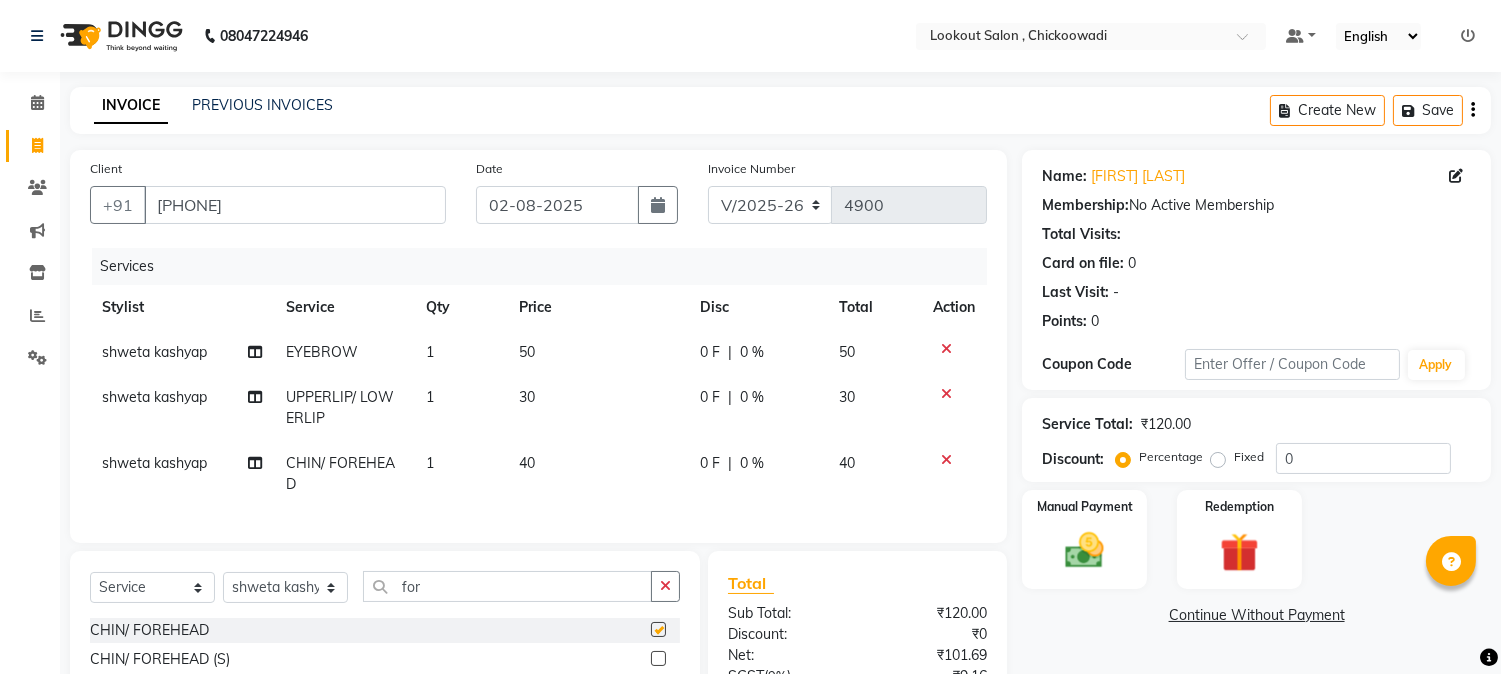 checkbox on "false" 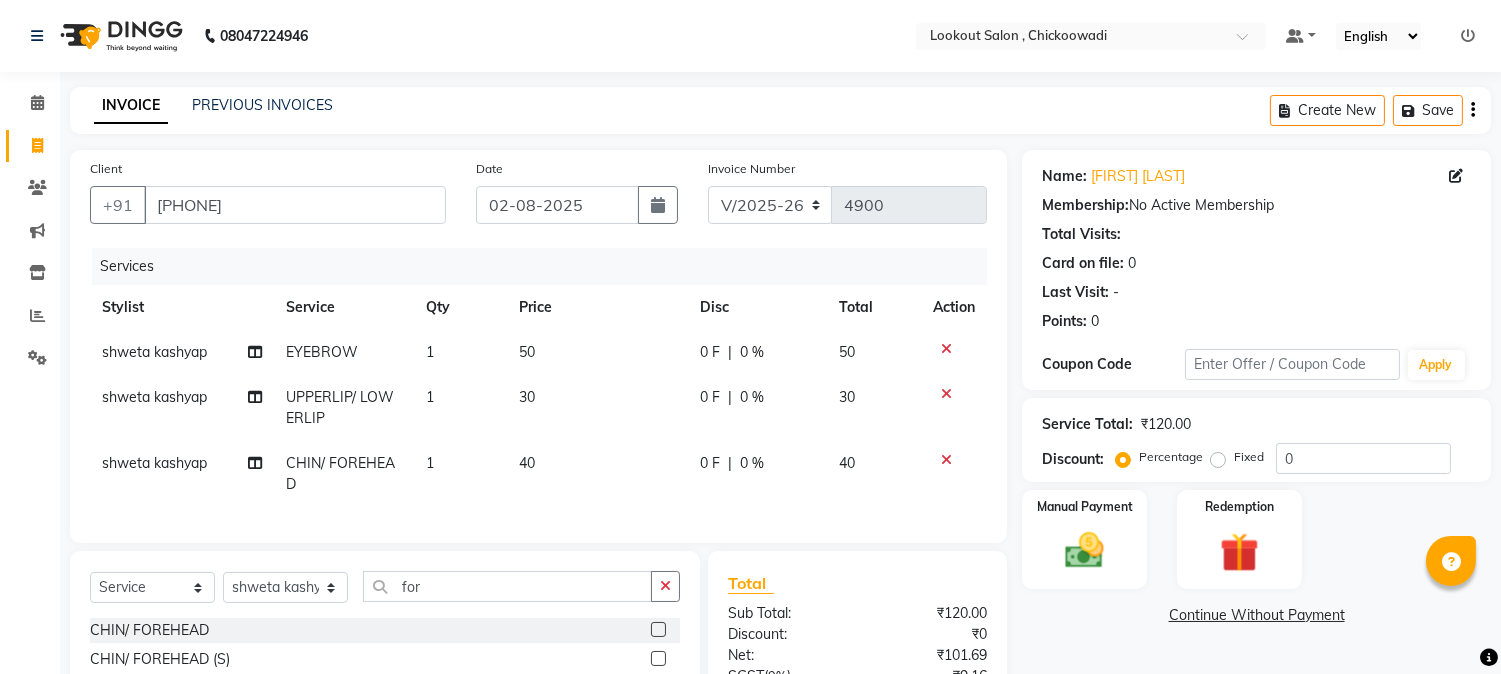 scroll, scrollTop: 111, scrollLeft: 0, axis: vertical 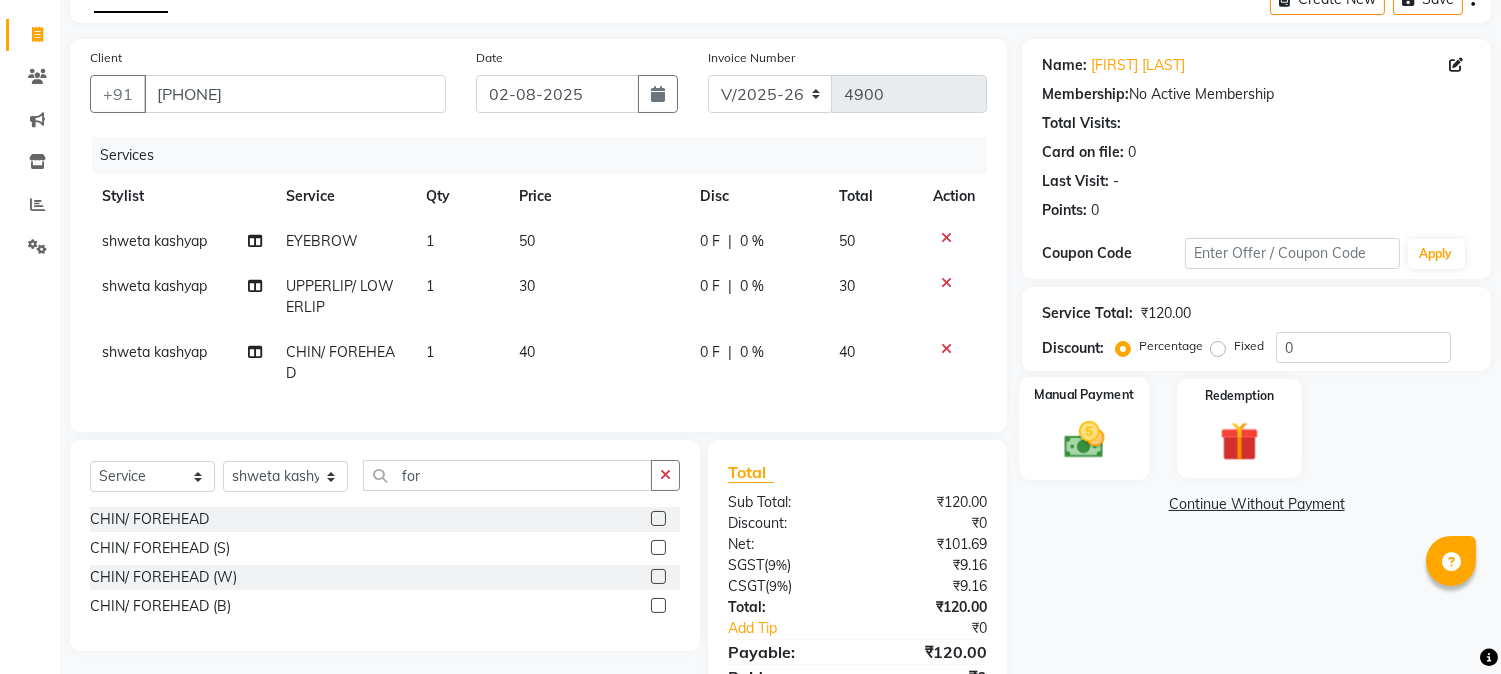 click 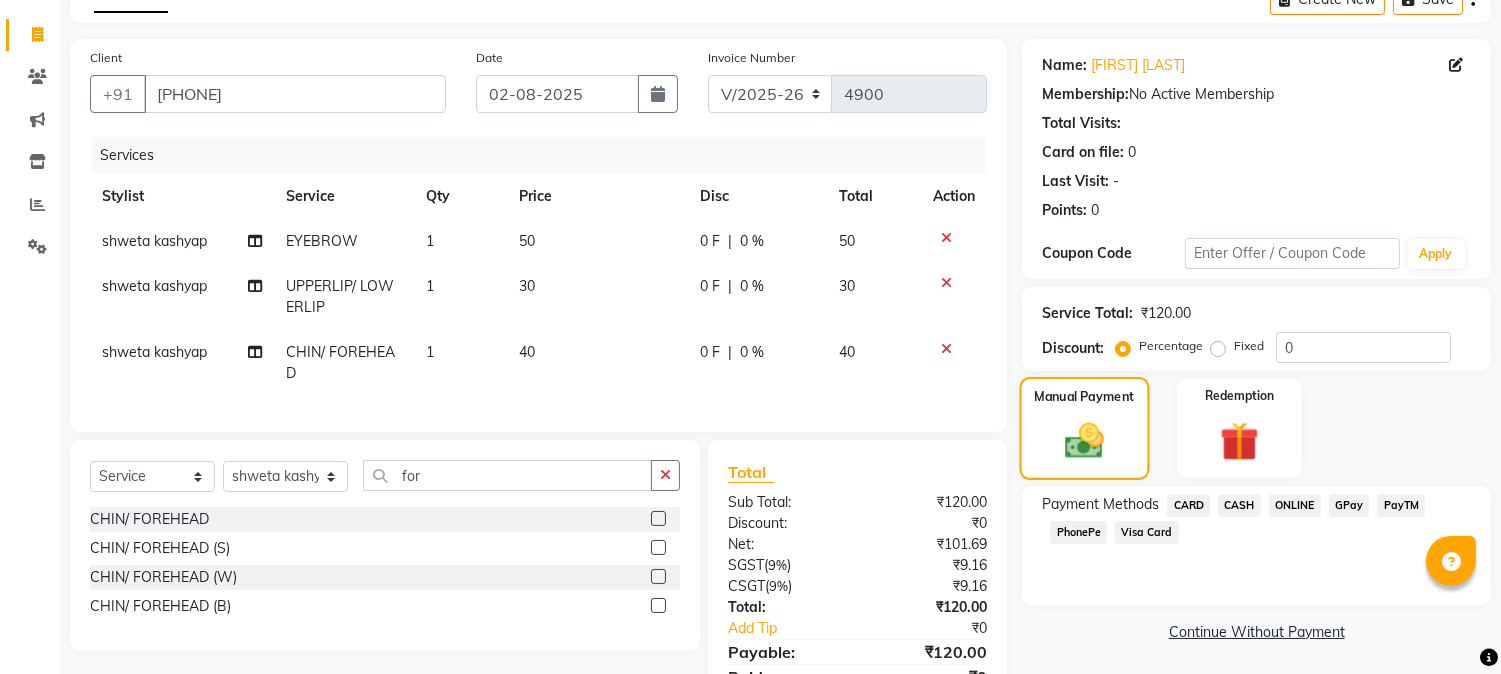 scroll, scrollTop: 217, scrollLeft: 0, axis: vertical 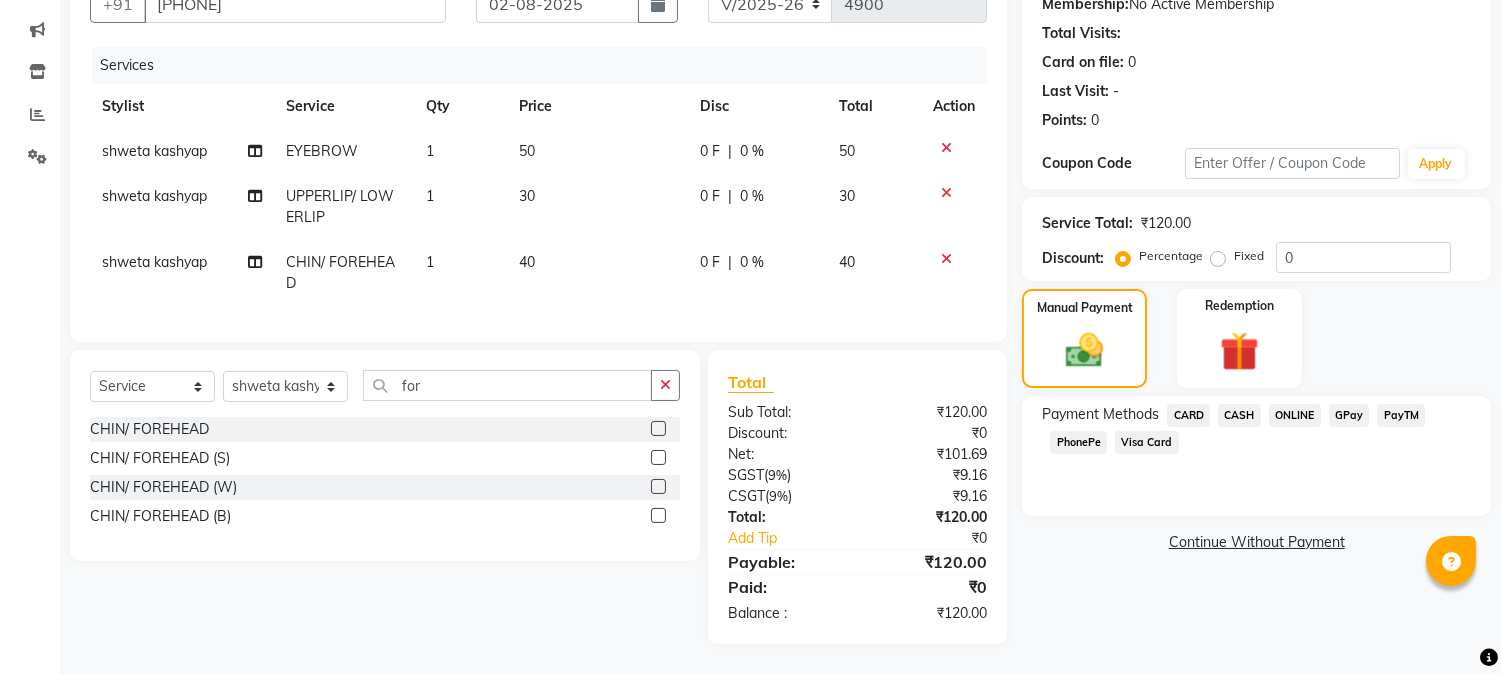 click on "PhonePe" 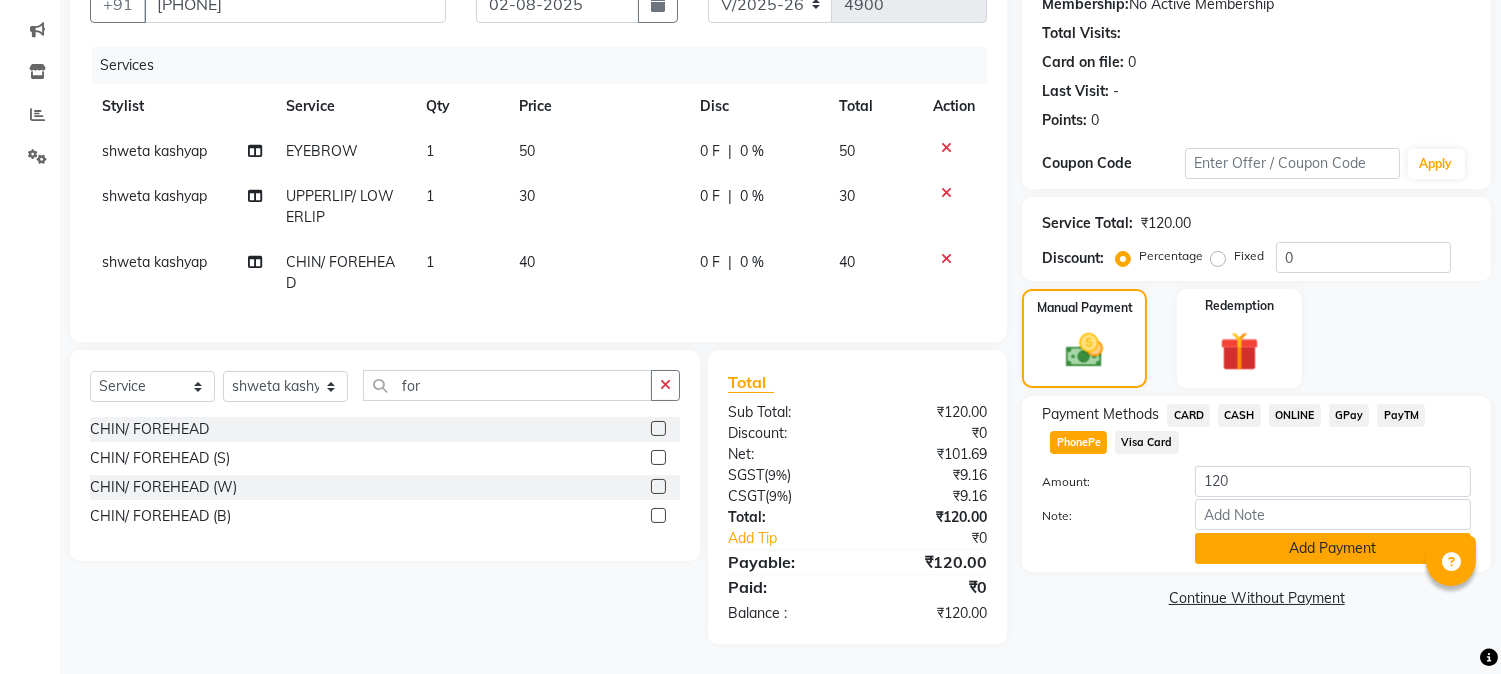 click on "Add Payment" 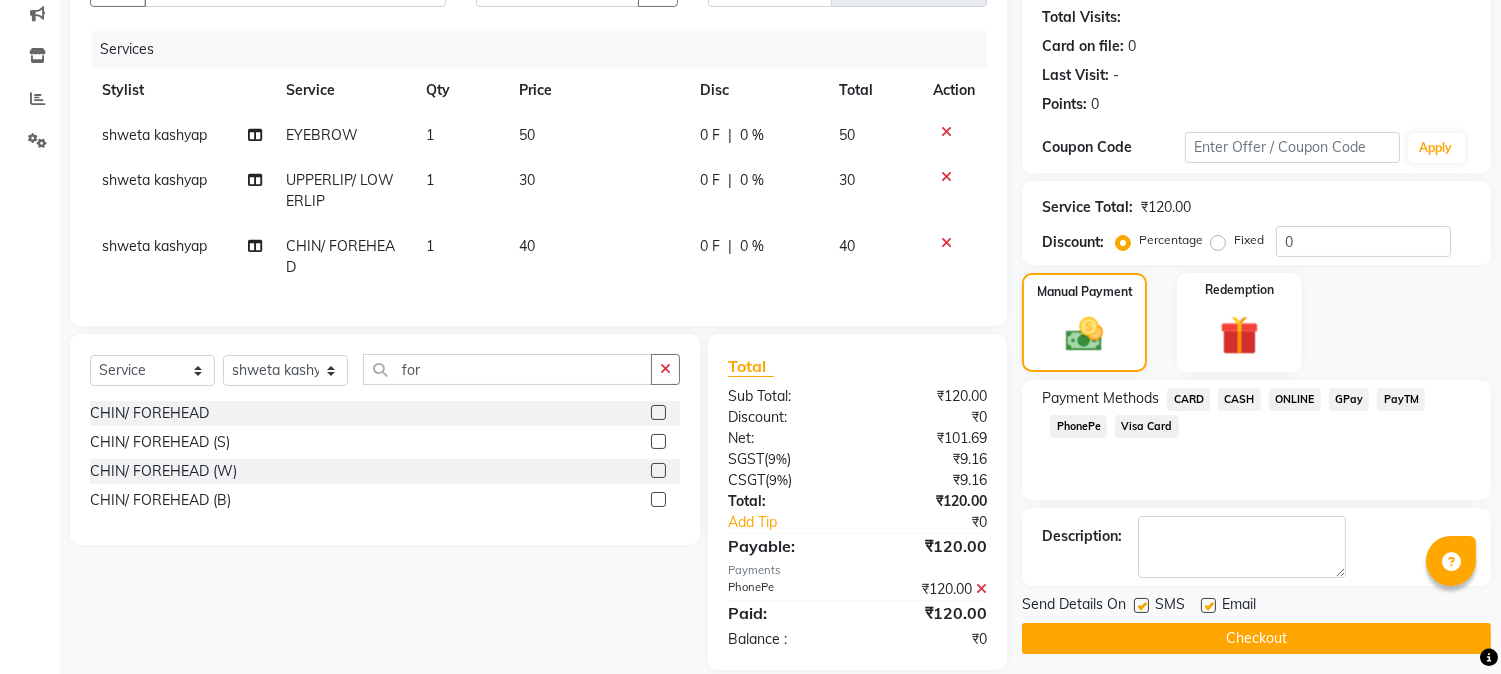 click on "Checkout" 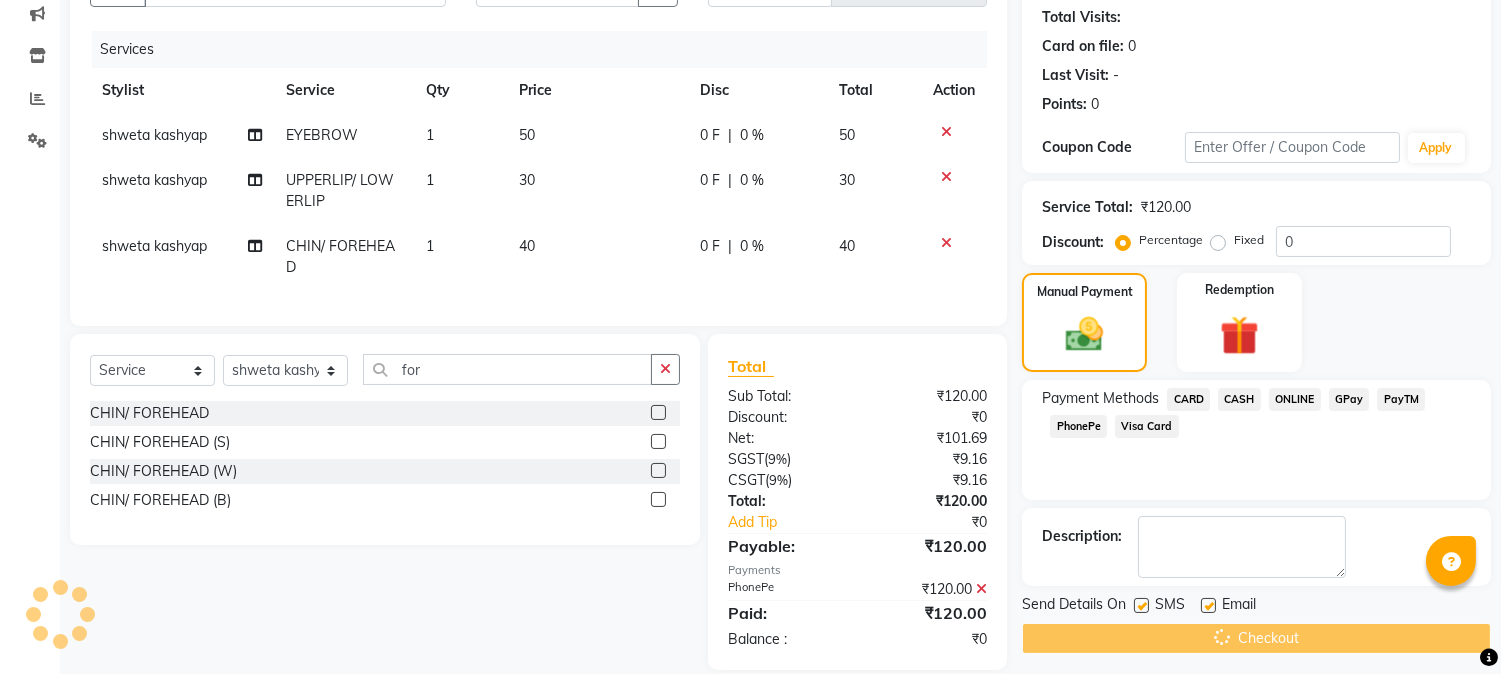 scroll, scrollTop: 258, scrollLeft: 0, axis: vertical 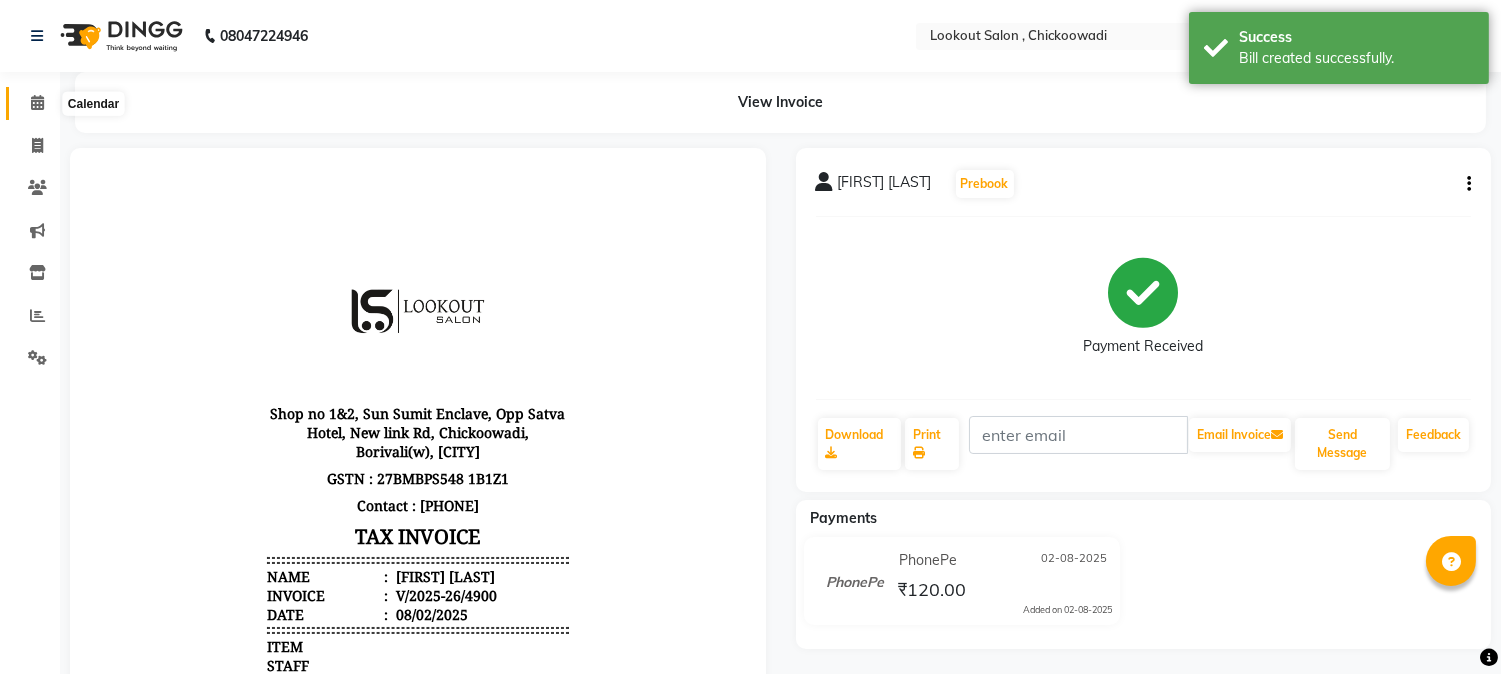 click 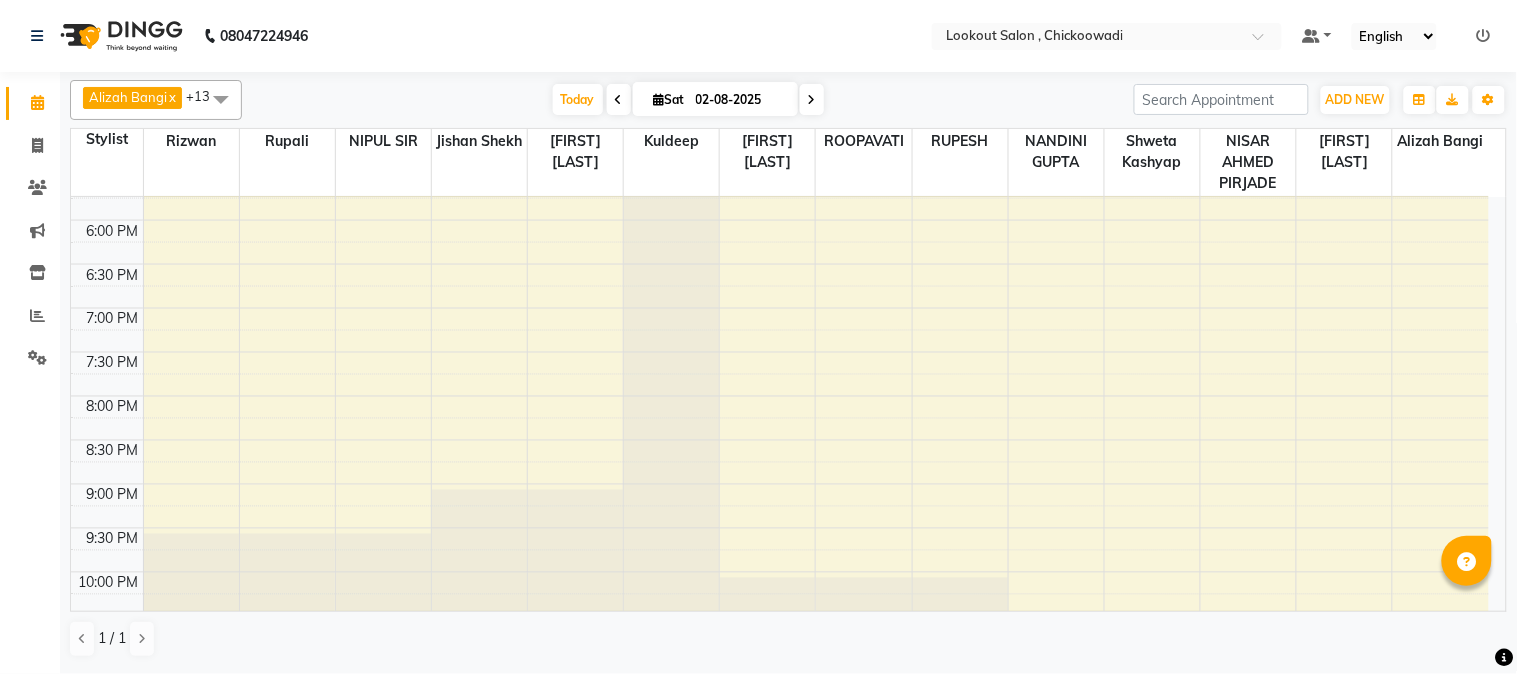 scroll, scrollTop: 888, scrollLeft: 0, axis: vertical 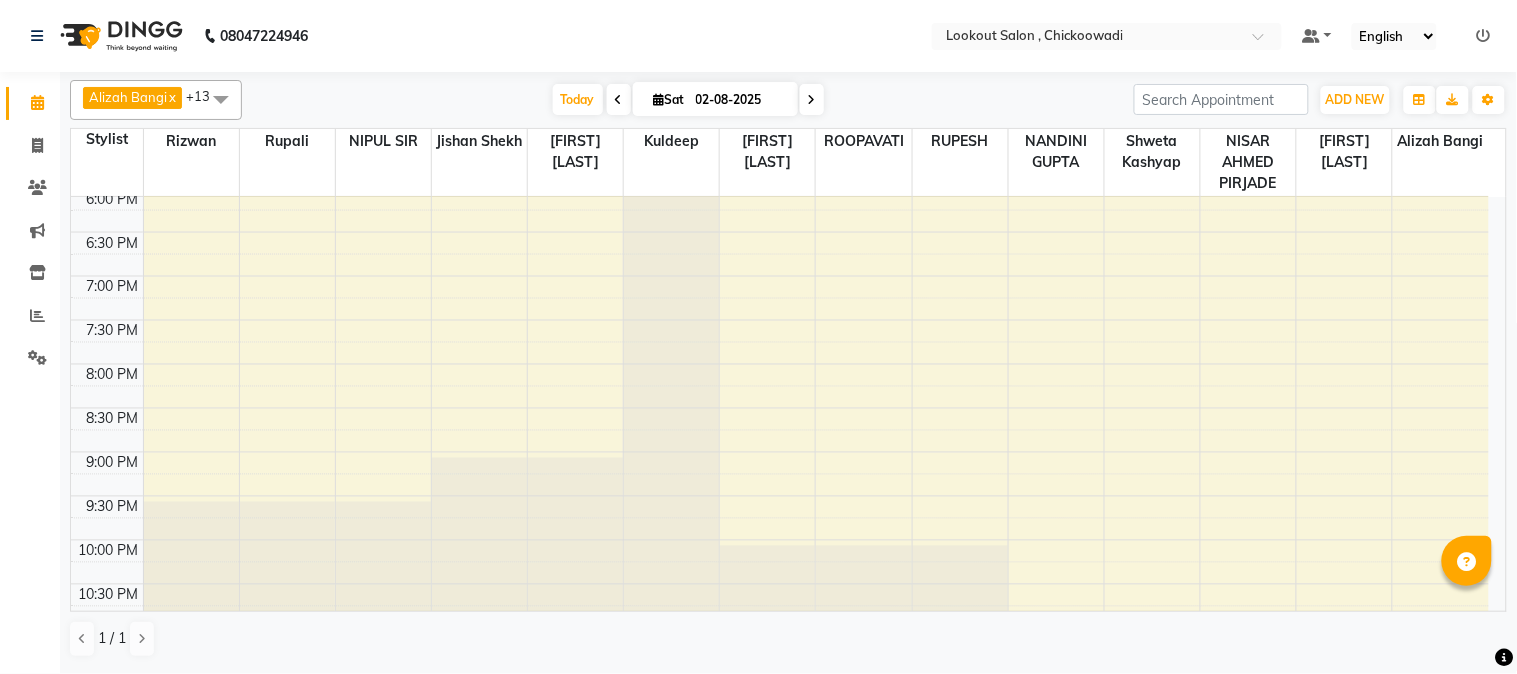 click on "8:00 AM 8:30 AM 9:00 AM 9:30 AM 10:00 AM 10:30 AM 11:00 AM 11:30 AM 12:00 PM 12:30 PM 1:00 PM 1:30 PM 2:00 PM 2:30 PM 3:00 PM 3:30 PM 4:00 PM 4:30 PM 5:00 PM 5:30 PM 6:00 PM 6:30 PM 7:00 PM 7:30 PM 8:00 PM 8:30 PM 9:00 PM 9:30 PM 10:00 PM 10:30 PM 11:00 PM 11:30 PM [FIRST] [LAST], TK05, 02:30 PM-03:30 PM, 1 INCH TOUCH-UP (WITHOUT AMMONIA) [FIRST] [LAST], TK01, 12:30 PM-01:00 PM, EYEBROW [FIRST] [LAST], TK09, 12:30 PM-01:00 PM, HAIRCUT WITH STYLIST (M) [FIRST] [LAST], TK02, 12:00 PM-12:50 PM, WASH & BLAST DRY (F) [FIRST] [LAST], TK08, 11:30 AM-12:00 PM, HAIRCUT WITH STYLIST (M) [FIRST] [LAST], TK08, 12:00 PM-12:30 PM, EYEBROW [FIRST] [LAST], TK06, 03:00 PM-03:45 PM, GLOBAL COLOR (WITH AMMONIA) [FIRST] [LAST], TK03, 10:00 AM-10:50 AM, HAIRCUT WITH SENIOR STYLIST(M) [FIRST] [LAST], TK07, 10:00 AM-10:30 AM, HAIRCUT WITH SENIOR STYLIST(M) [FIRST] [LAST], TK04, 11:00 AM-11:50 AM, HAIRCUT WITH STYLIST (M)" at bounding box center [780, 12] 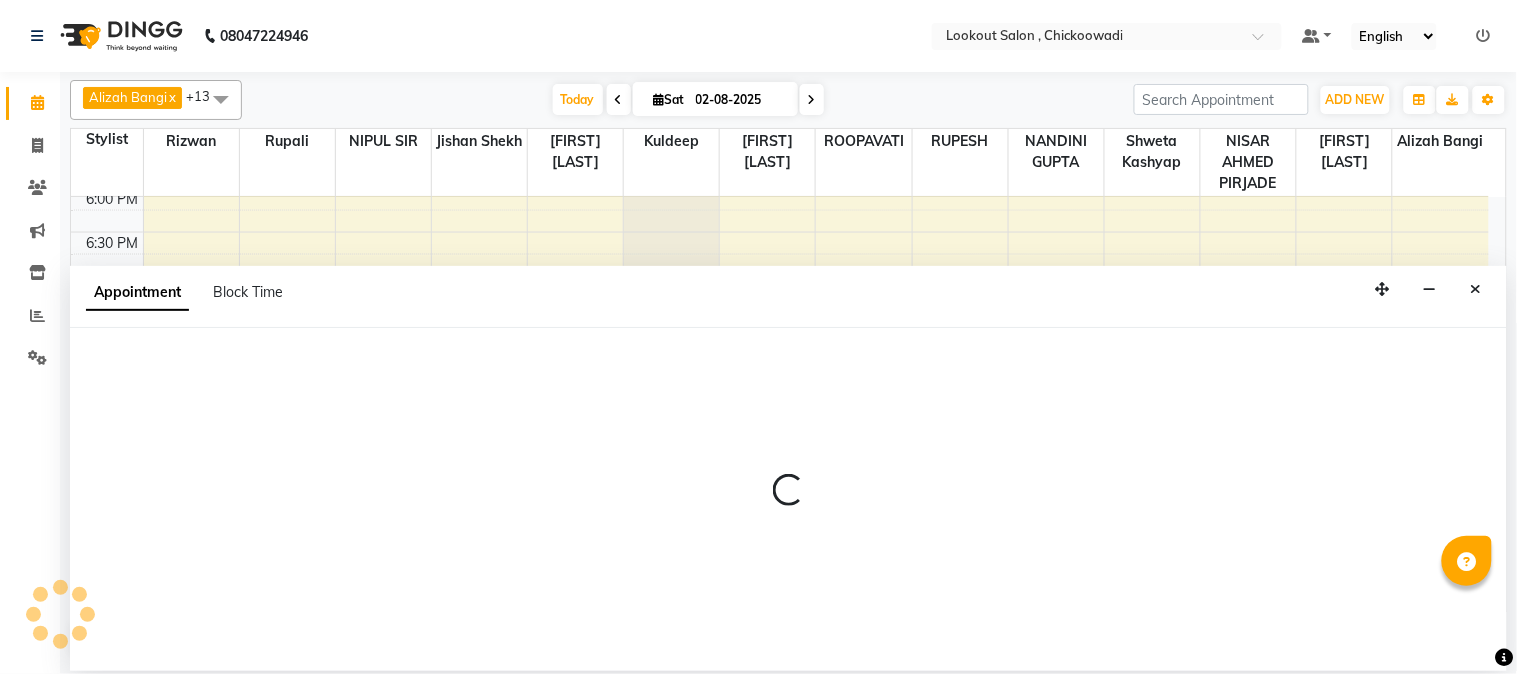 select on "6223" 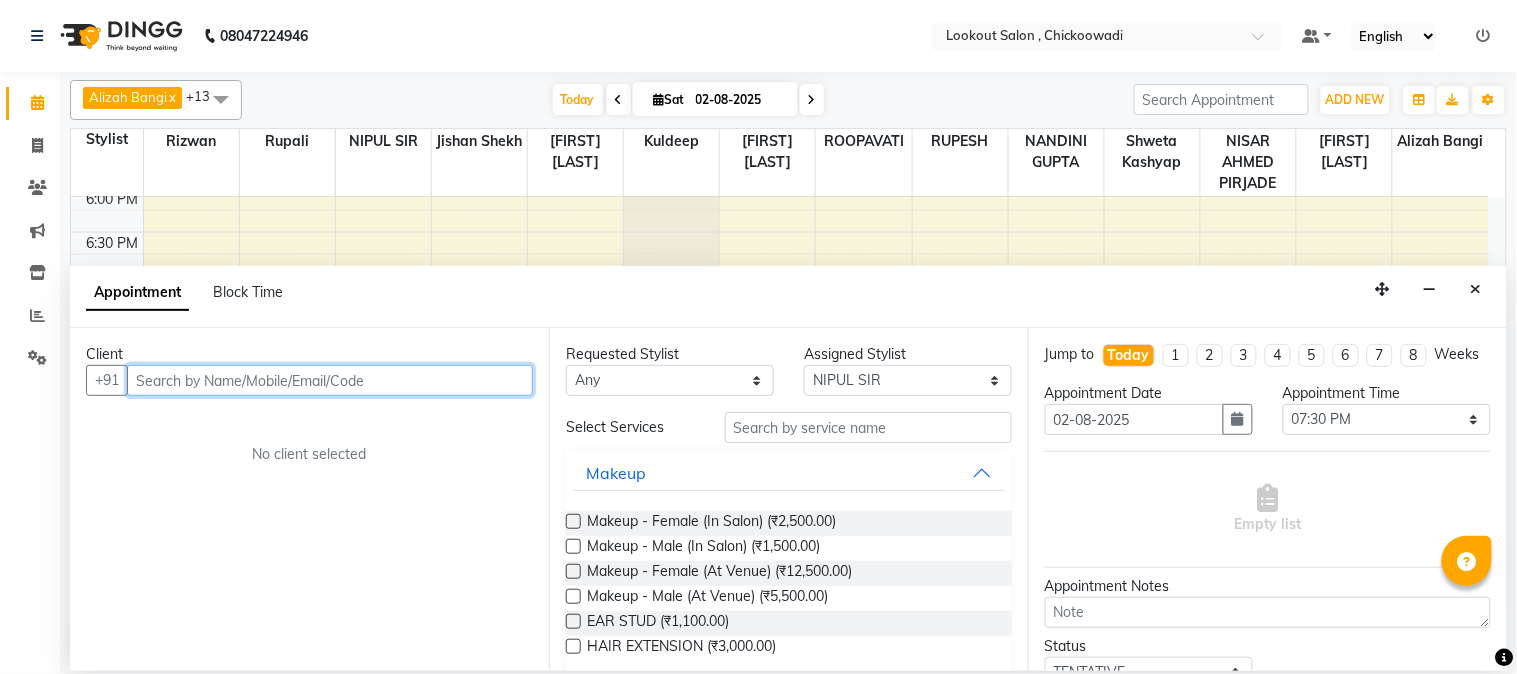 click at bounding box center (330, 380) 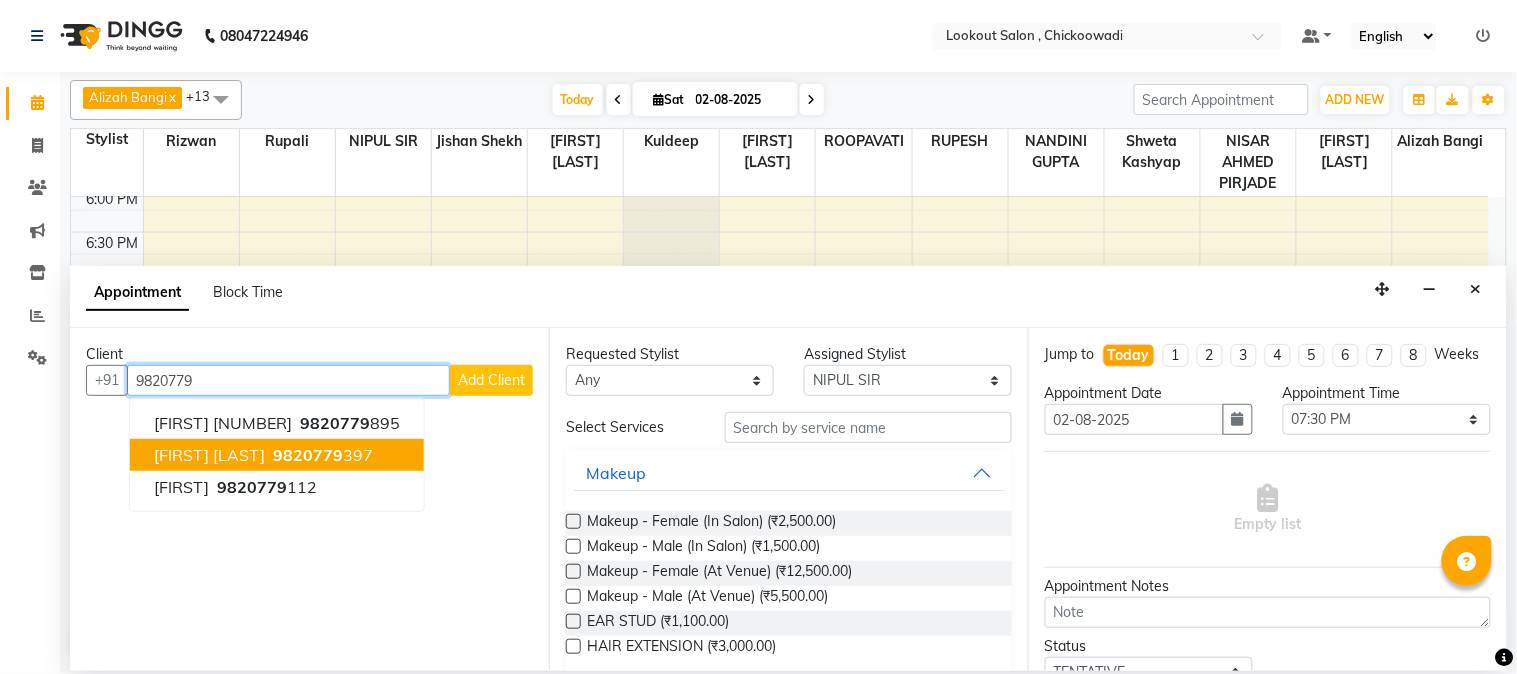 click on "9820779" at bounding box center [308, 455] 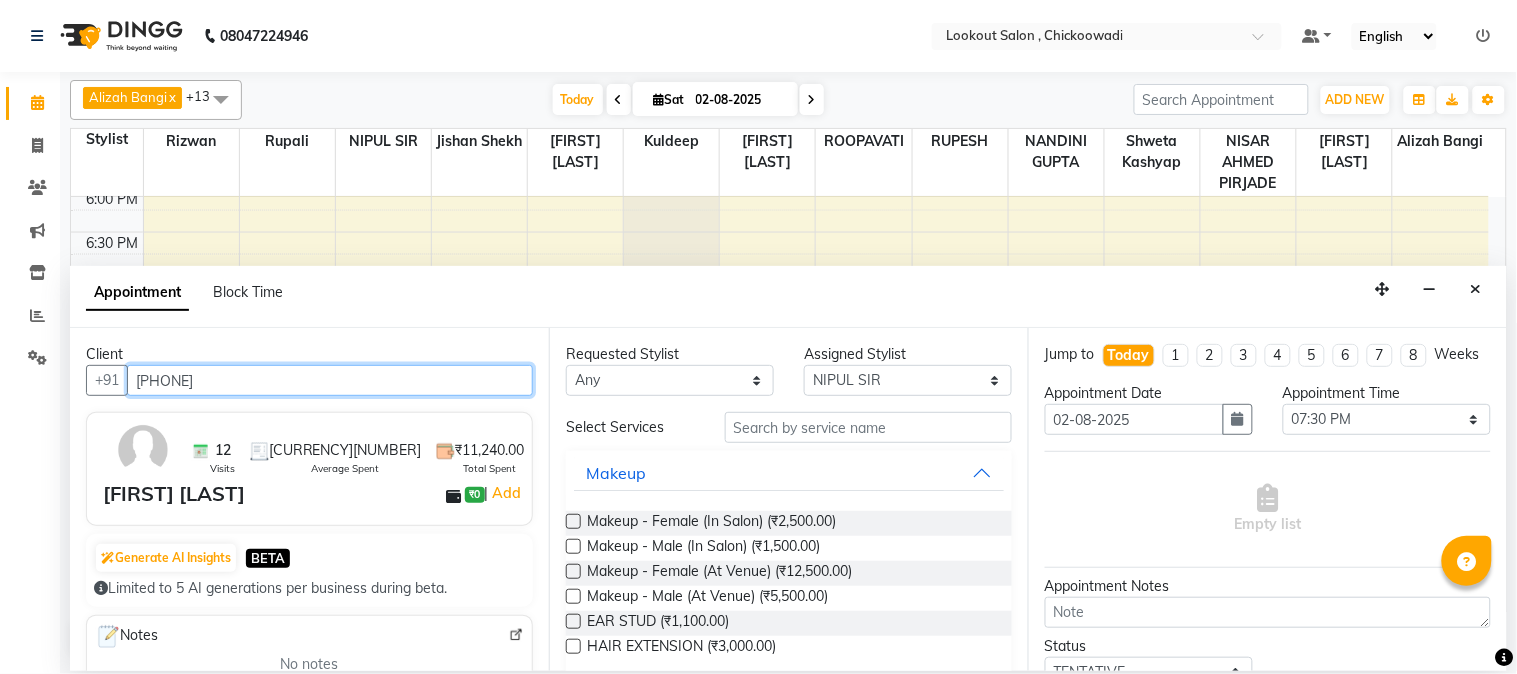 type on "[PHONE]" 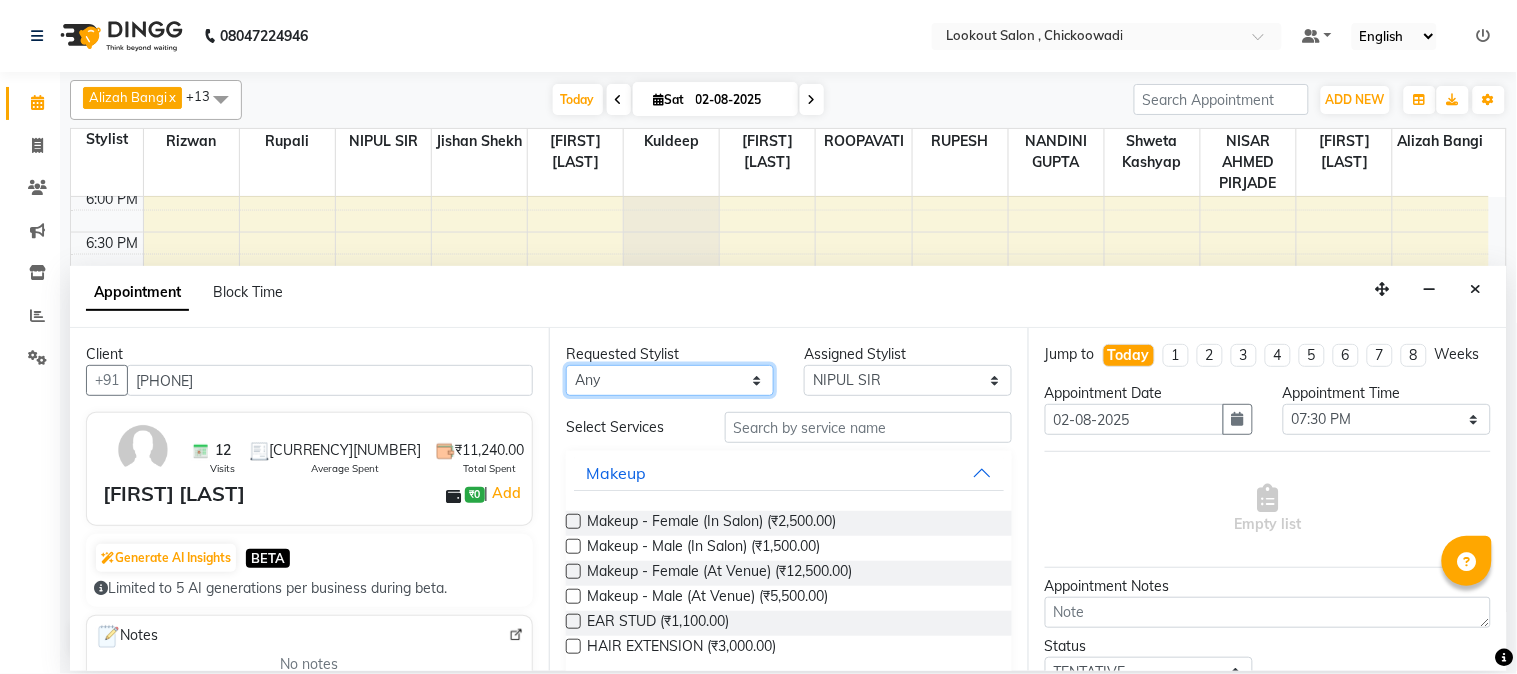 click on "Any [FIRST] [LAST] [FIRST] [LAST] [FIRST] [LAST] [FIRST] [FIRST] [LAST] [FIRST] [LAST] [FIRST] [LAST] [FIRST] [FIRST] [LAST] [FIRST] [FIRST] [FIRST] [FIRST] [FIRST] [FIRST]" at bounding box center [670, 380] 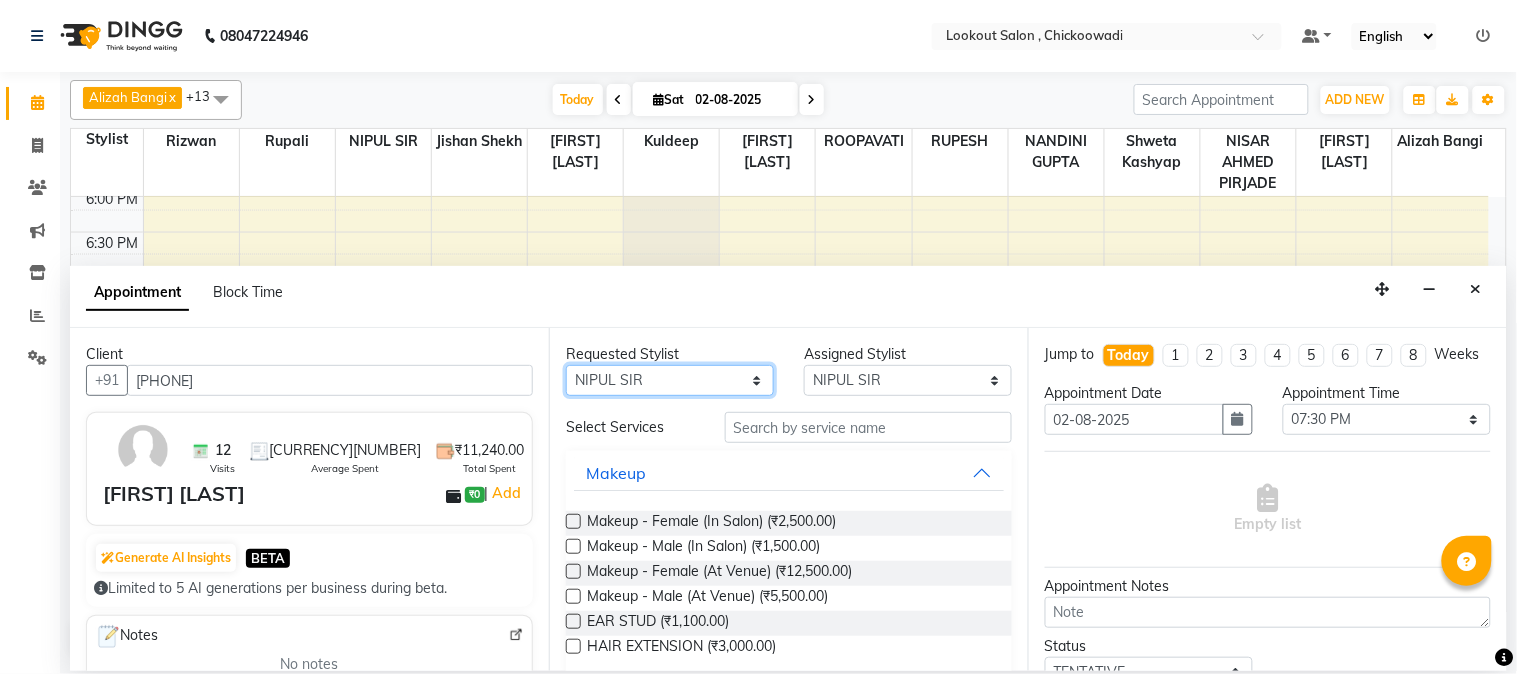 click on "Any [FIRST] [LAST] [FIRST] [LAST] [FIRST] [LAST] [FIRST] [FIRST] [LAST] [FIRST] [LAST] [FIRST] [LAST] [FIRST] [FIRST] [LAST] [FIRST] [FIRST] [FIRST] [FIRST] [FIRST] [FIRST]" at bounding box center [670, 380] 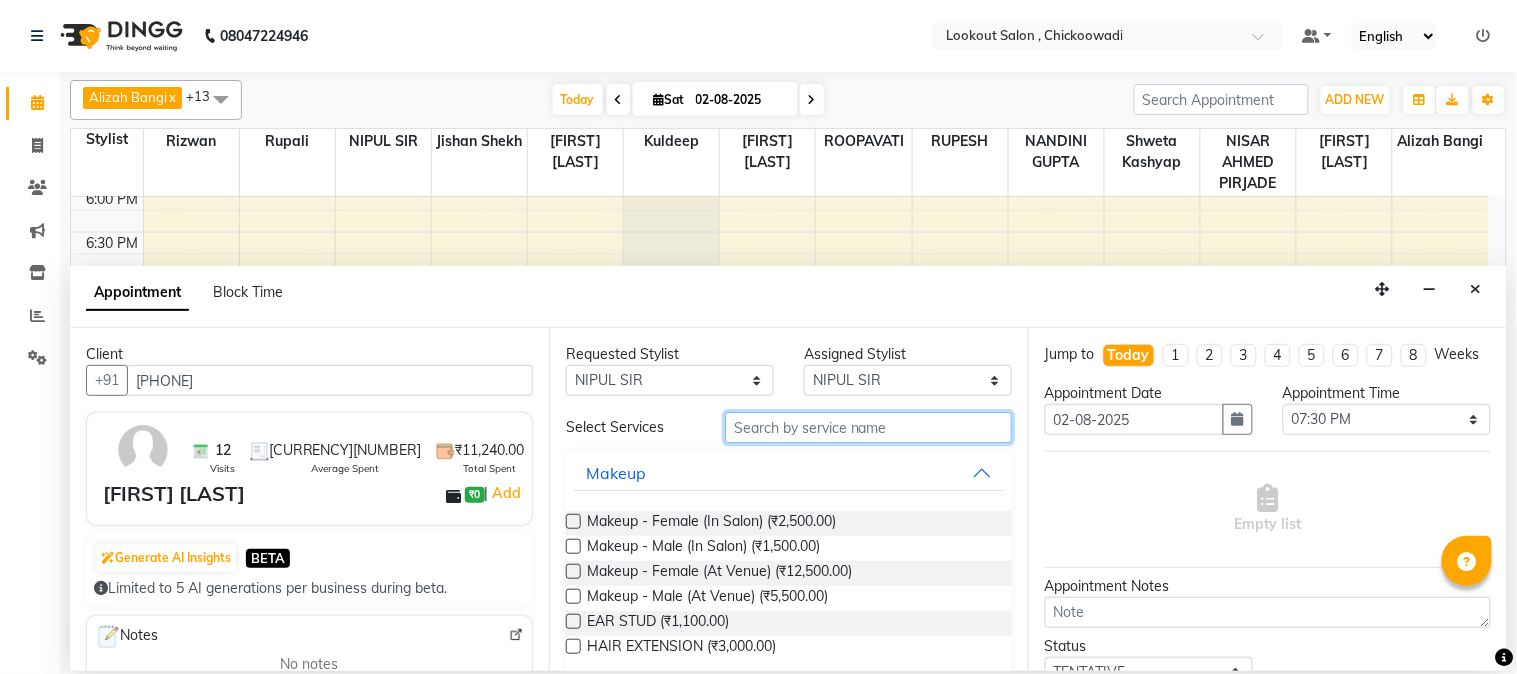 click at bounding box center (868, 427) 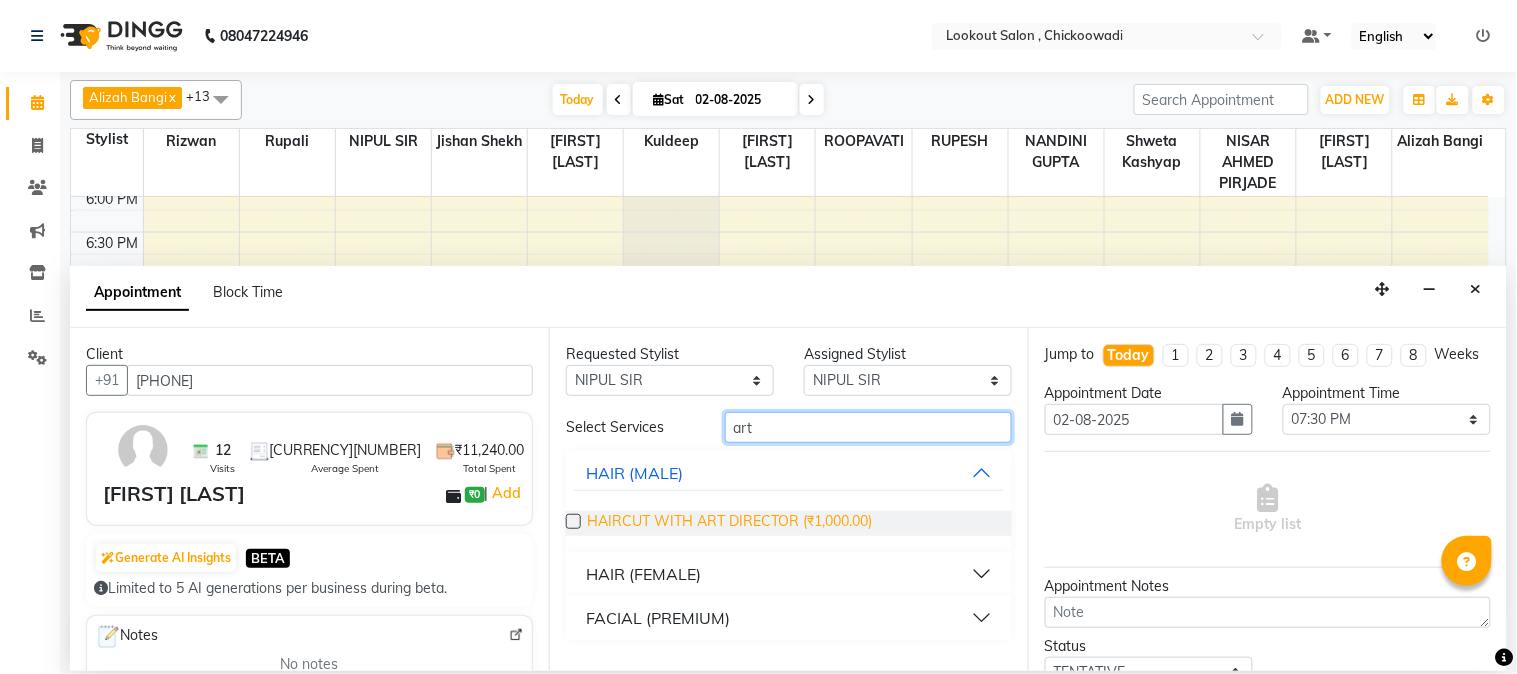 type on "art" 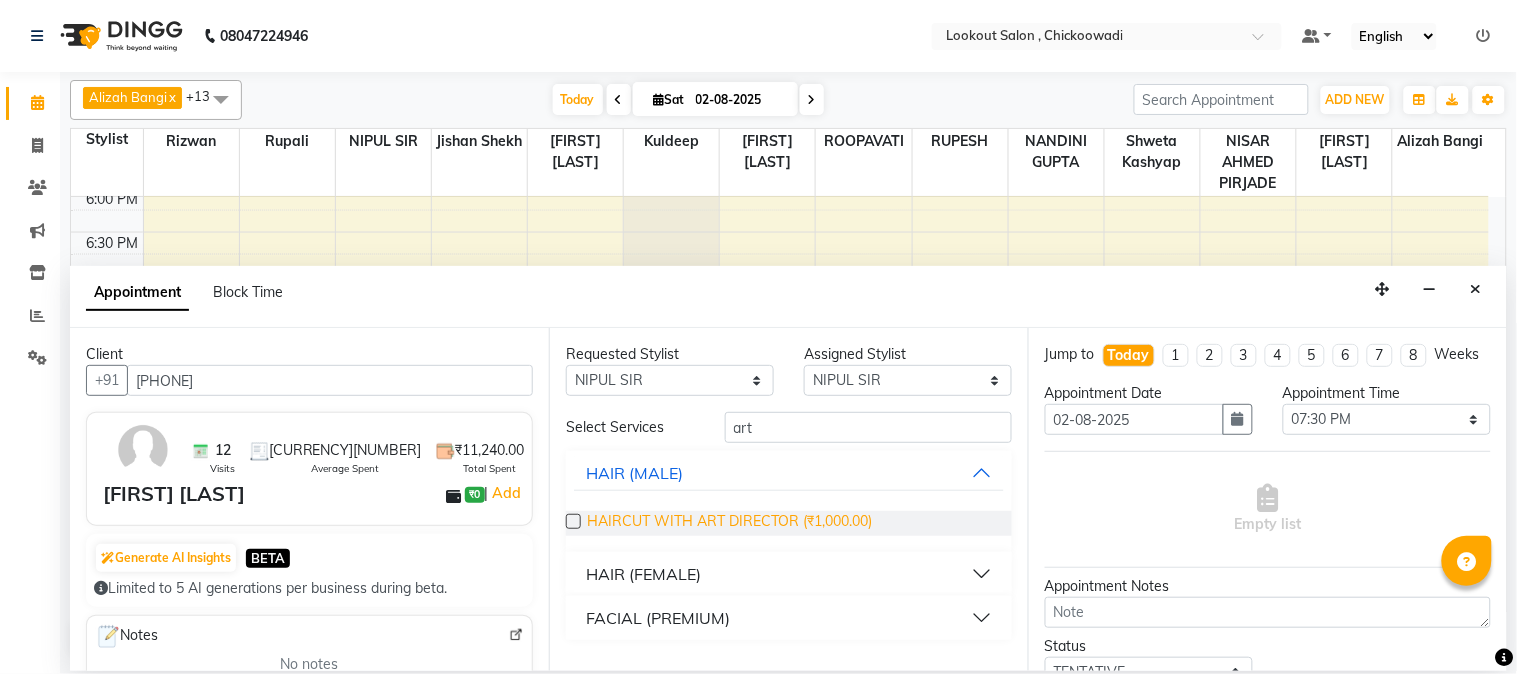 click on "HAIRCUT WITH ART DIRECTOR (₹1,000.00)" at bounding box center [729, 523] 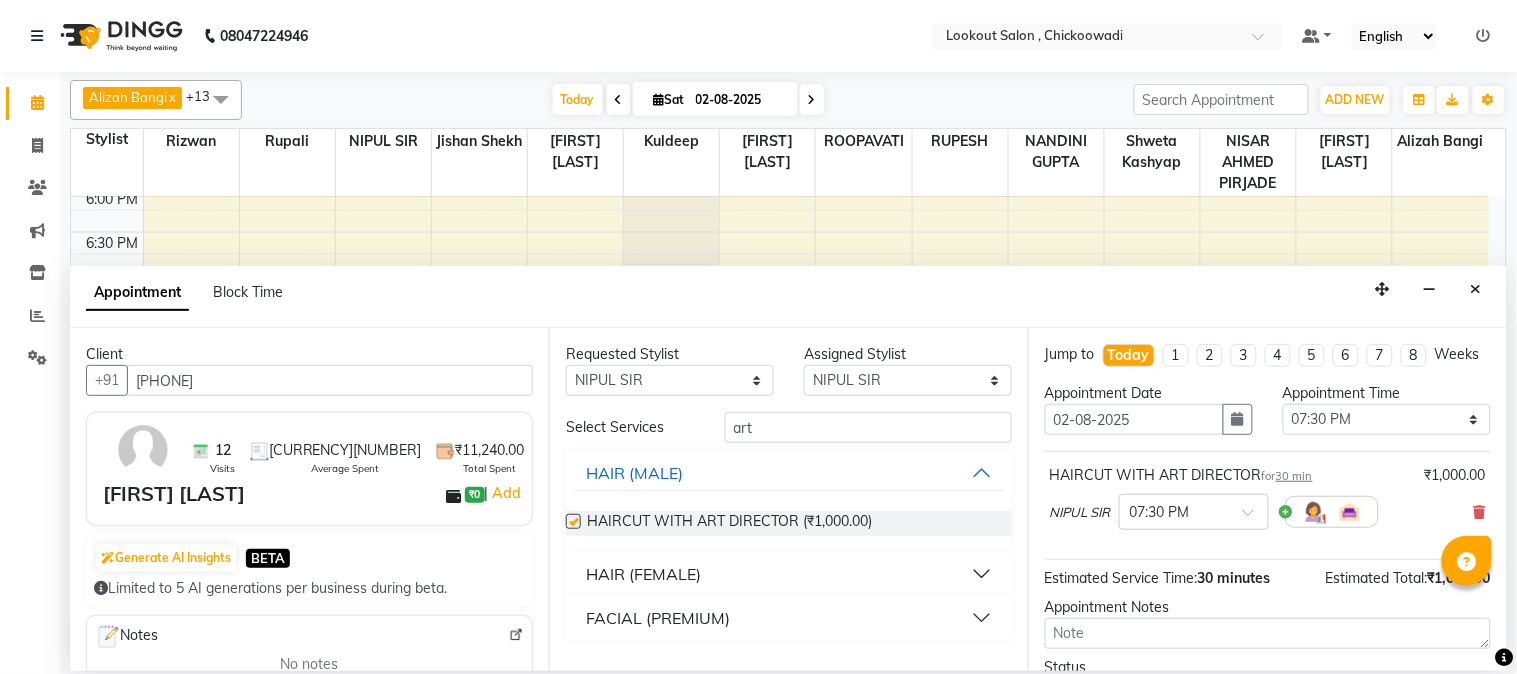 checkbox on "false" 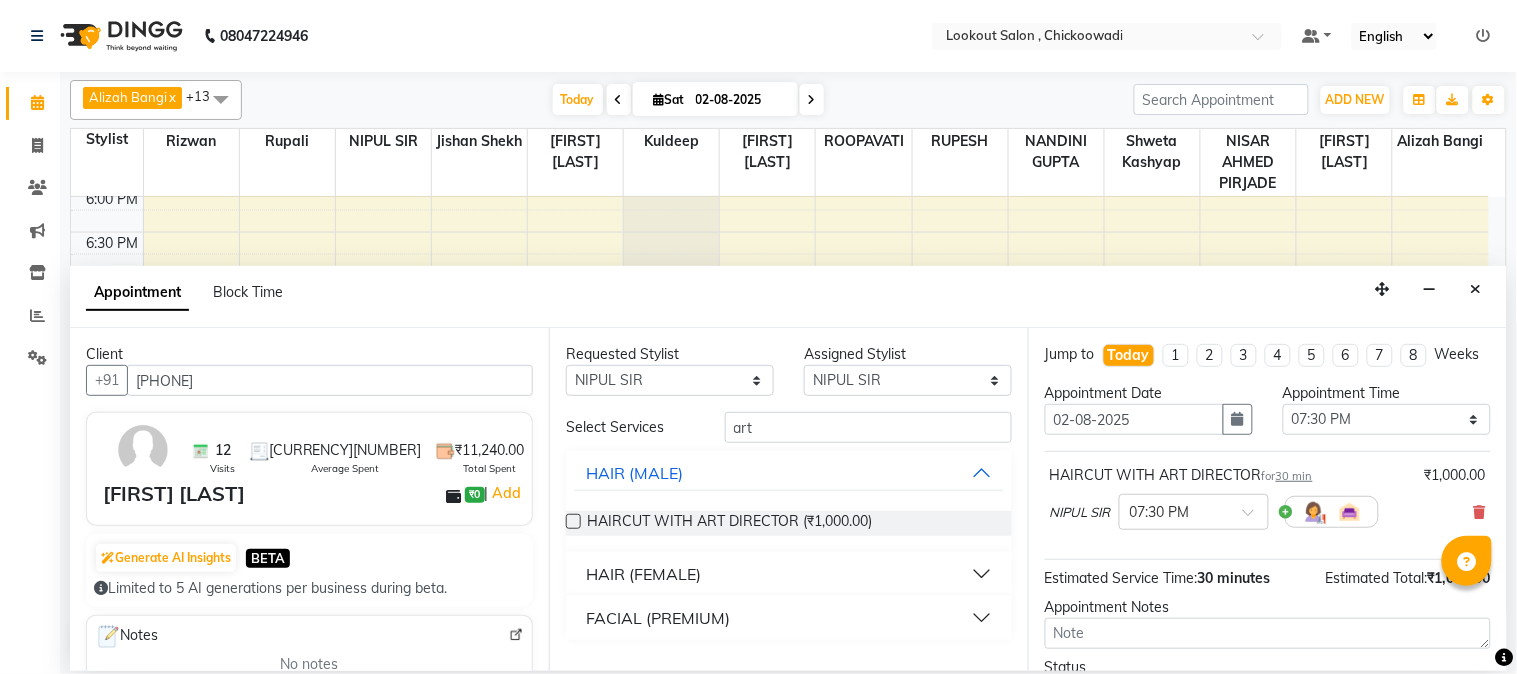 scroll, scrollTop: 183, scrollLeft: 0, axis: vertical 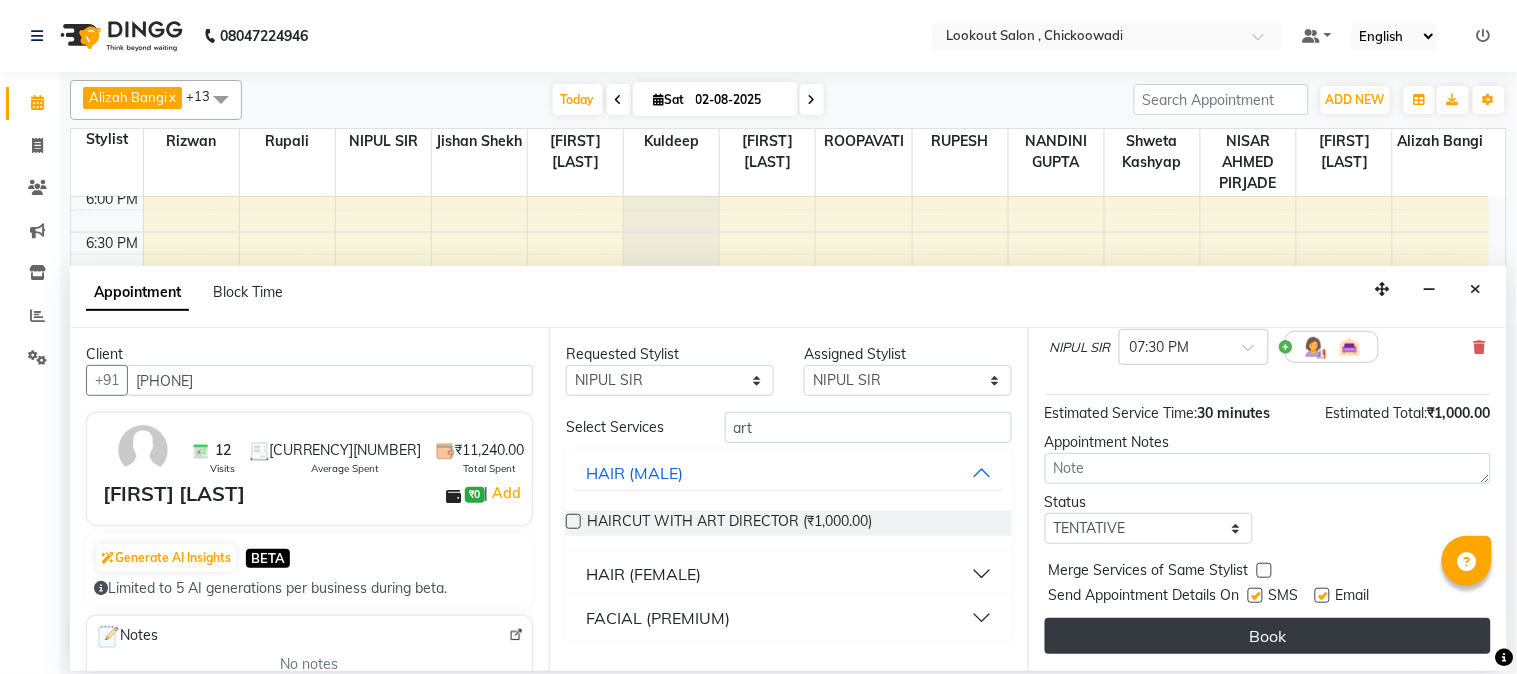 click on "Book" at bounding box center (1268, 636) 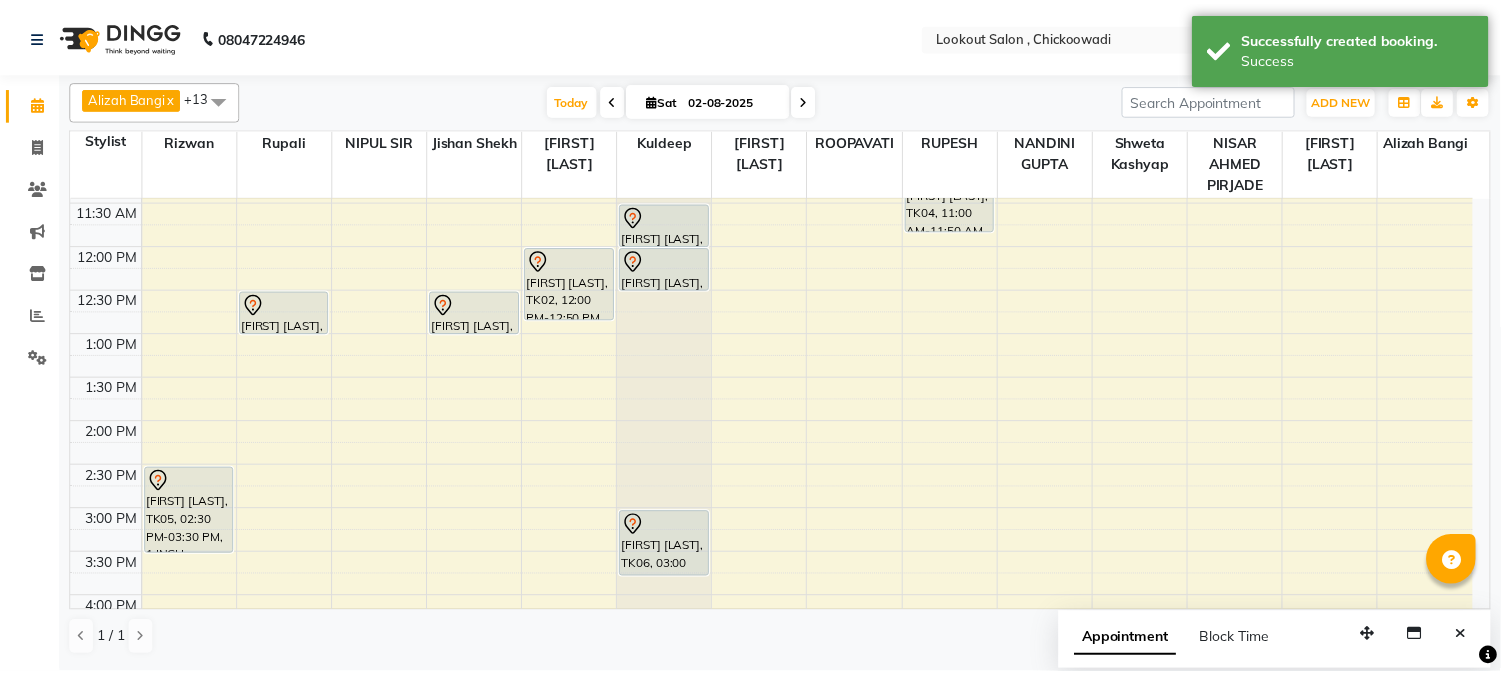 scroll, scrollTop: 222, scrollLeft: 0, axis: vertical 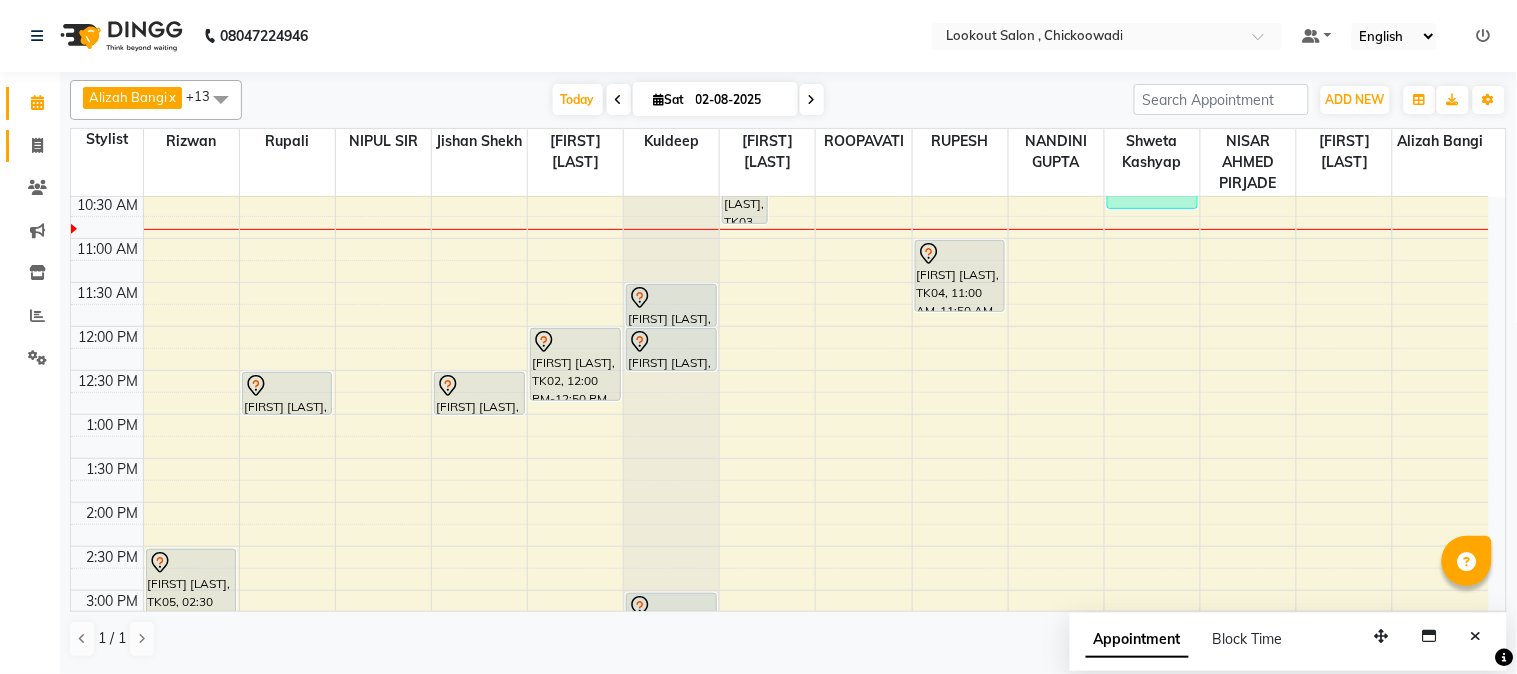 click on "Invoice" 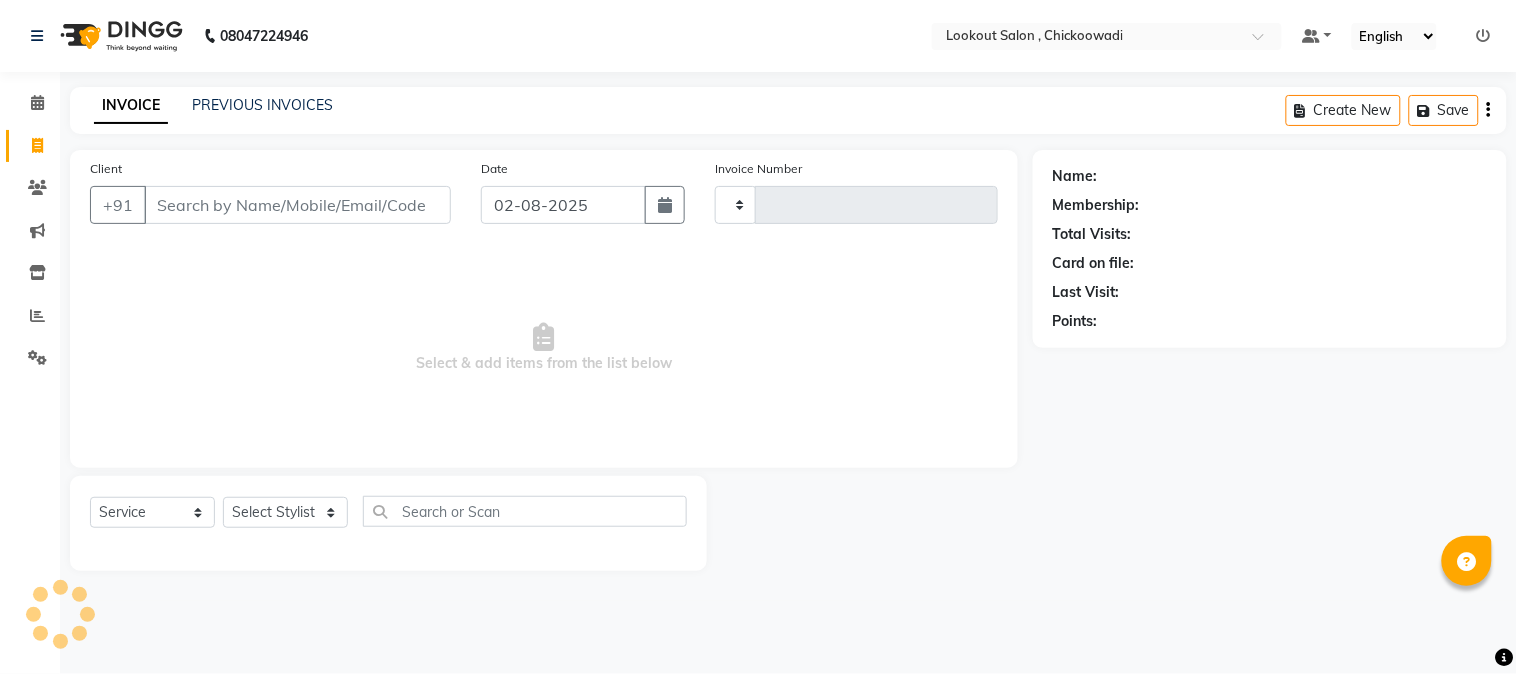 type on "[NUMBER]" 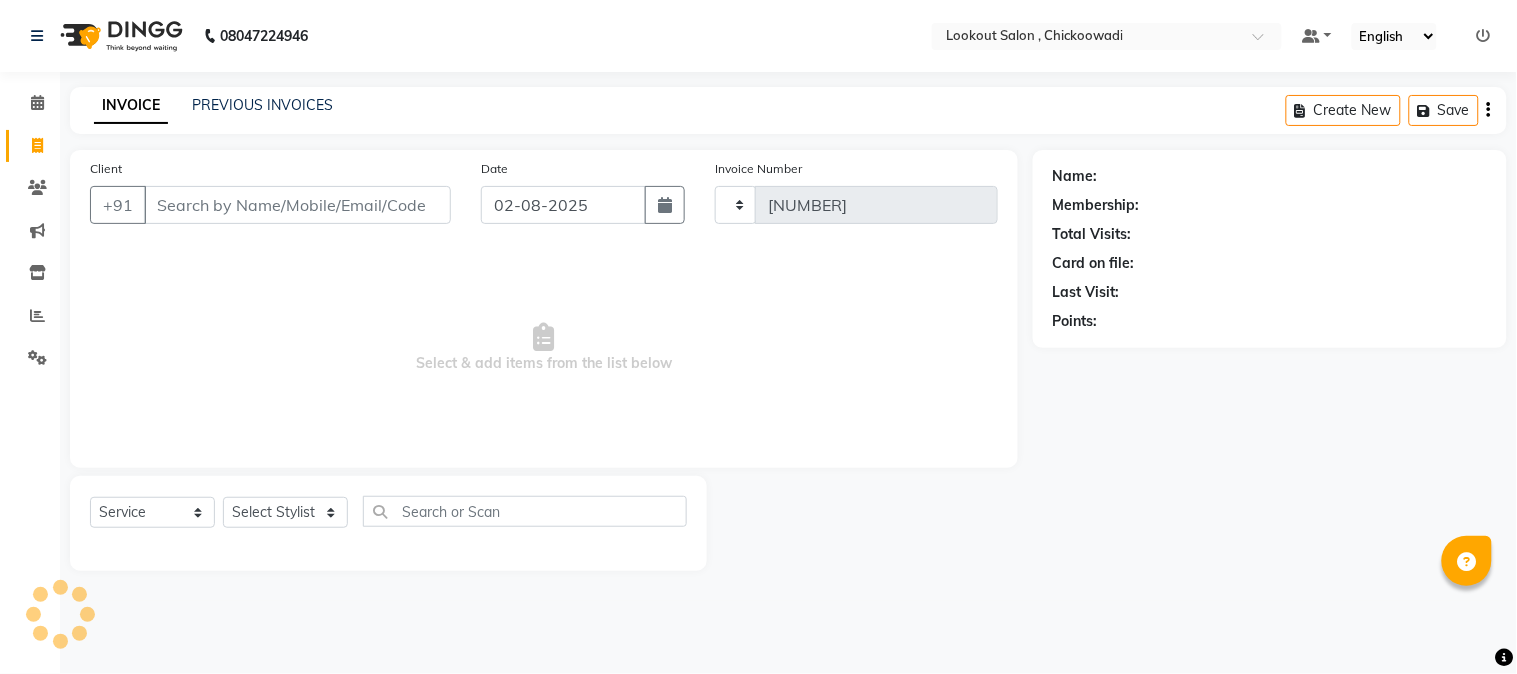 select on "151" 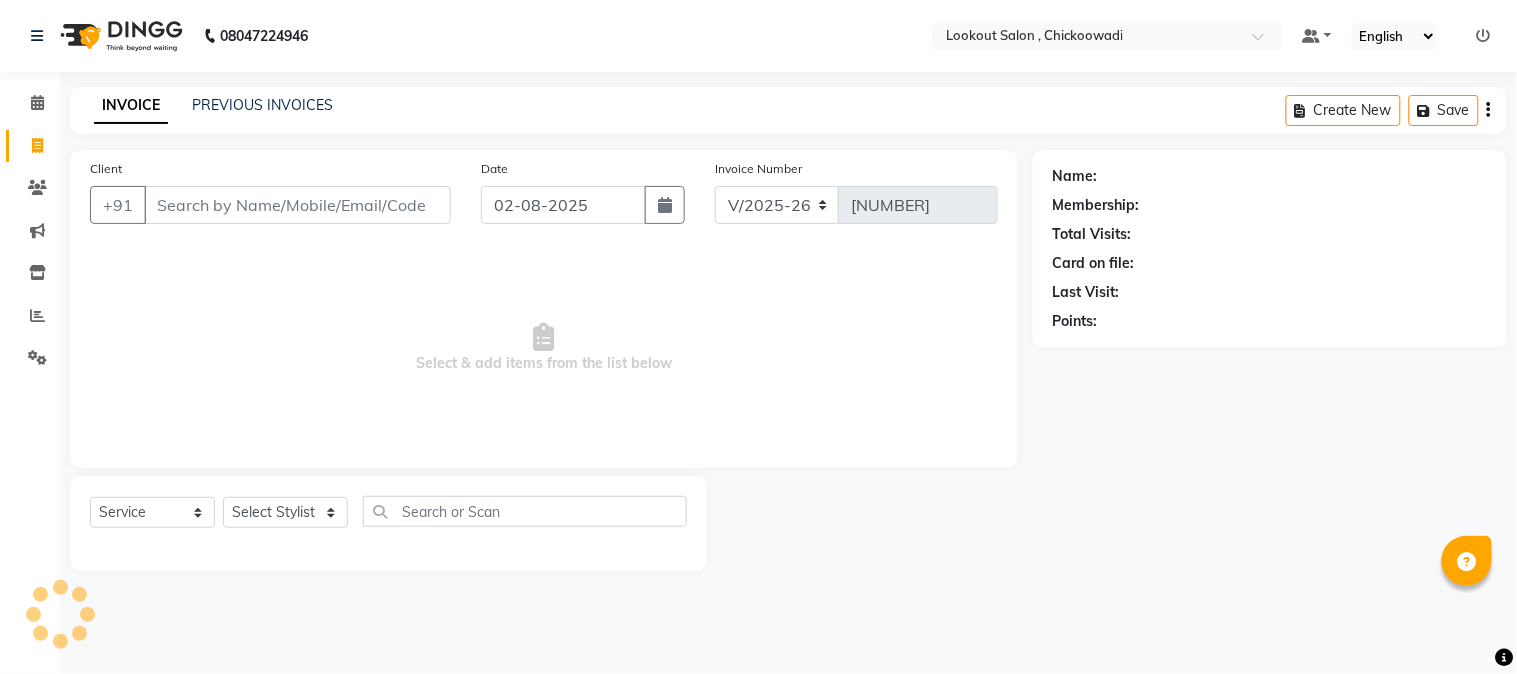click on "Client" at bounding box center [297, 205] 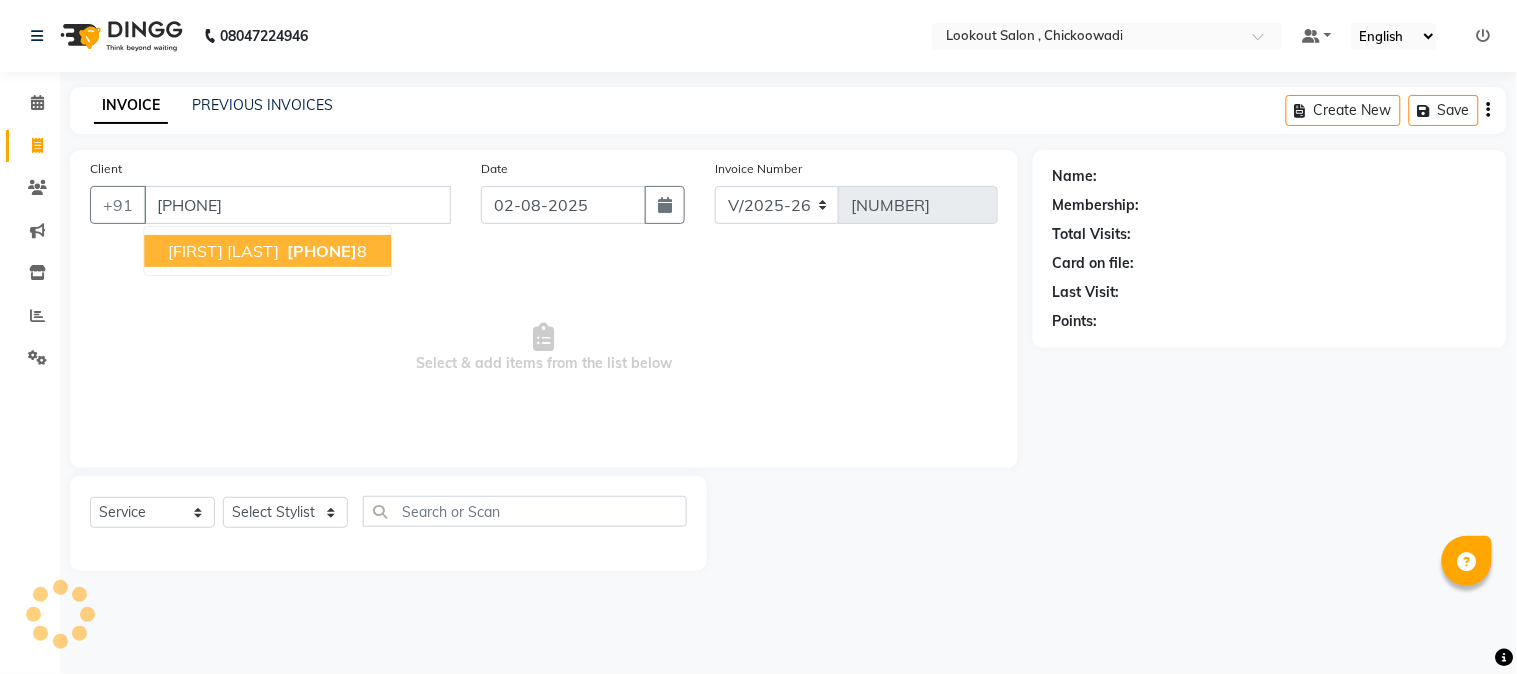 type on "[PHONE]" 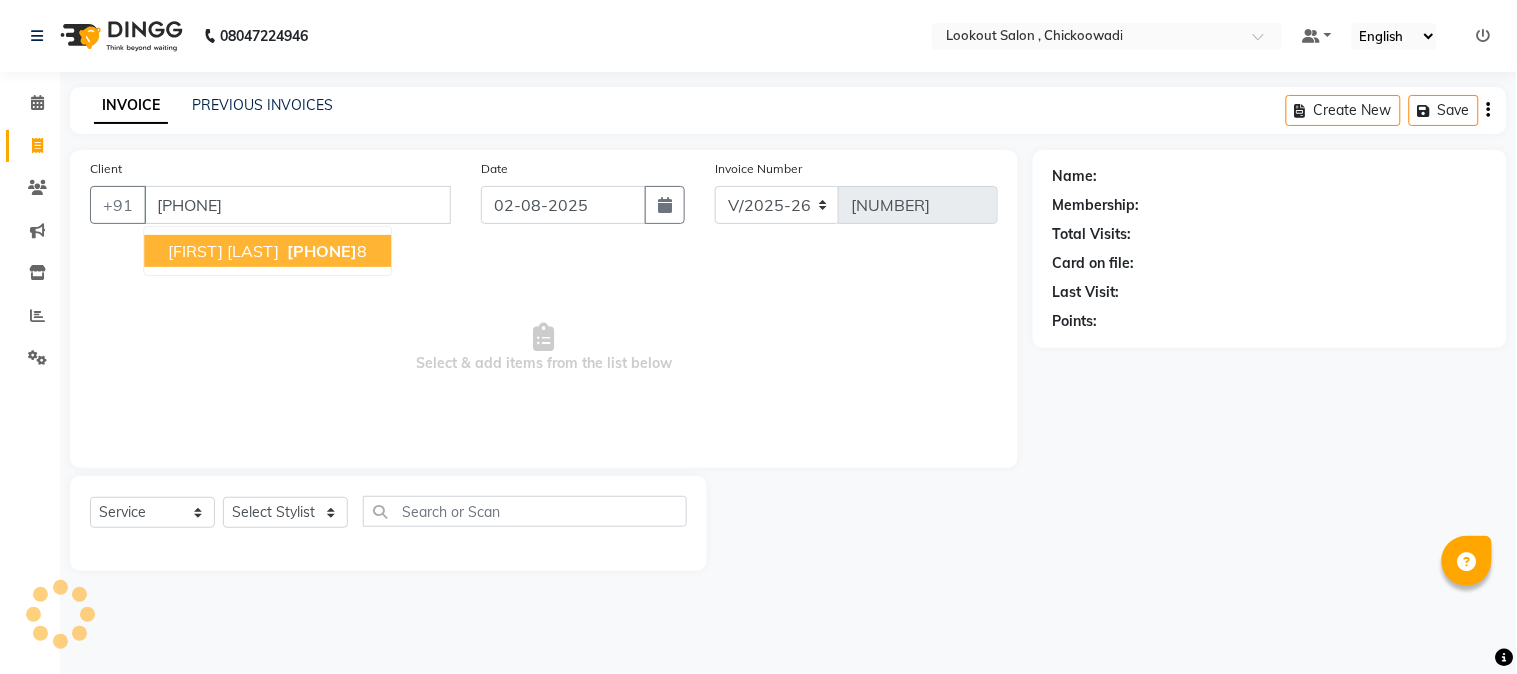 select on "1: Object" 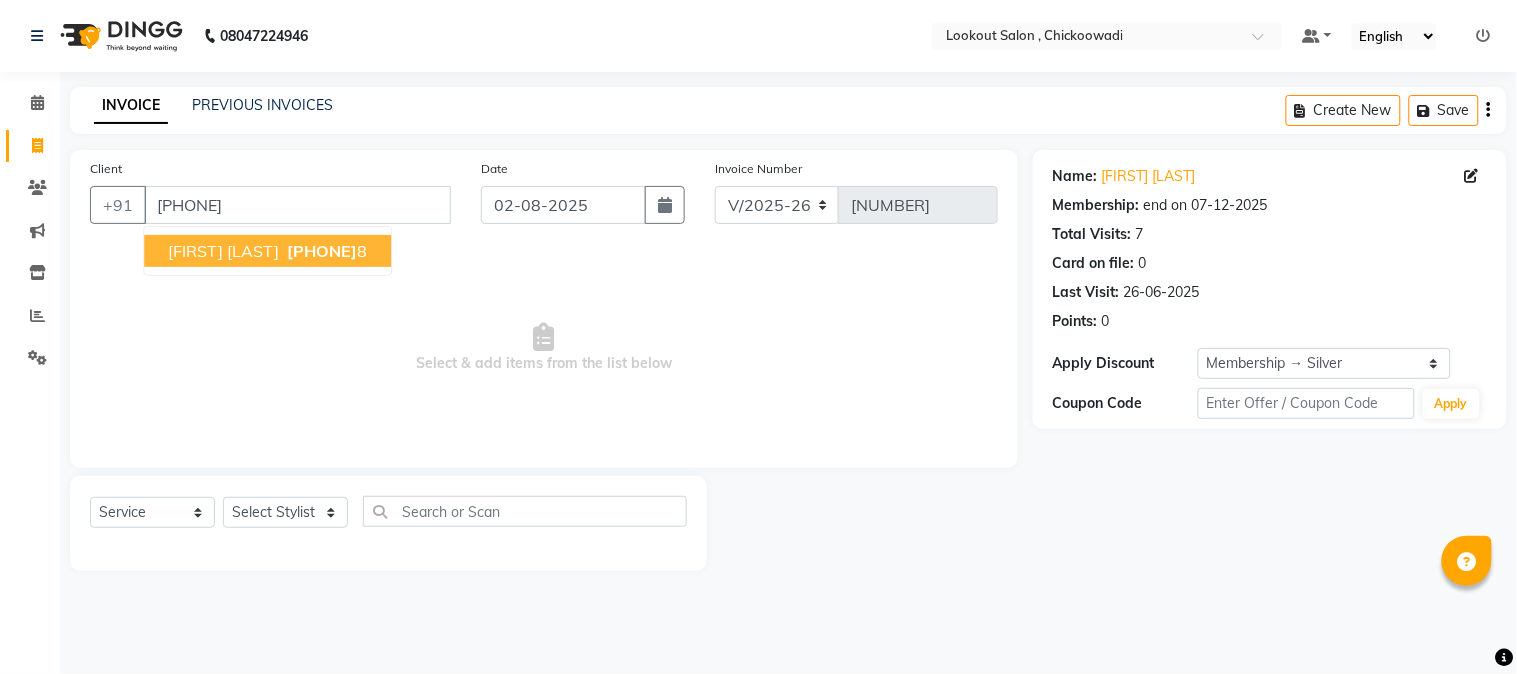 click on "[PHONE]" at bounding box center [325, 251] 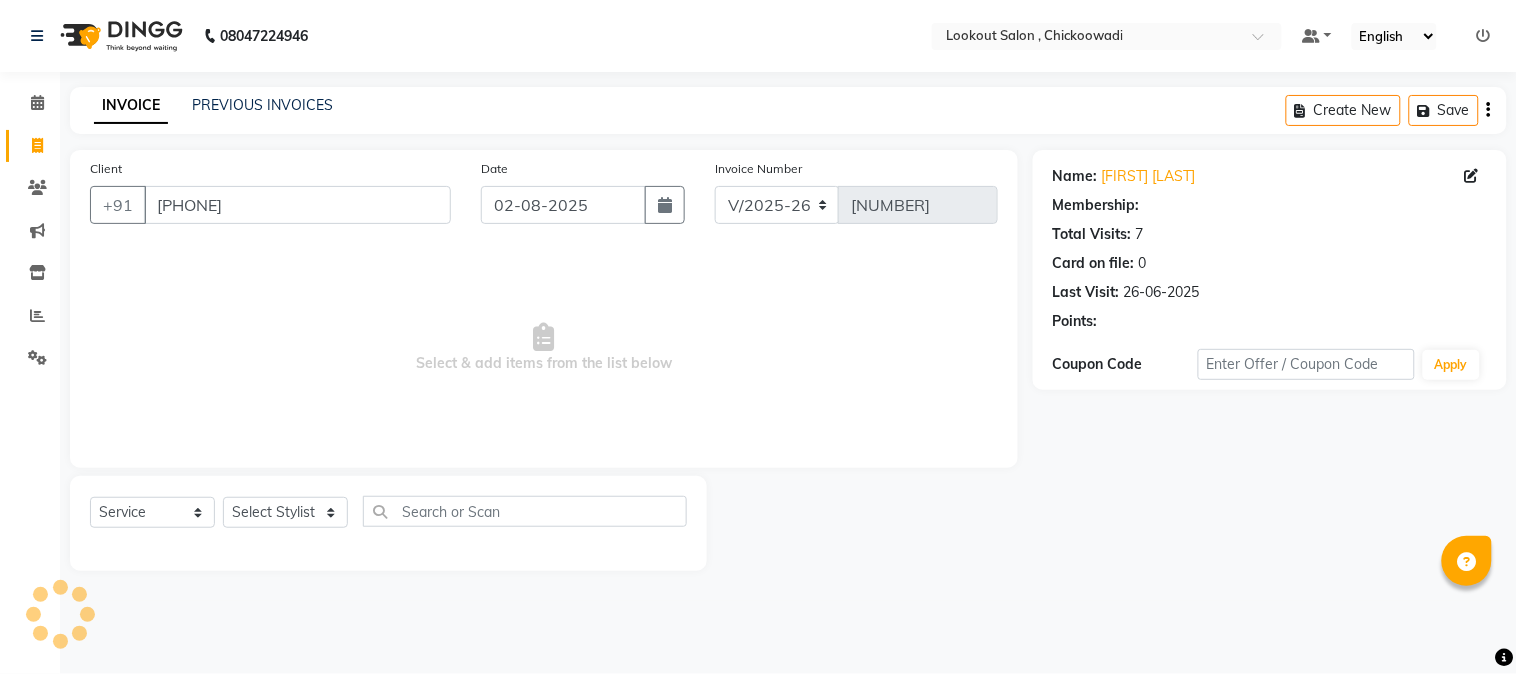 select on "1: Object" 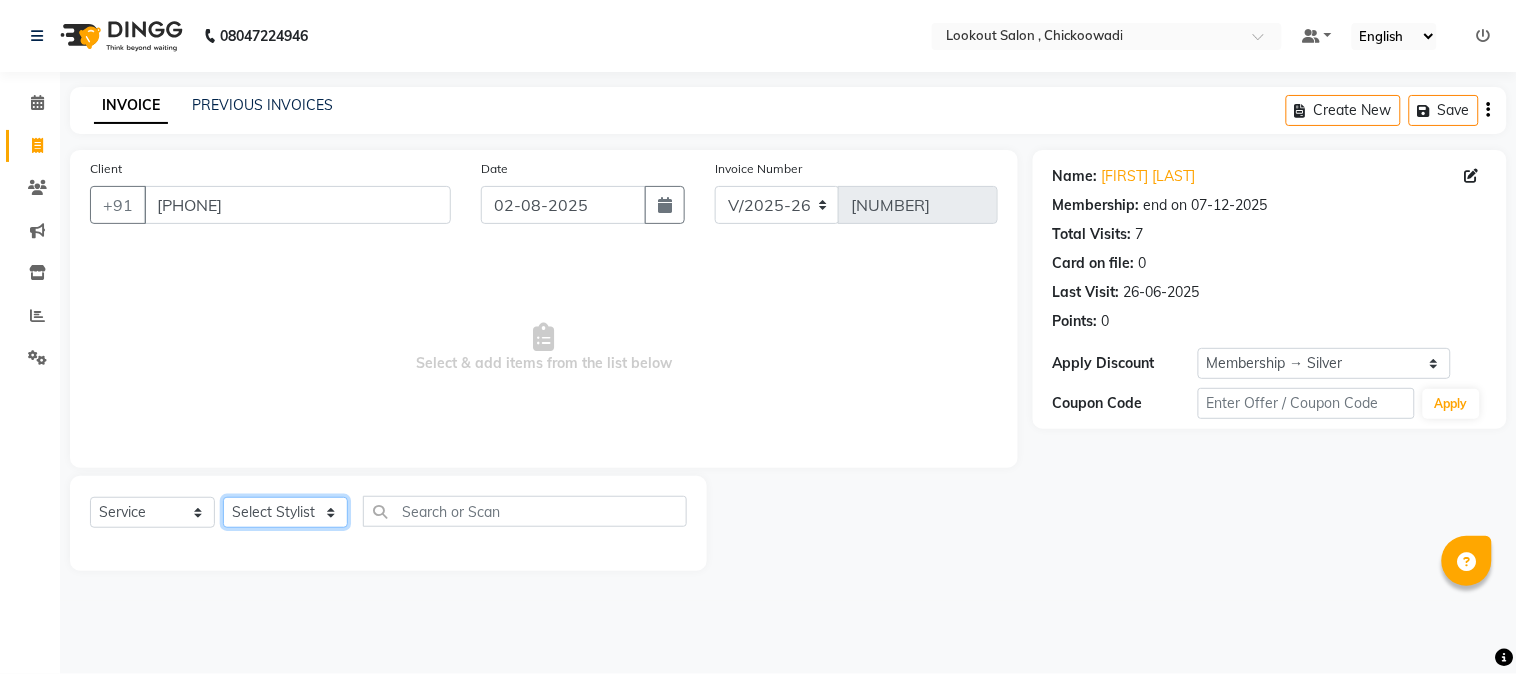 click on "Select Stylist [FIRST] [LAST] [FIRST] [LAST] [FIRST] [LAST] [FIRST] [FIRST] [LAST] [FIRST] [LAST] [FIRST] [LAST] [FIRST] [LAST] [FIRST] [FIRST] [FIRST] [FIRST] [FIRST] [FIRST] [FIRST] [LAST] [FIRST] [LAST]" 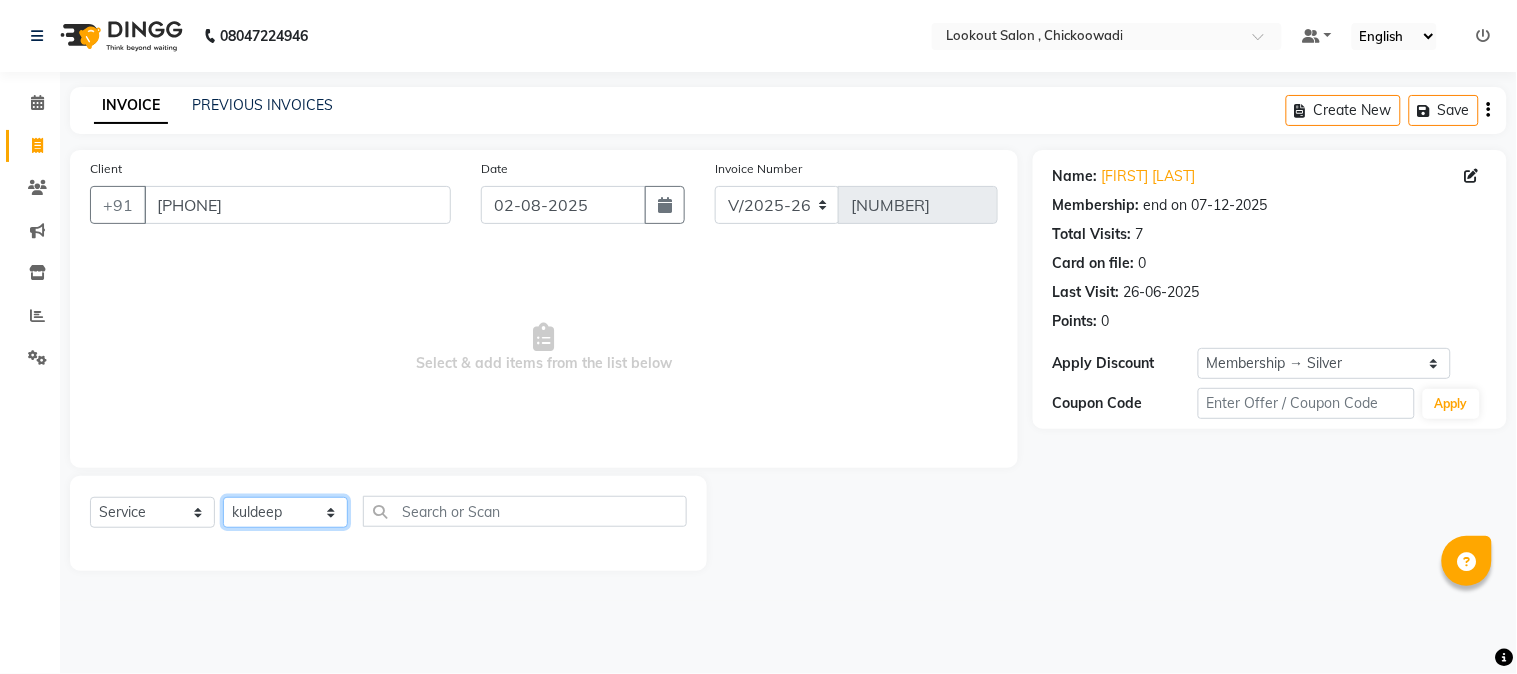 click on "Select Stylist [FIRST] [LAST] [FIRST] [LAST] [FIRST] [LAST] [FIRST] [FIRST] [LAST] [FIRST] [LAST] [FIRST] [LAST] [FIRST] [LAST] [FIRST] [FIRST] [FIRST] [FIRST] [FIRST] [FIRST] [FIRST] [LAST] [FIRST] [LAST]" 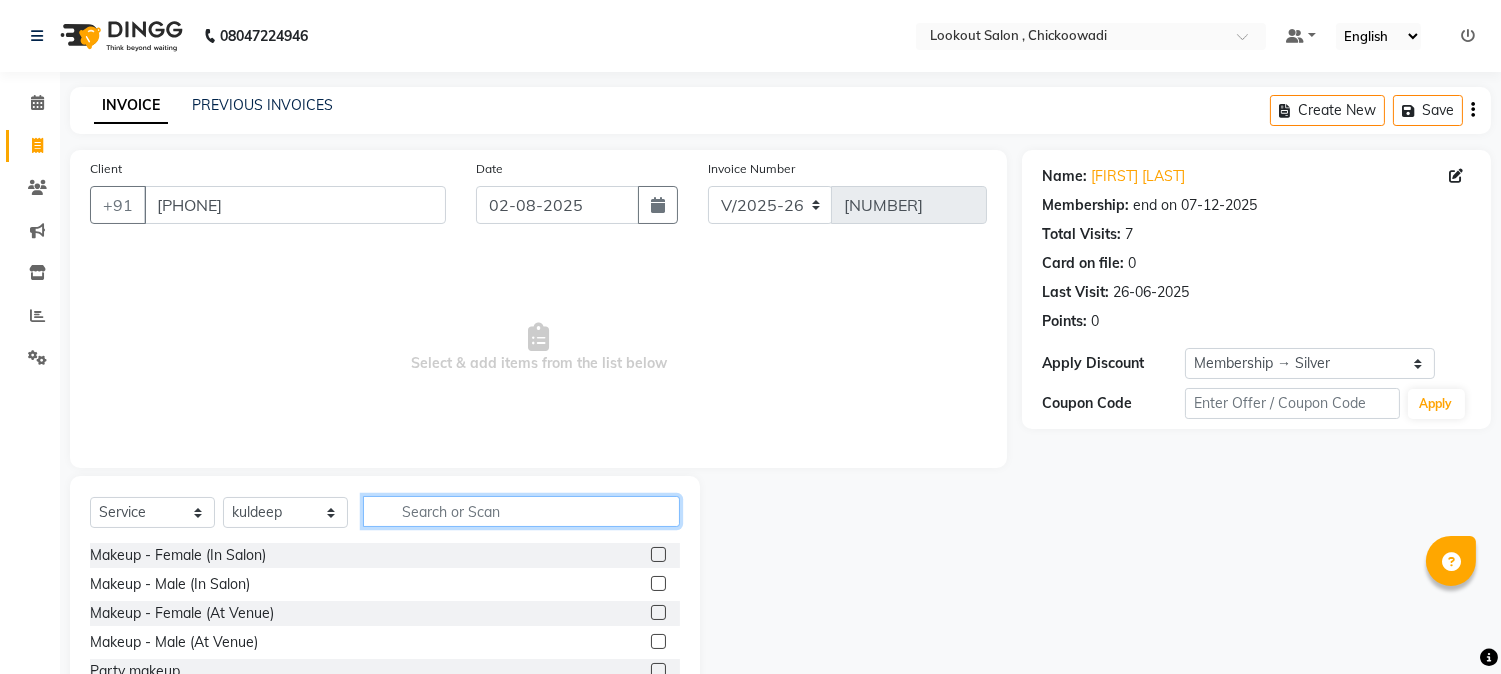 click 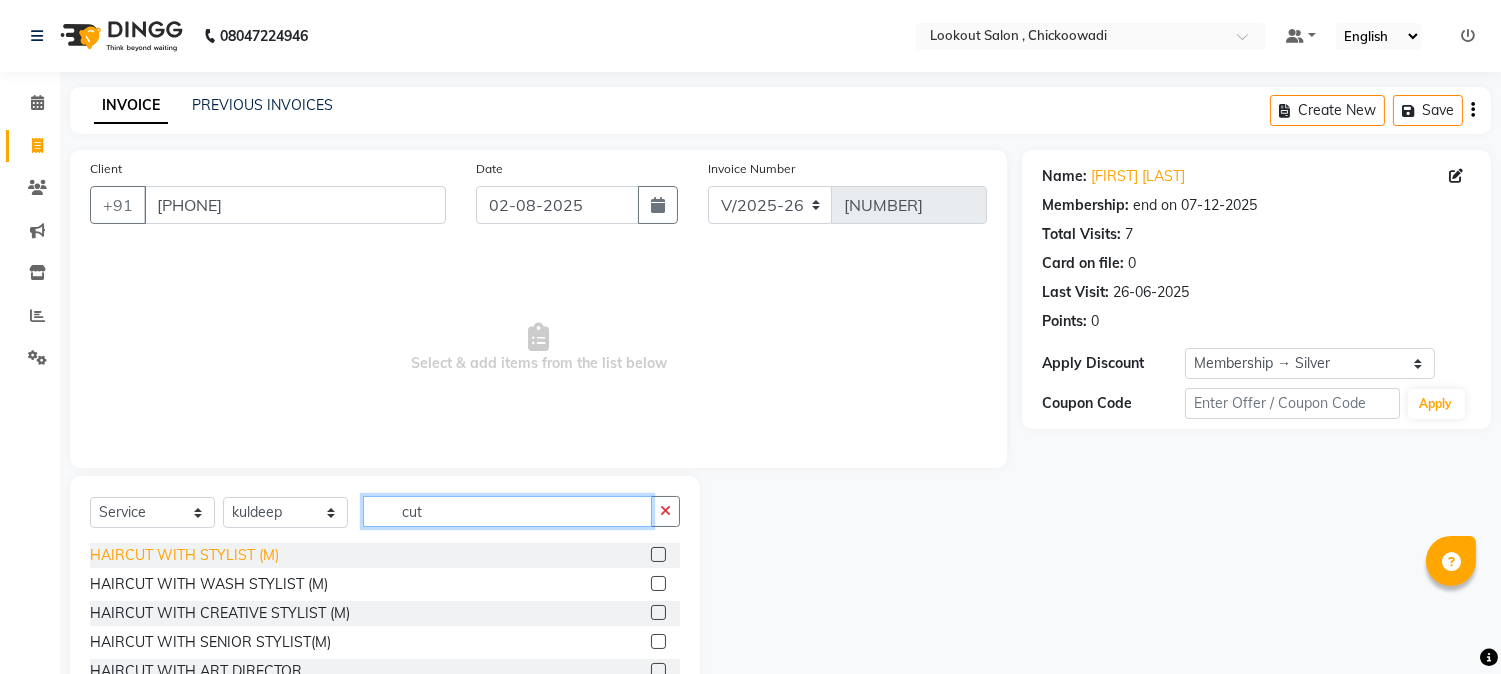 type on "cut" 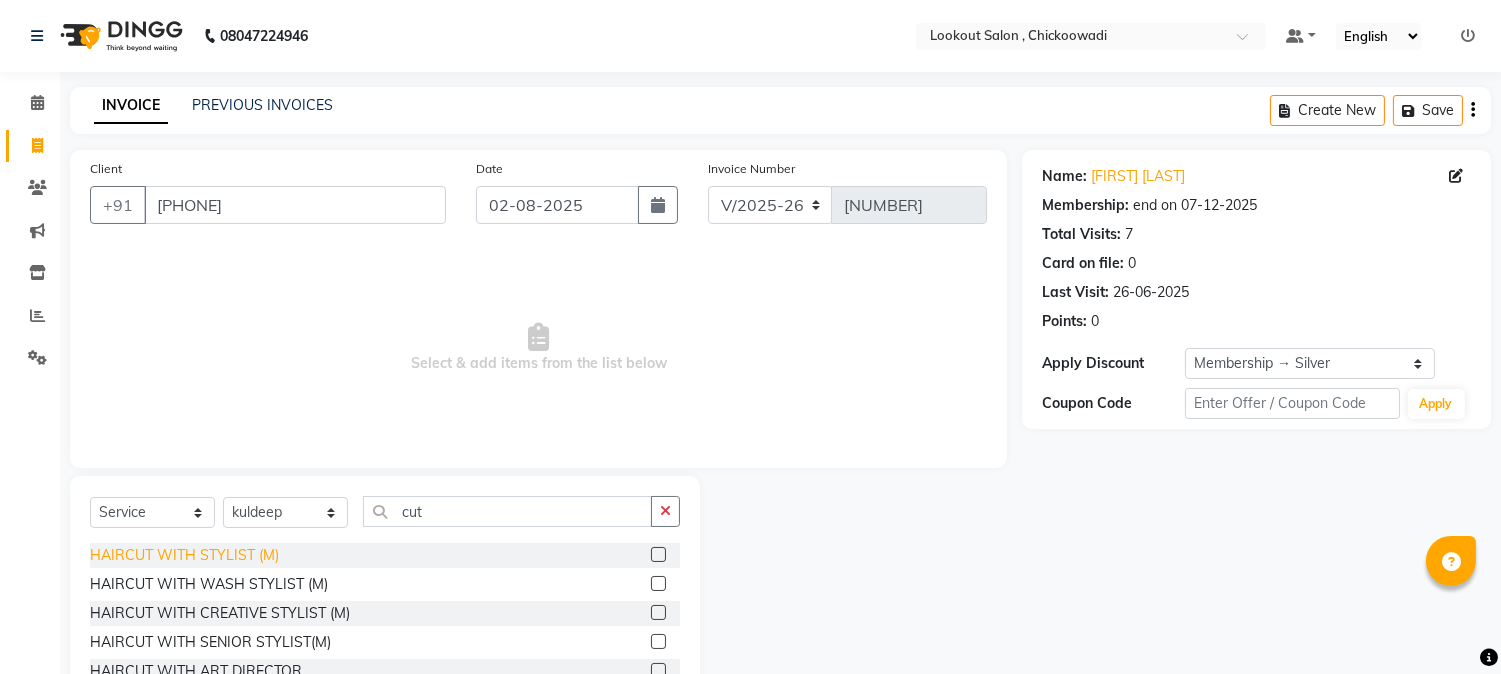 click on "HAIRCUT WITH STYLIST (M)" 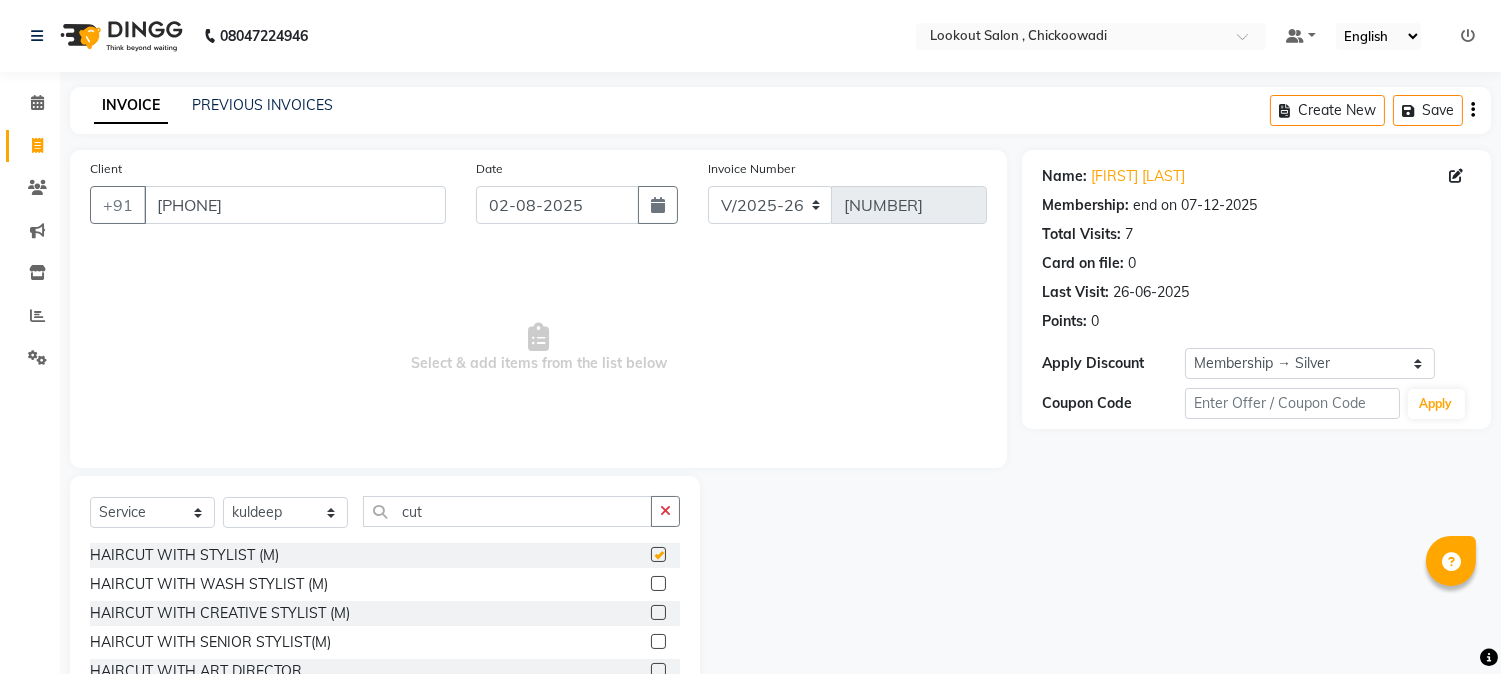 checkbox on "false" 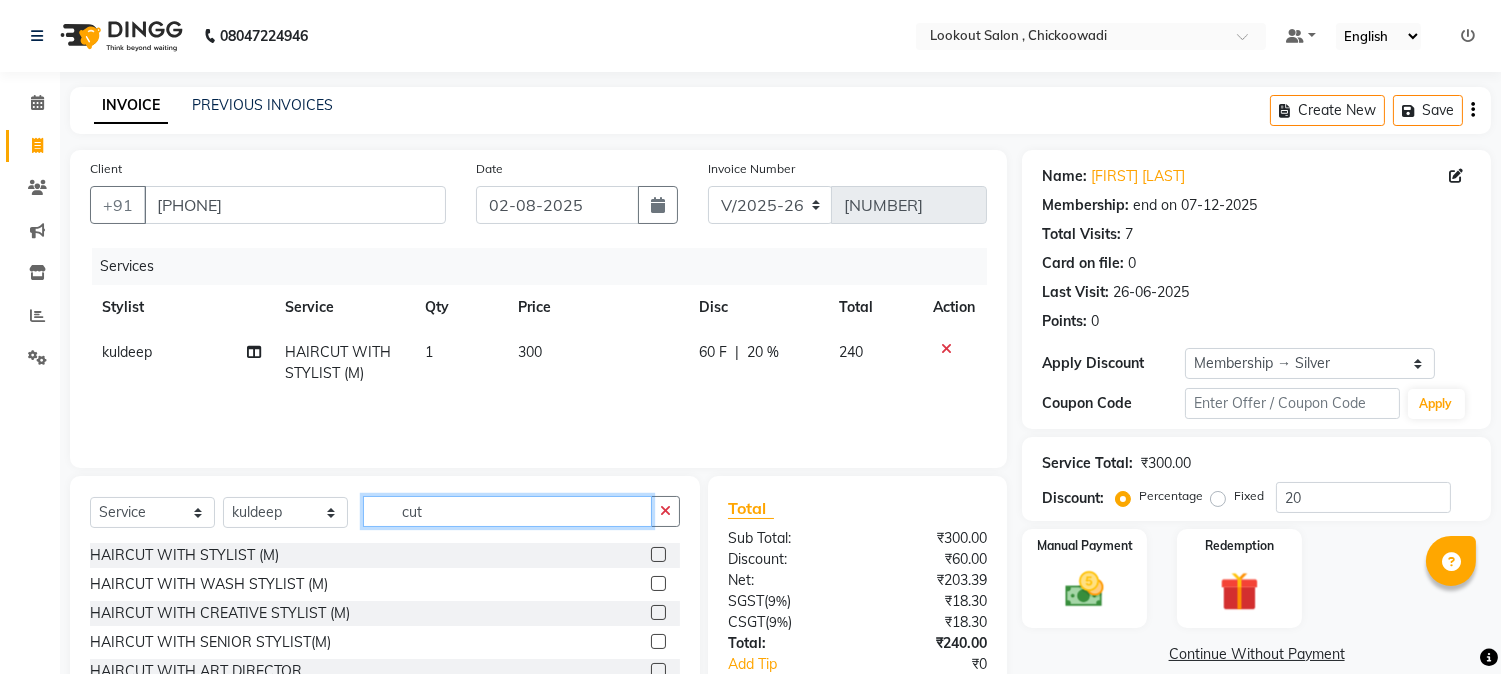 click on "cut" 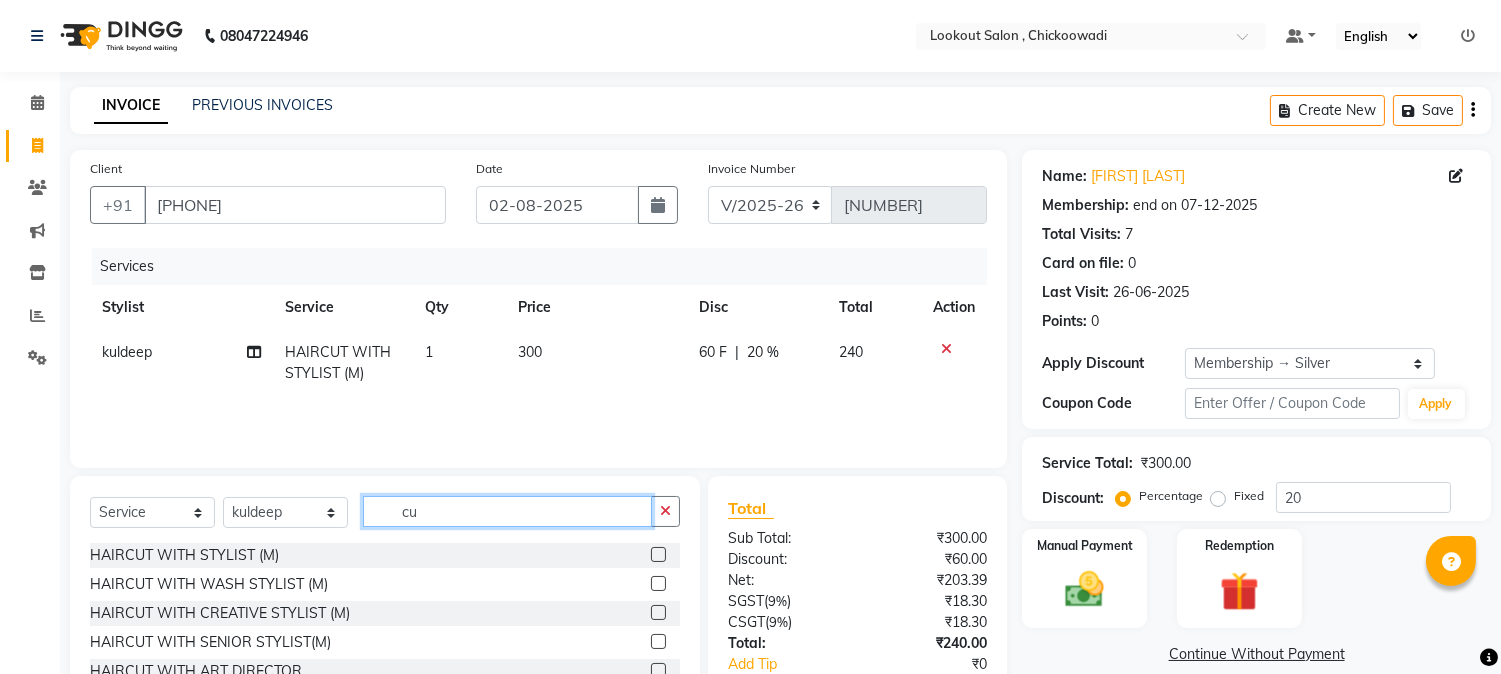 type on "c" 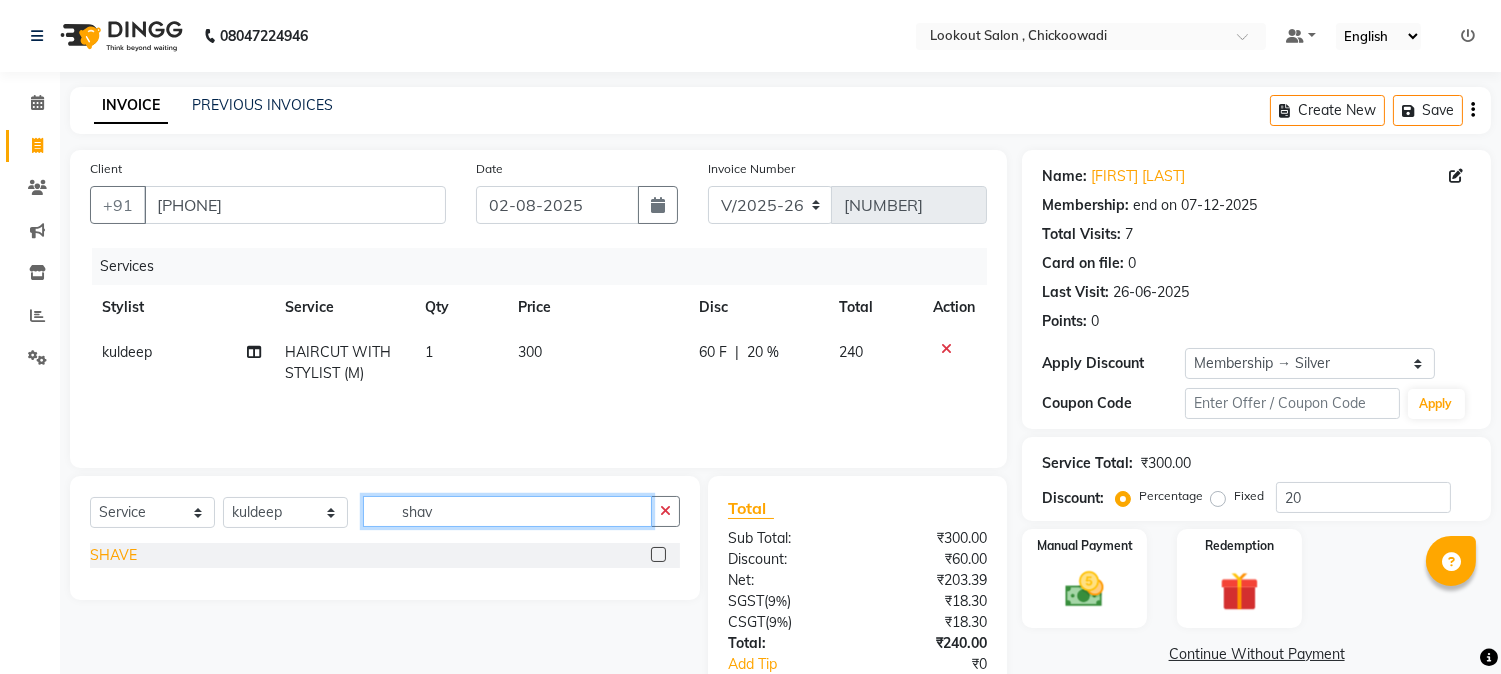 type on "shav" 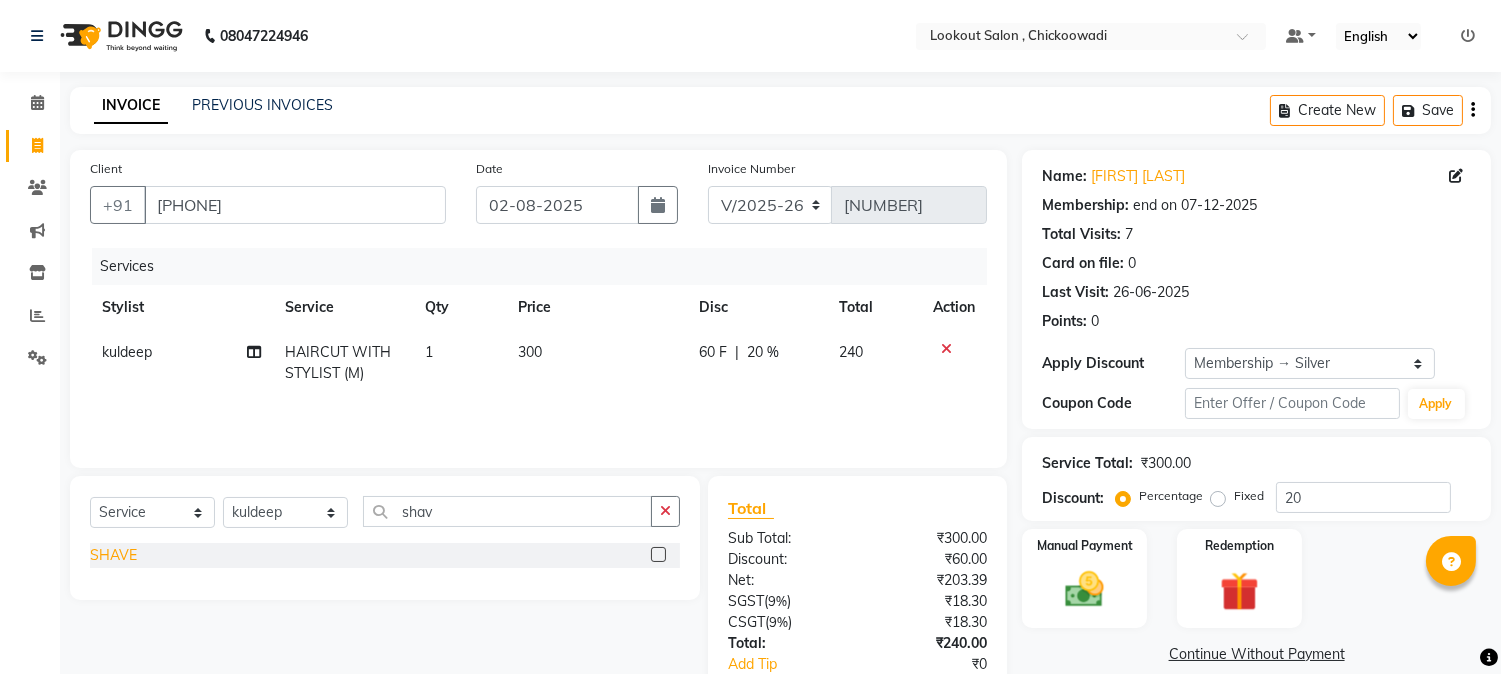 click on "SHAVE" 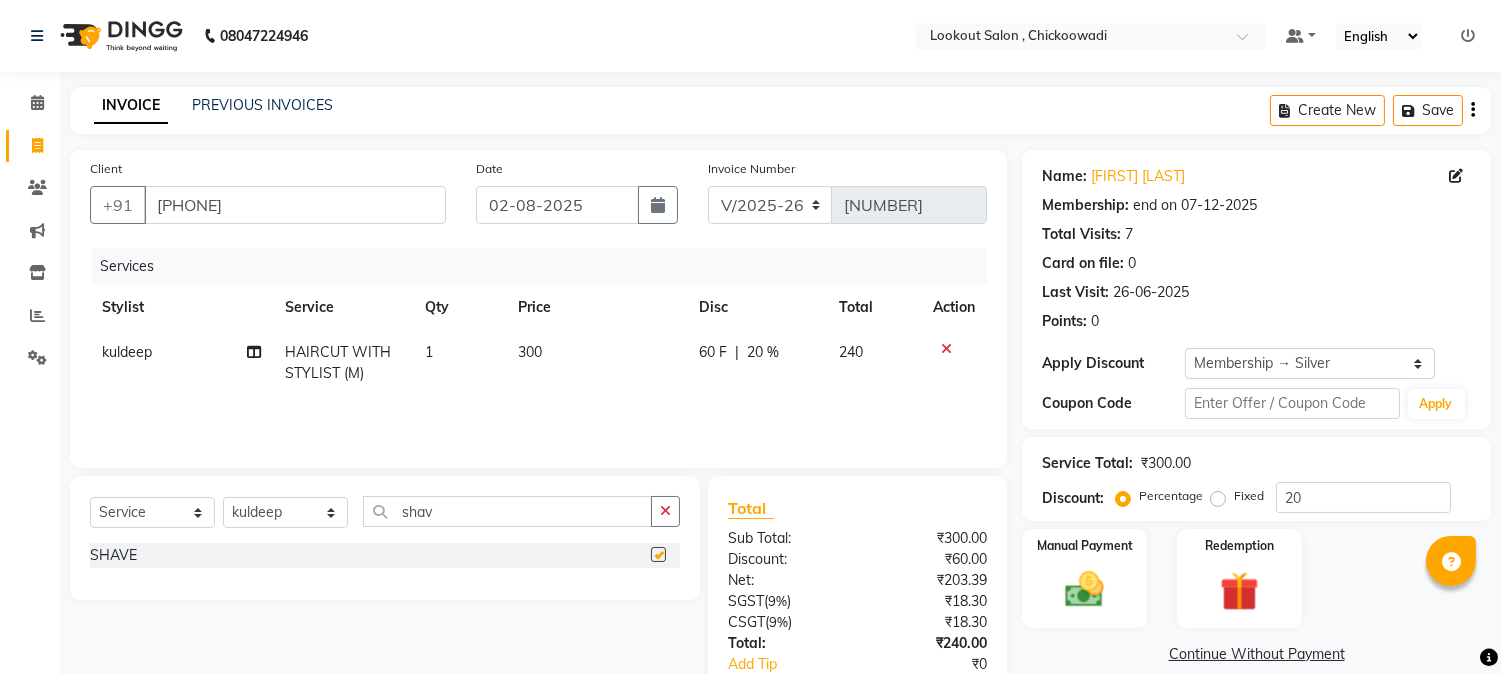 checkbox on "false" 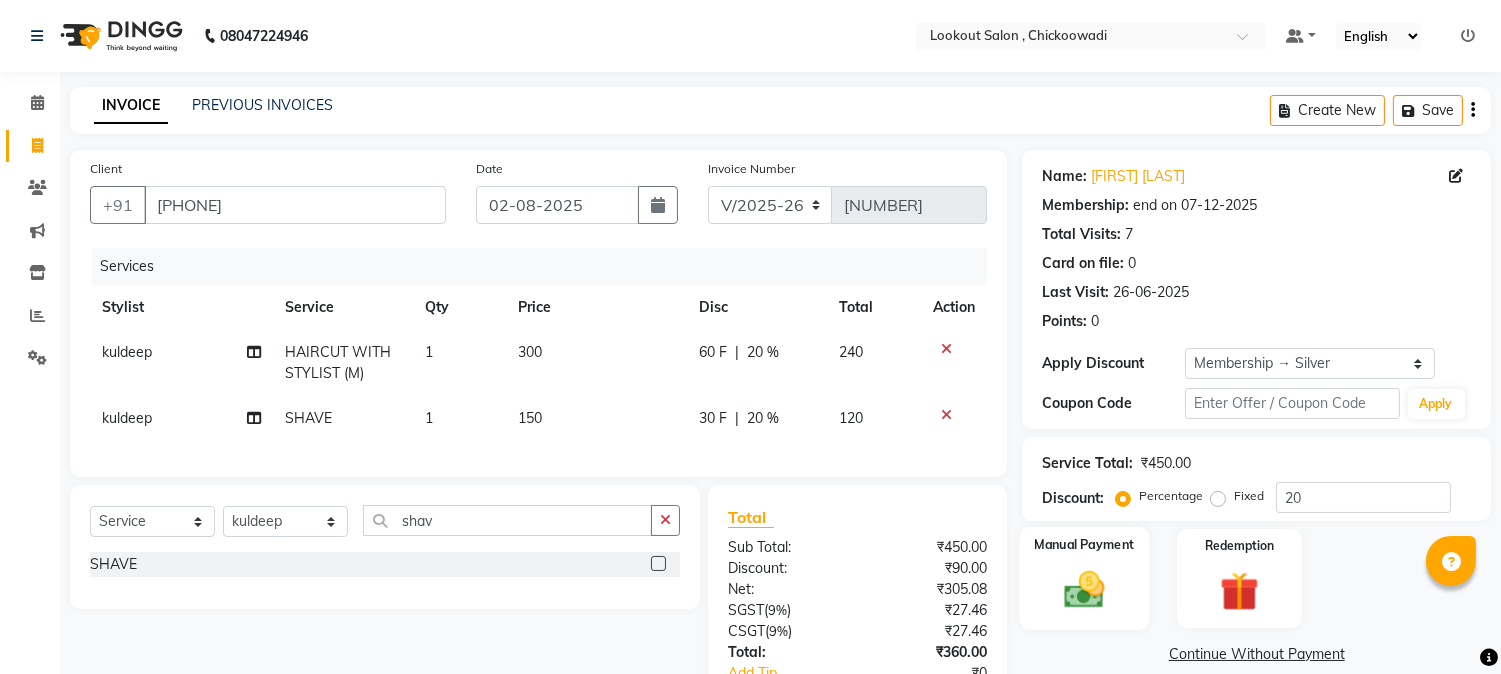 click on "Manual Payment" 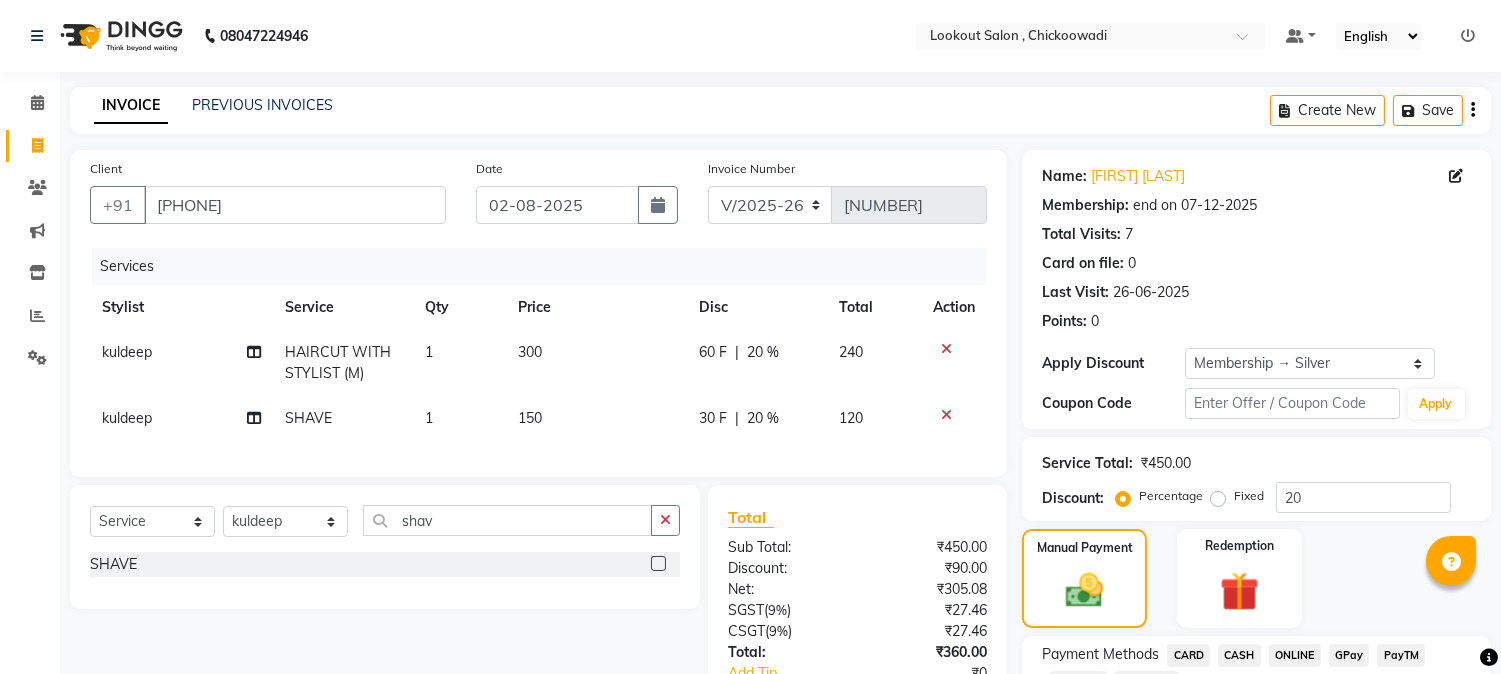 scroll, scrollTop: 152, scrollLeft: 0, axis: vertical 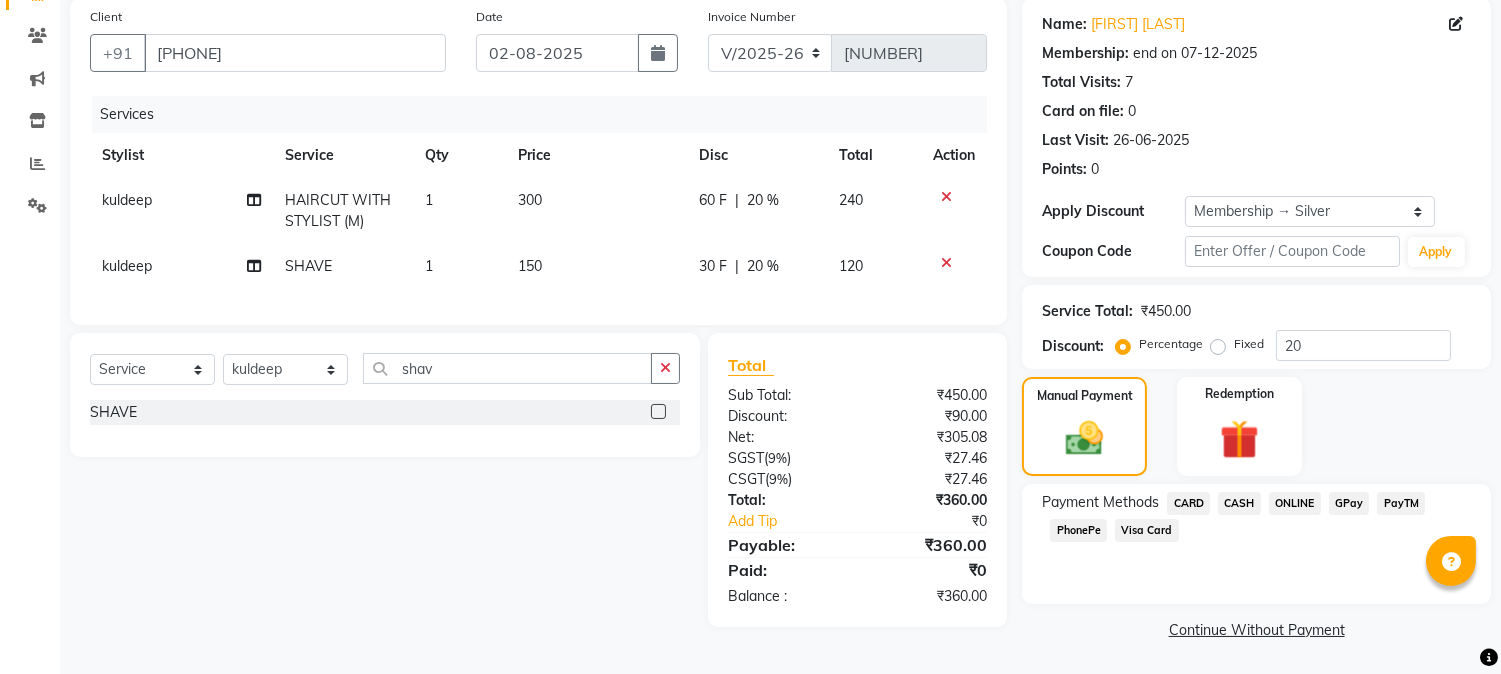click on "PhonePe" 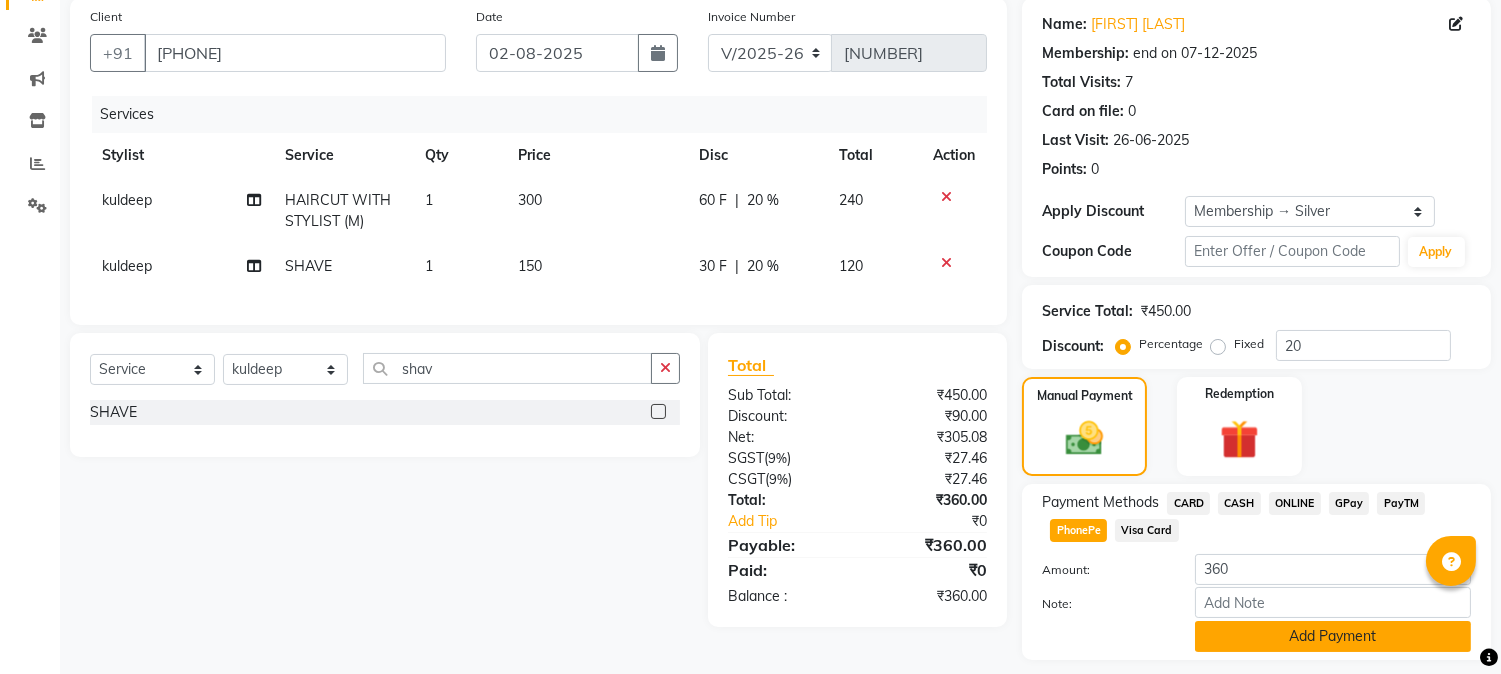 click on "Add Payment" 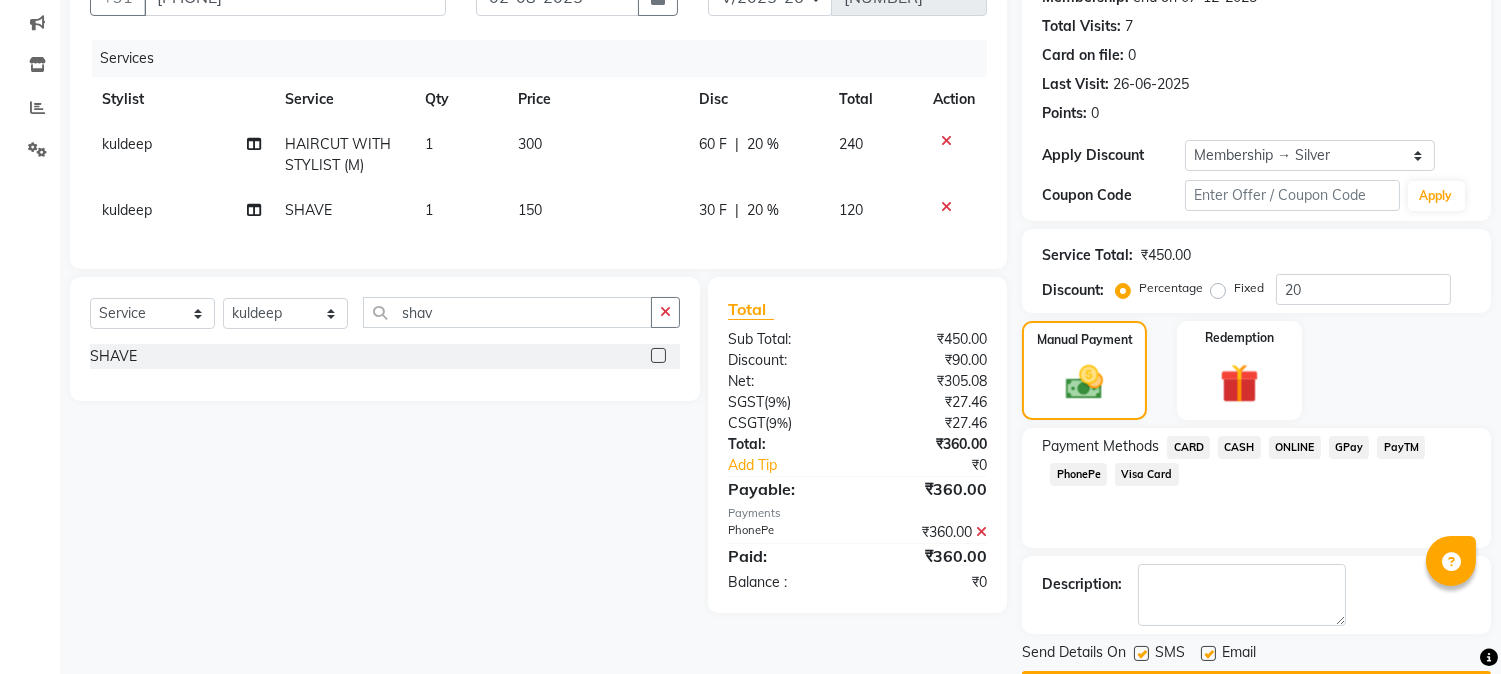 scroll, scrollTop: 265, scrollLeft: 0, axis: vertical 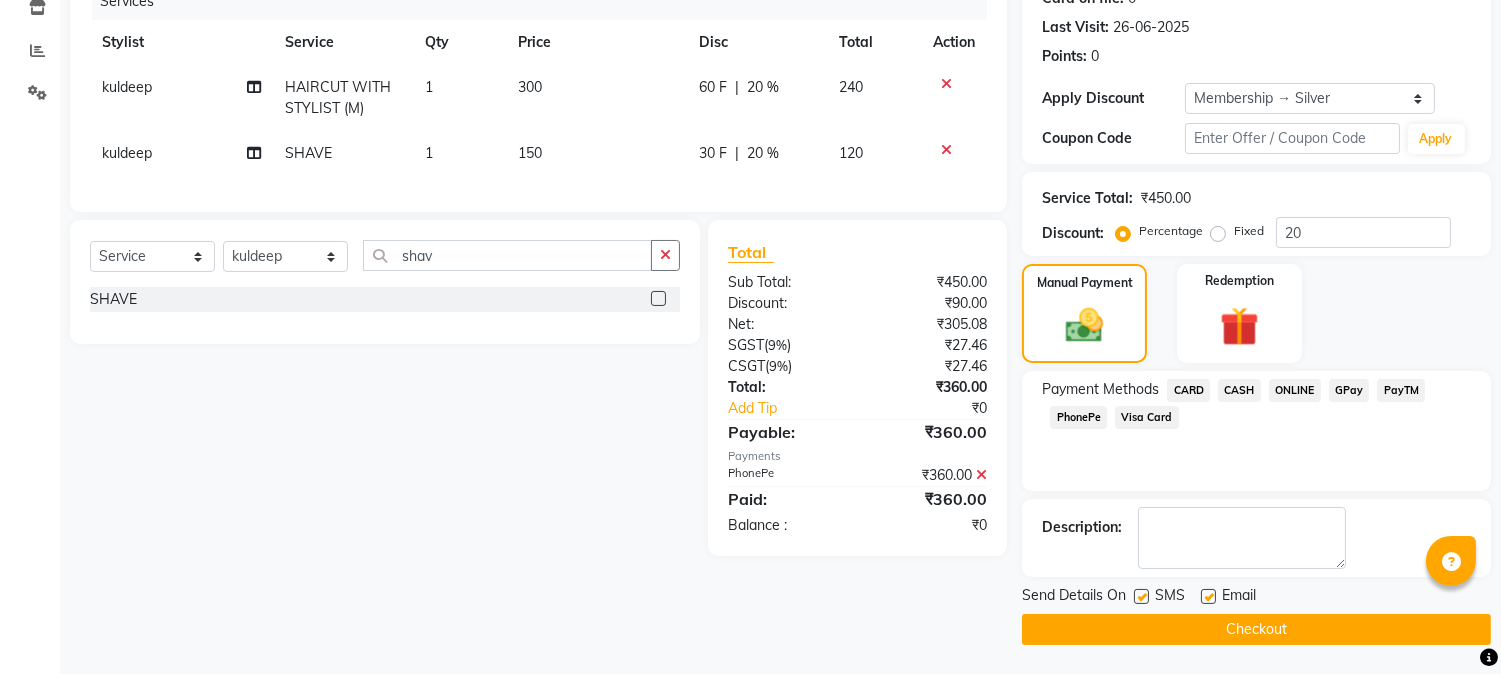 click on "Checkout" 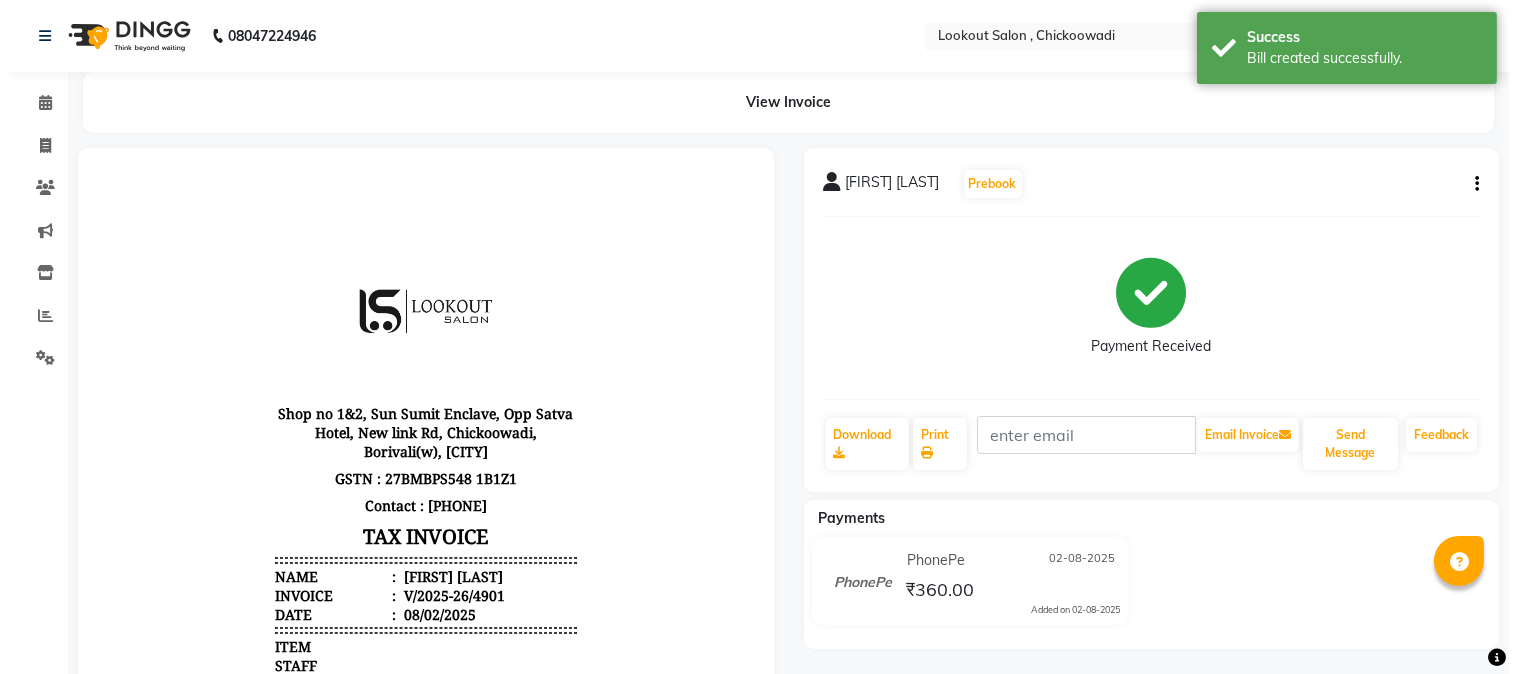 scroll, scrollTop: 0, scrollLeft: 0, axis: both 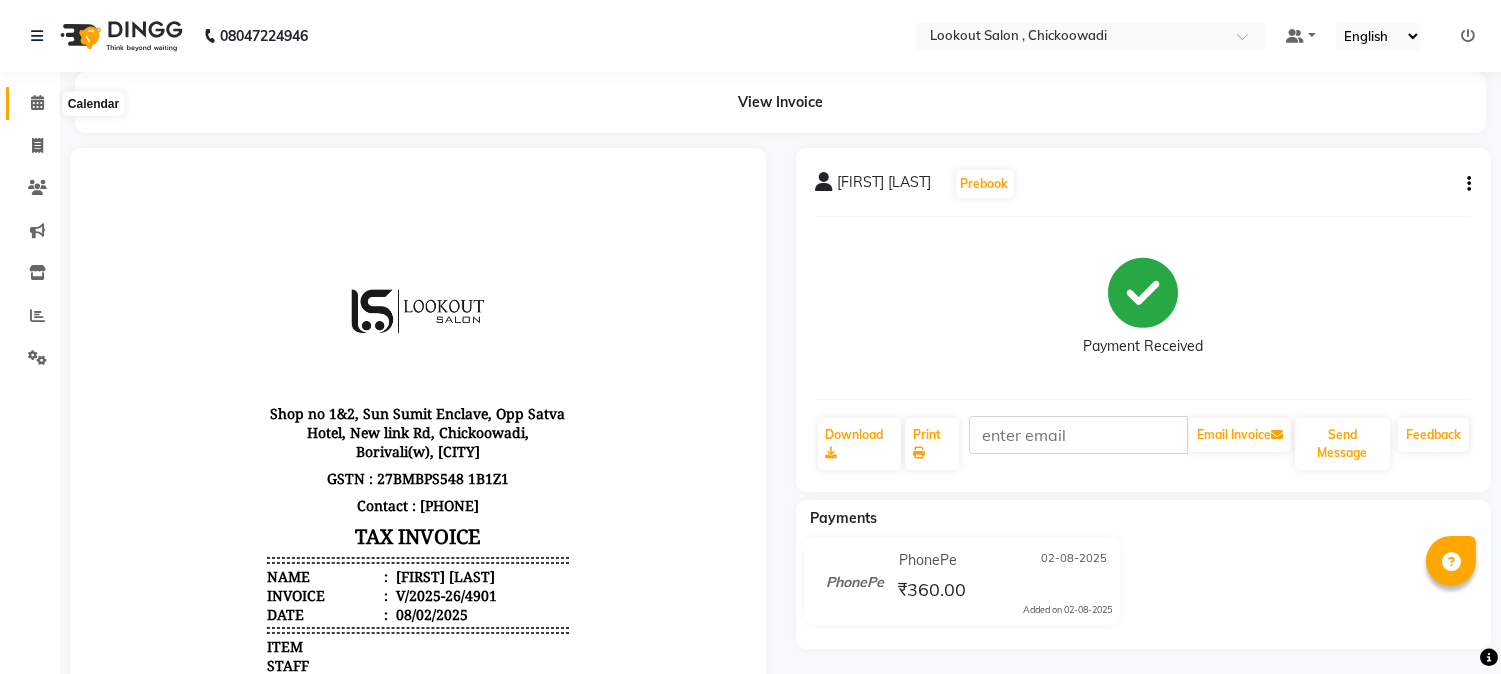 click 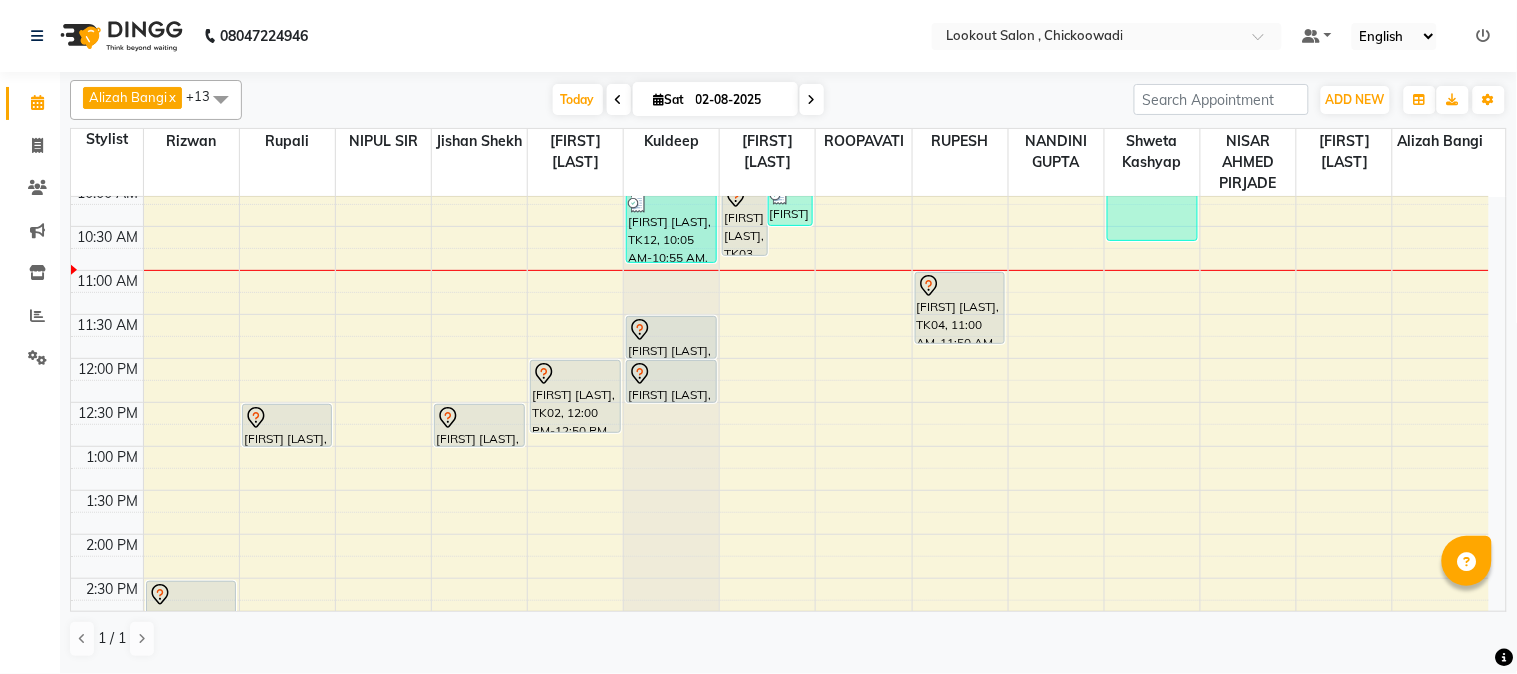 scroll, scrollTop: 222, scrollLeft: 0, axis: vertical 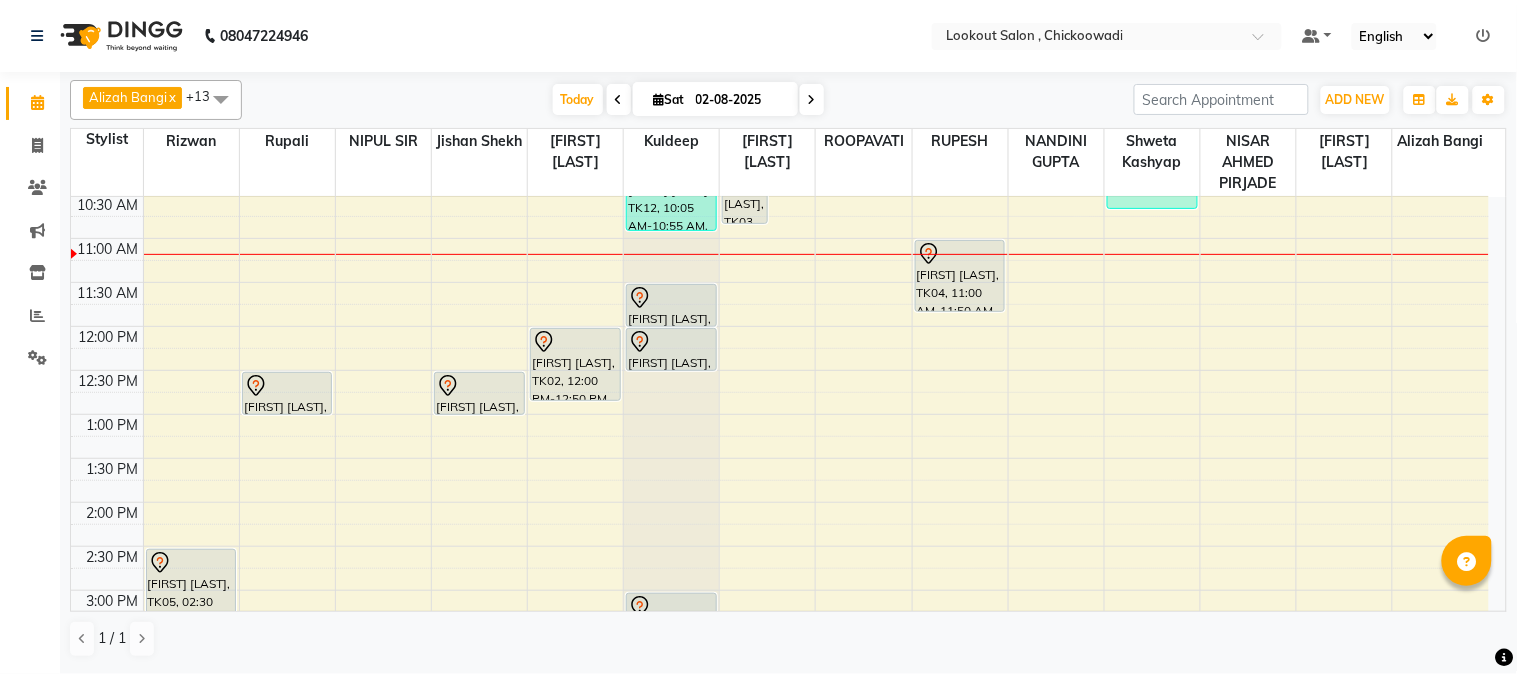 click on "08047224946 Select Location × Lookout Salon , Chickoowadi Default Panel My Panel English ENGLISH Español العربية मराठी हिंदी ગુજરાતી தமிழ் 中文 Notifications nothing to show ☀ Lookout Salon , Chickoowadi Calendar Invoice Clients Marketing Inventory Reports Settings Completed InProgress Upcoming Dropped Tentative Check-In Confirm Bookings Generate Report Segments Page Builder [FIRST] [LAST] x [FIRST] [LAST] x [FIRST] [LAST] x [FIRST] x [FIRST] [LAST] x [FIRST] [LAST] x [FIRST] [LAST] x [FIRST] [LAST] x [FIRST] x [FIRST] x [FIRST] x [FIRST] x [FIRST] [LAST] x [FIRST] [LAST] x +13 UnSelect All [FIRST] [LAST] [FIRST] [LAST] [FIRST] [LAST] [FIRST] [FIRST] [LAST] [FIRST] [LAST] [FIRST] [LAST] [FIRST] [FIRST] [LAST] [FIRST] [FIRST] [FIRST] [FIRST] [FIRST] [FIRST] Today Sat 02-08-2025 Toggle Dropdown Add Appointment Add Invoice Add Expense Add Attendance Add Client Add Transaction Toggle Dropdown Add Appointment Add Invoice Add Expense Add Expense x" at bounding box center (758, 337) 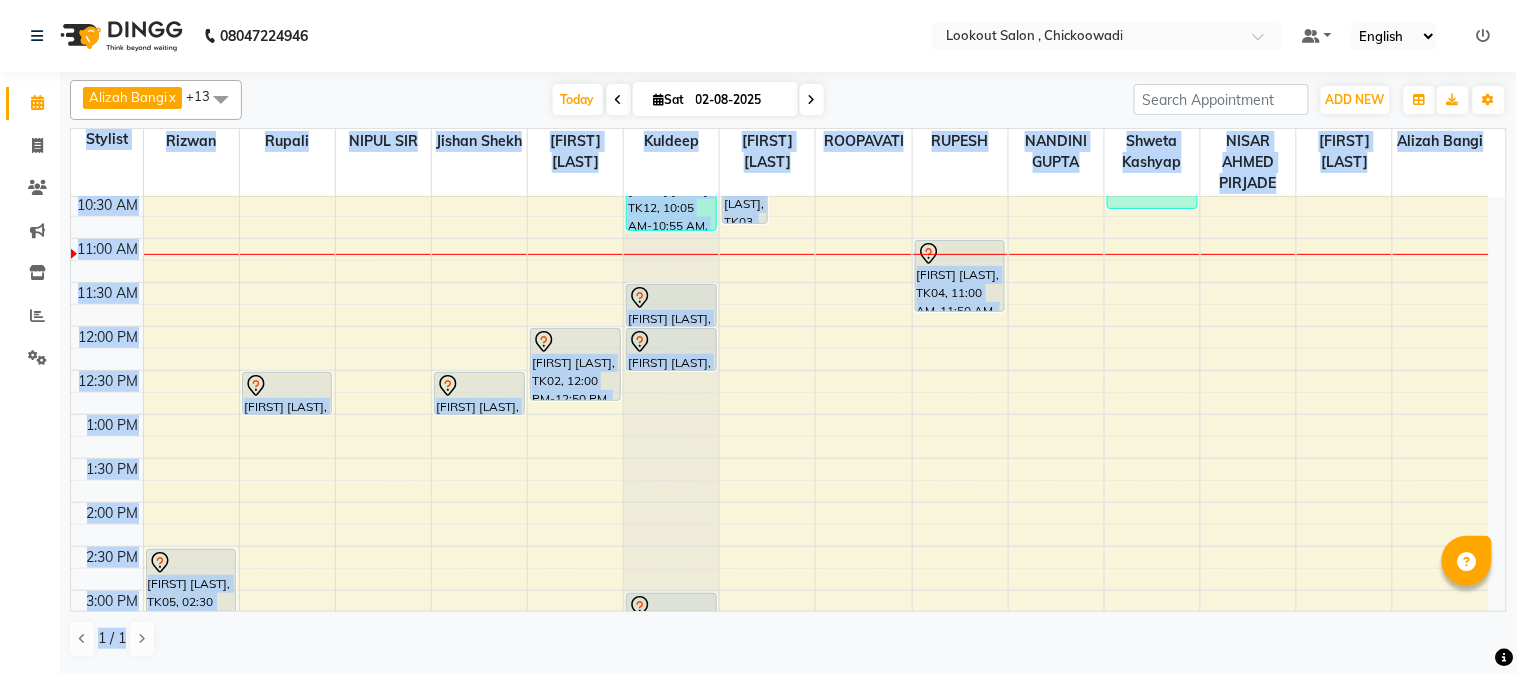 click on "08047224946 Select Location × Lookout Salon , Chickoowadi Default Panel My Panel English ENGLISH Español العربية मराठी हिंदी ગુજરાતી தமிழ் 中文 Notifications nothing to show ☀ Lookout Salon , Chickoowadi Calendar Invoice Clients Marketing Inventory Reports Settings Completed InProgress Upcoming Dropped Tentative Check-In Confirm Bookings Generate Report Segments Page Builder [FIRST] [LAST] x [FIRST] [LAST] x [FIRST] [LAST] x [FIRST] x [FIRST] [LAST] x [FIRST] [LAST] x [FIRST] [LAST] x [FIRST] [LAST] x [FIRST] x [FIRST] x [FIRST] x [FIRST] x [FIRST] [LAST] x [FIRST] [LAST] x +13 UnSelect All [FIRST] [LAST] [FIRST] [LAST] [FIRST] [LAST] [FIRST] [FIRST] [LAST] [FIRST] [LAST] [FIRST] [LAST] [FIRST] [FIRST] [LAST] [FIRST] [FIRST] [FIRST] [FIRST] [FIRST] [FIRST] Today Sat 02-08-2025 Toggle Dropdown Add Appointment Add Invoice Add Expense x" at bounding box center [758, 337] 